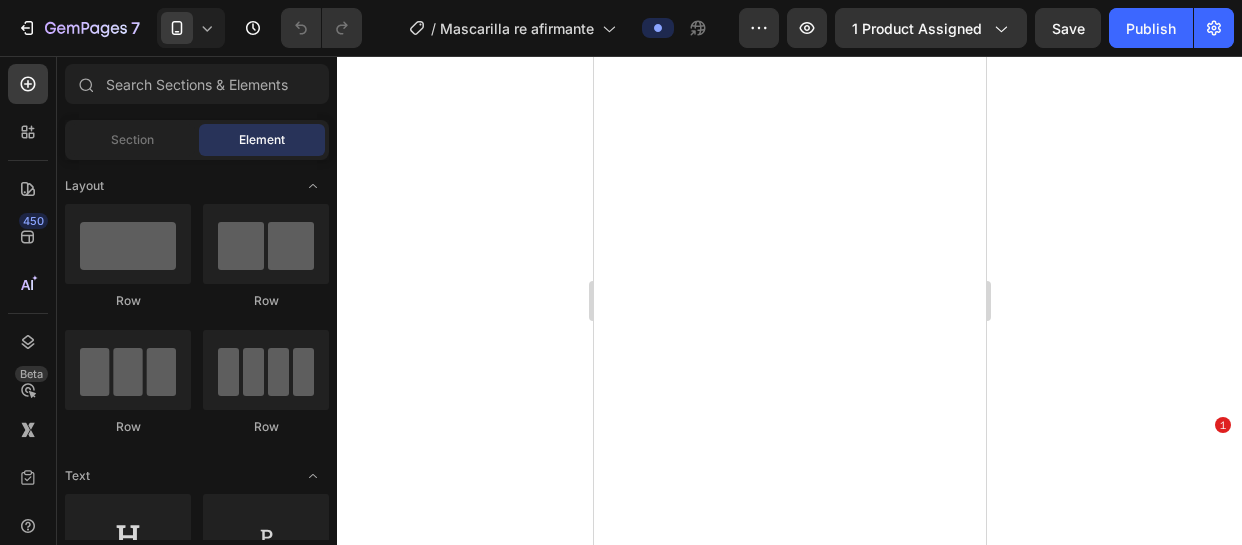 scroll, scrollTop: 0, scrollLeft: 0, axis: both 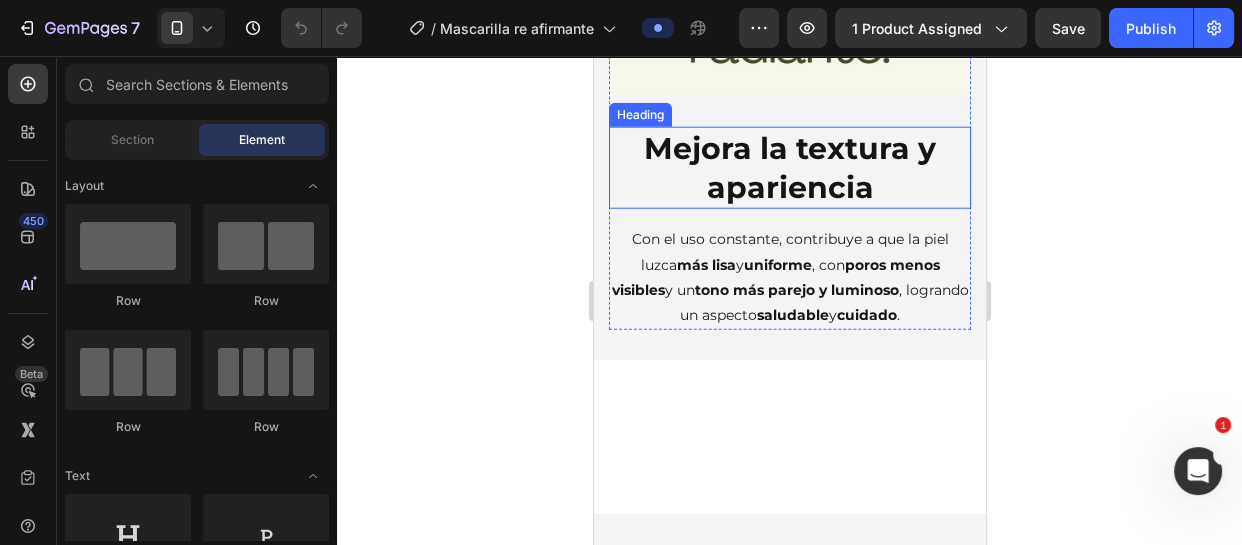 click on "Mejora la textura y apariencia" at bounding box center (789, 168) 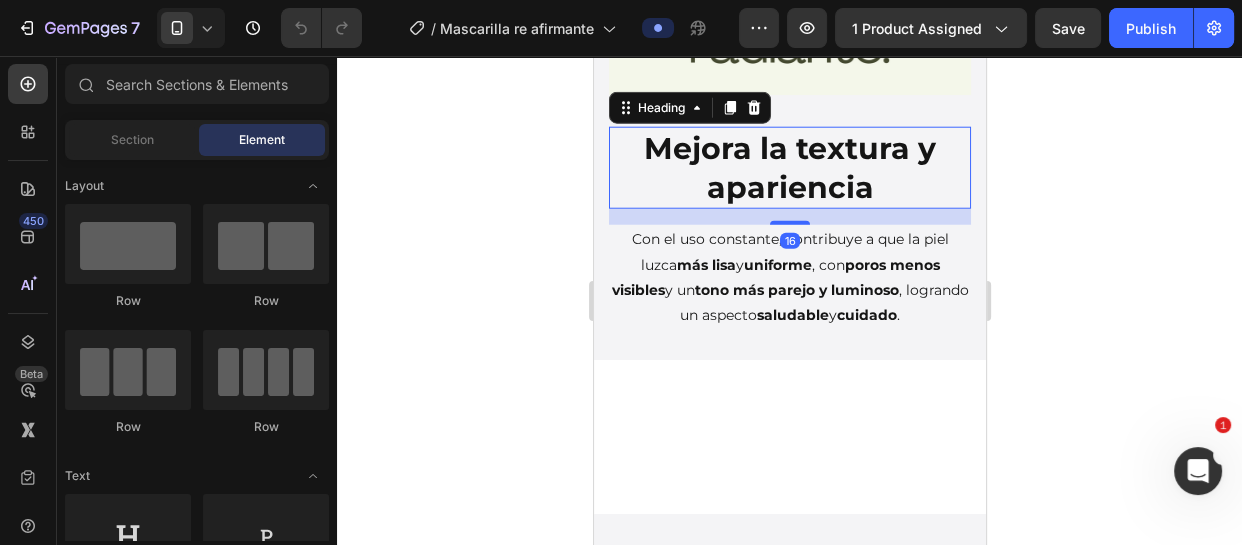click on "Mejora la textura y apariencia" at bounding box center [789, 168] 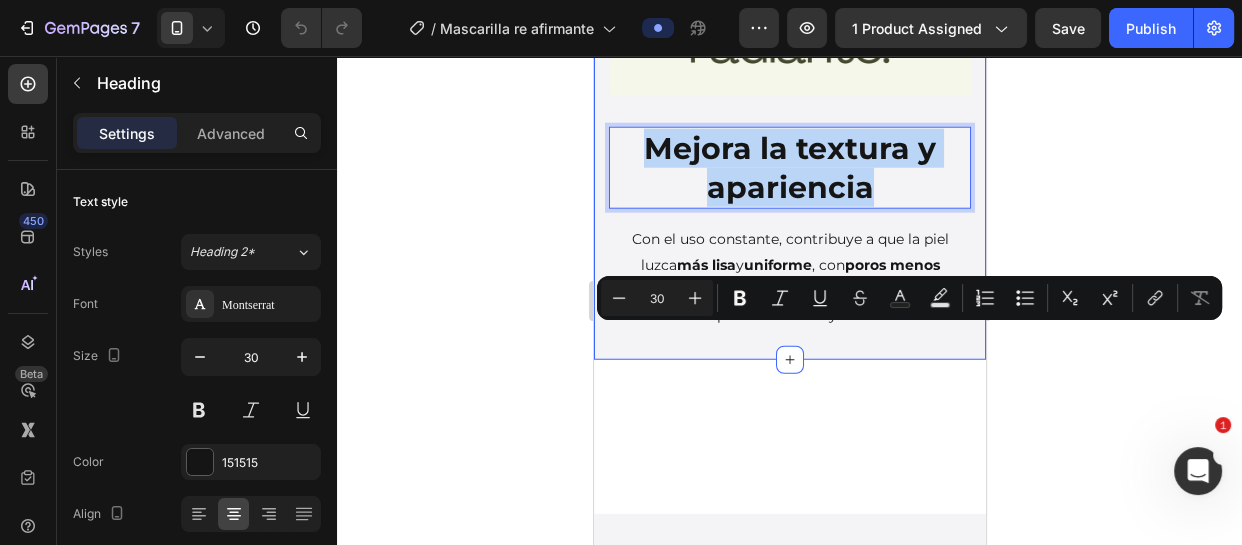 drag, startPoint x: 879, startPoint y: 390, endPoint x: 597, endPoint y: 340, distance: 286.39832 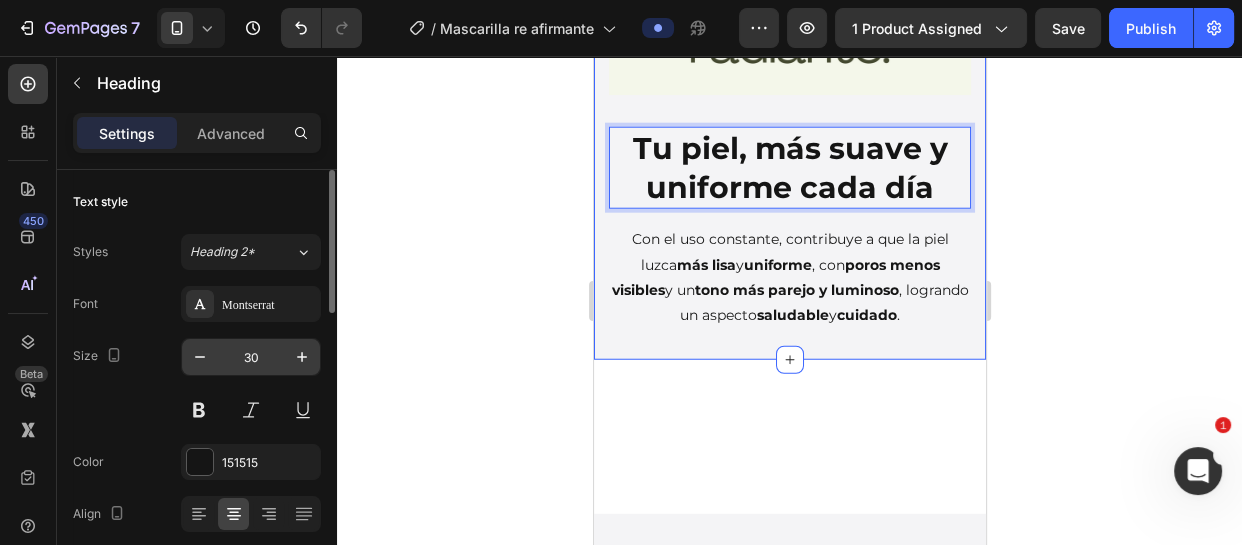 click on "30" at bounding box center [251, 357] 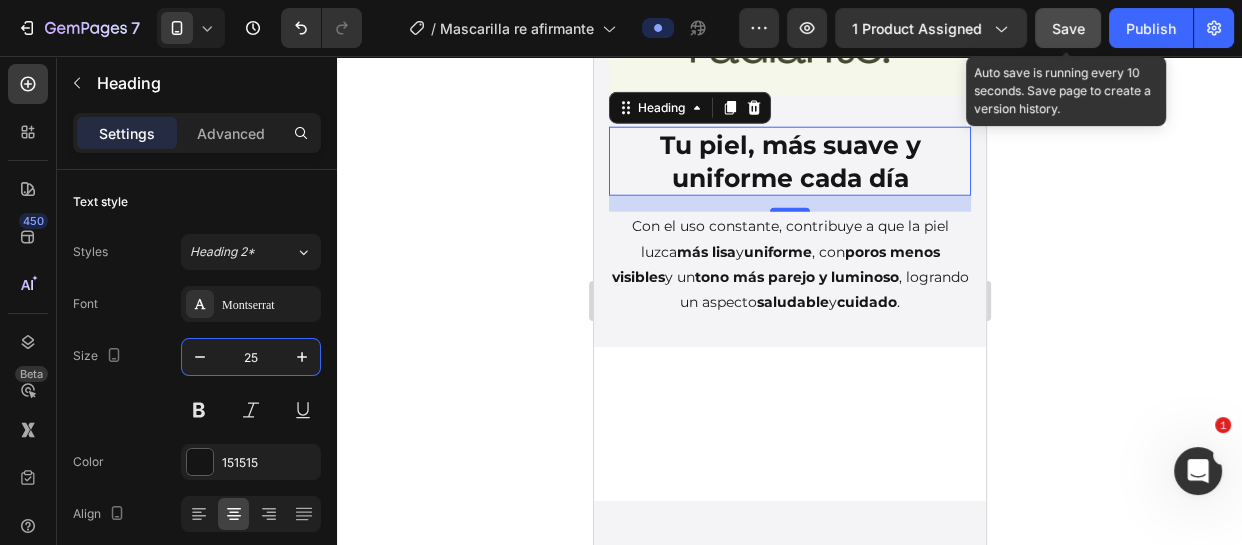 type on "25" 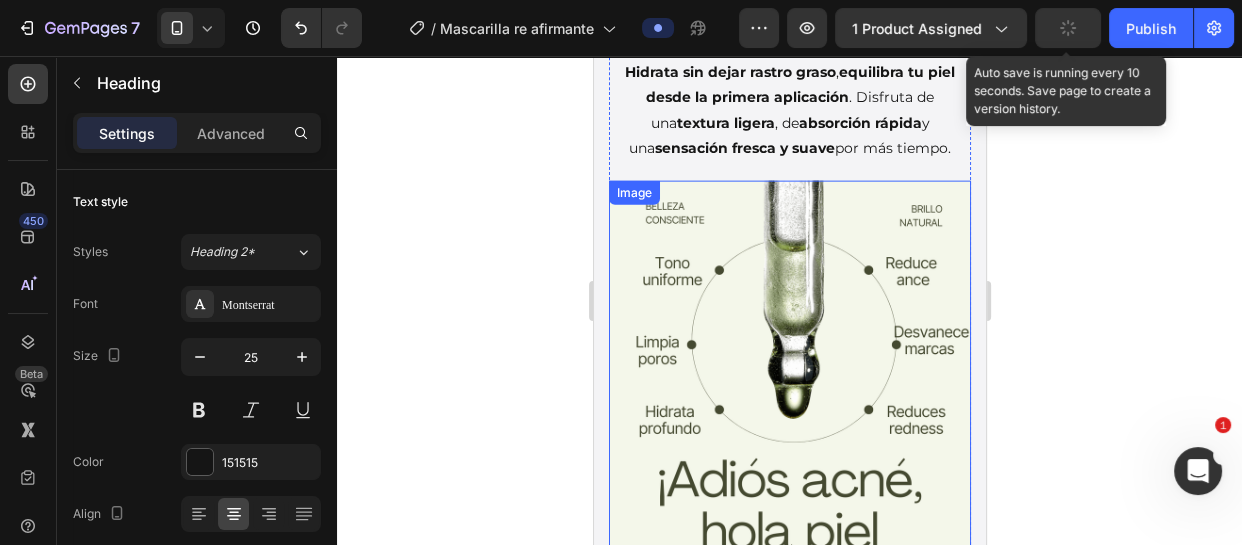 scroll, scrollTop: 4181, scrollLeft: 0, axis: vertical 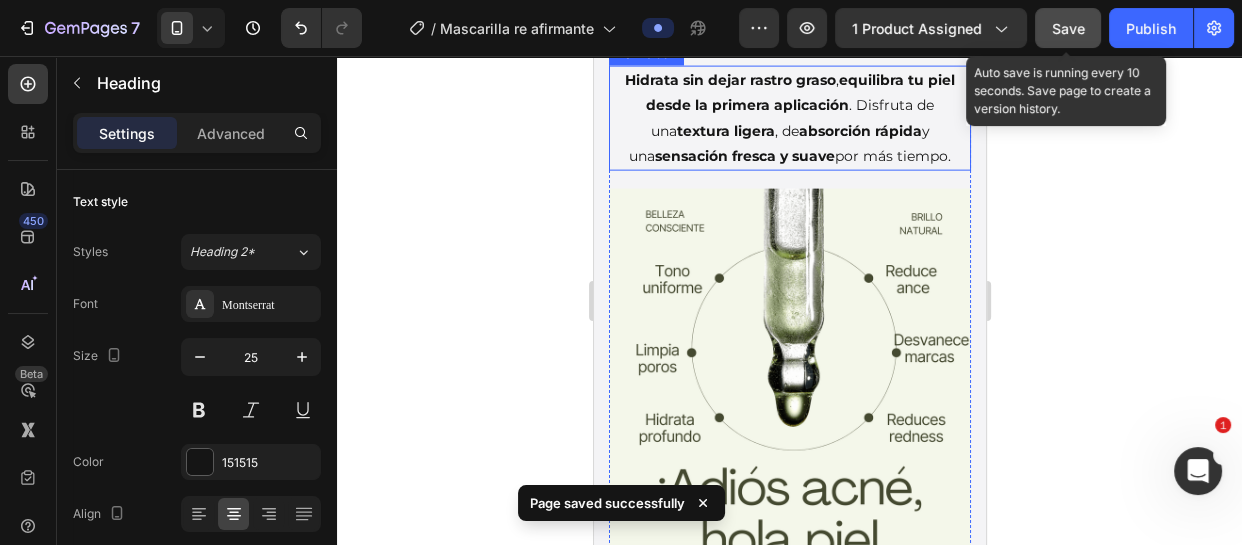 click on "Hidrata sin dejar rastro graso ,  equilibra tu piel desde la primera aplicación . Disfruta de una  textura ligera , de  absorción rápida  y una  sensación fresca y suave  por más tiempo." at bounding box center (789, 118) 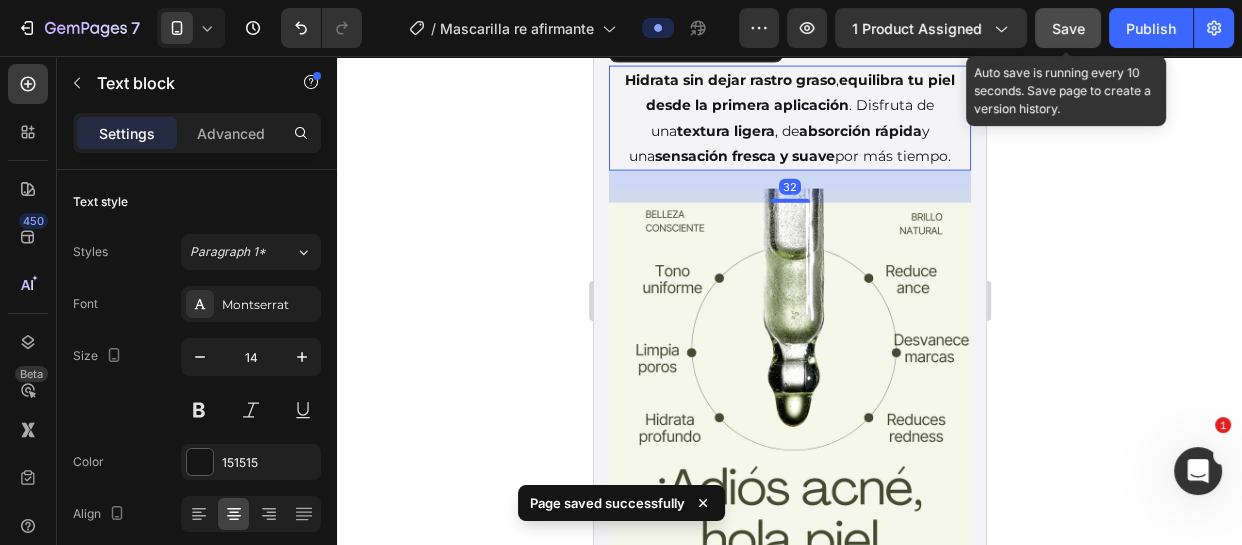 click on "Hidrata sin dejar rastro graso" at bounding box center (729, 80) 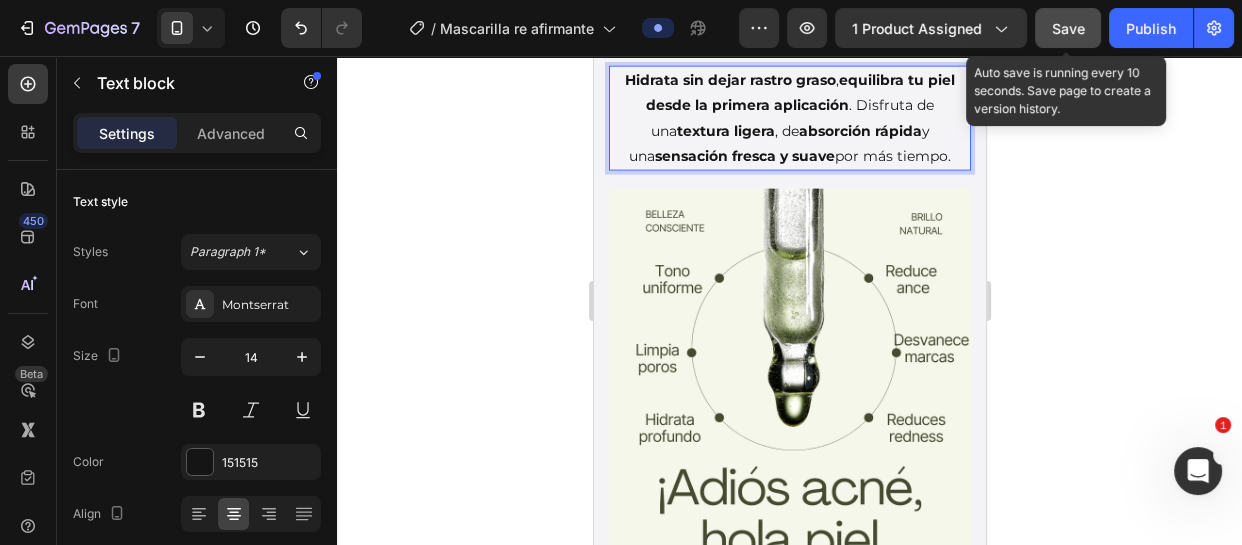 click on "Hidrata sin dejar rastro graso" at bounding box center [729, 80] 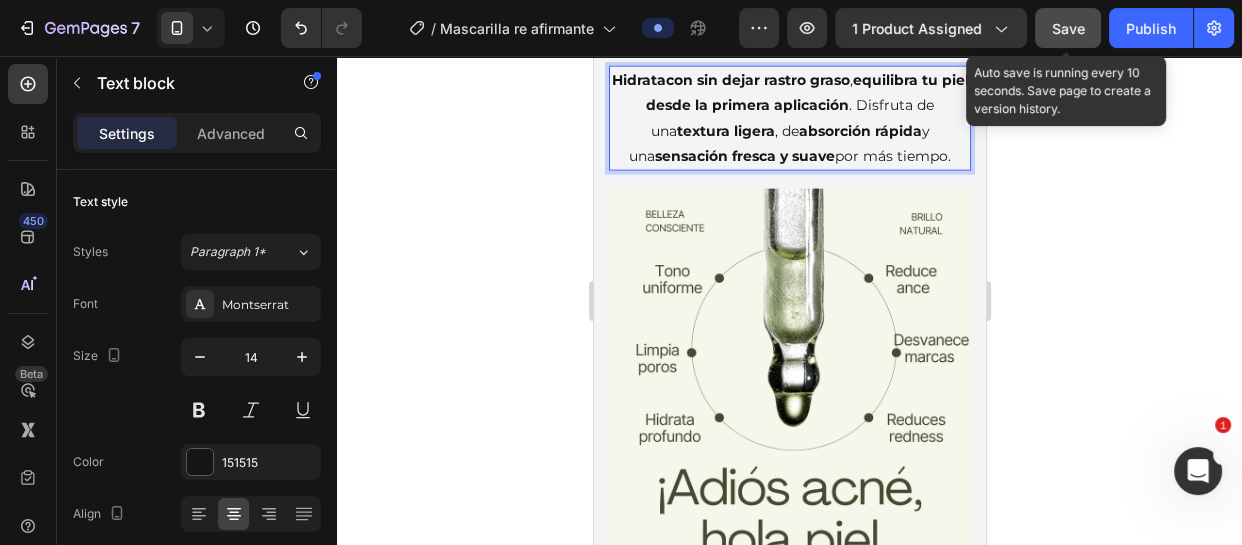 click on "Hidratacon sin dejar rastro graso" at bounding box center [730, 80] 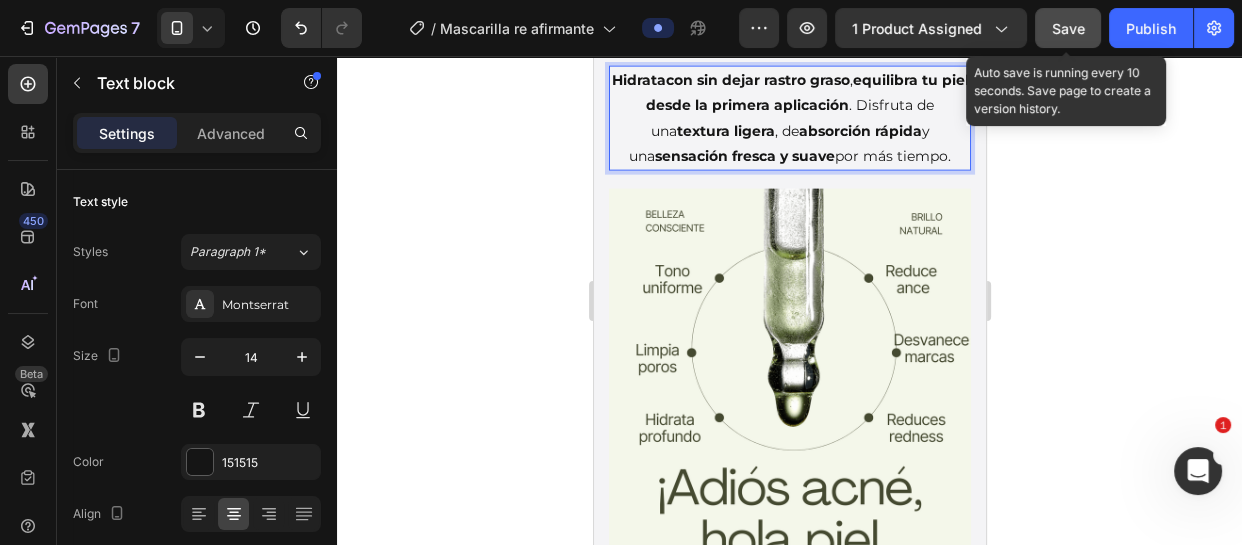 click on "Hidratac ión" 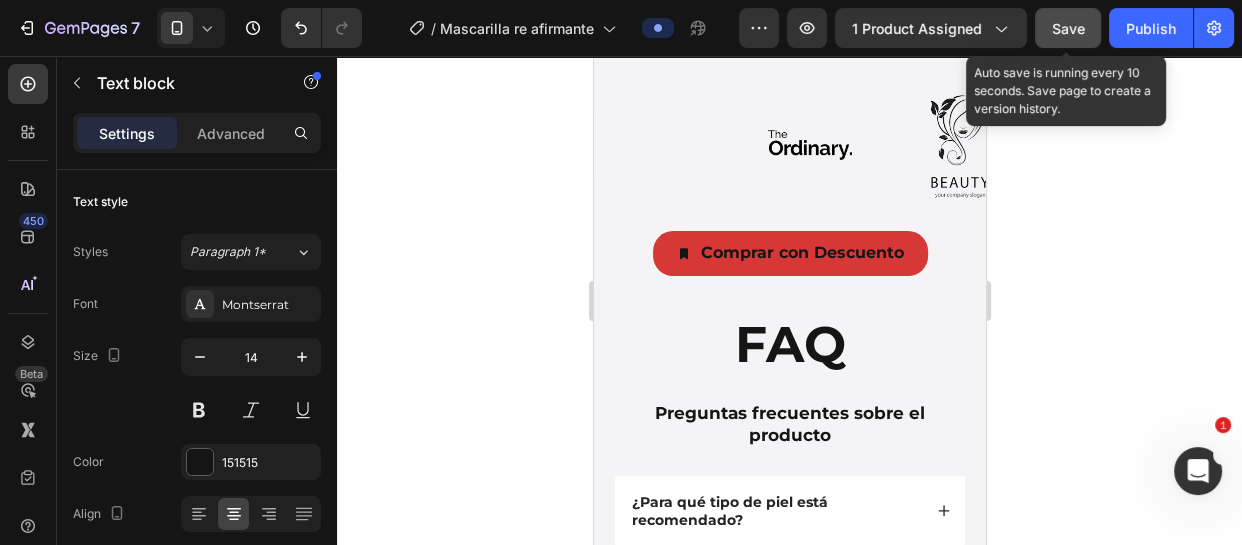 scroll, scrollTop: 5363, scrollLeft: 0, axis: vertical 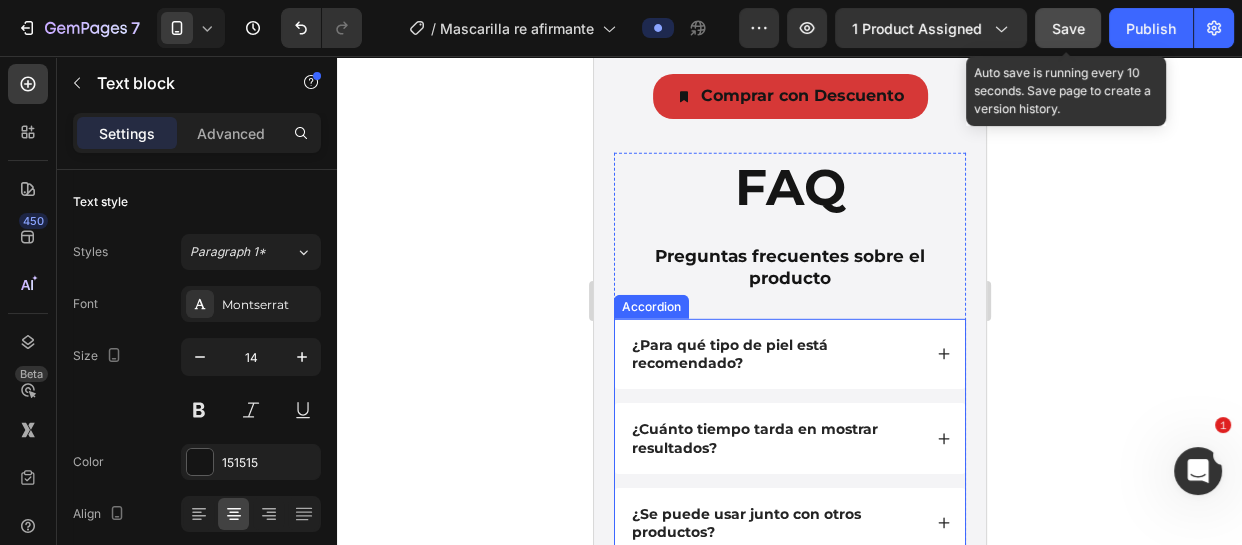 click 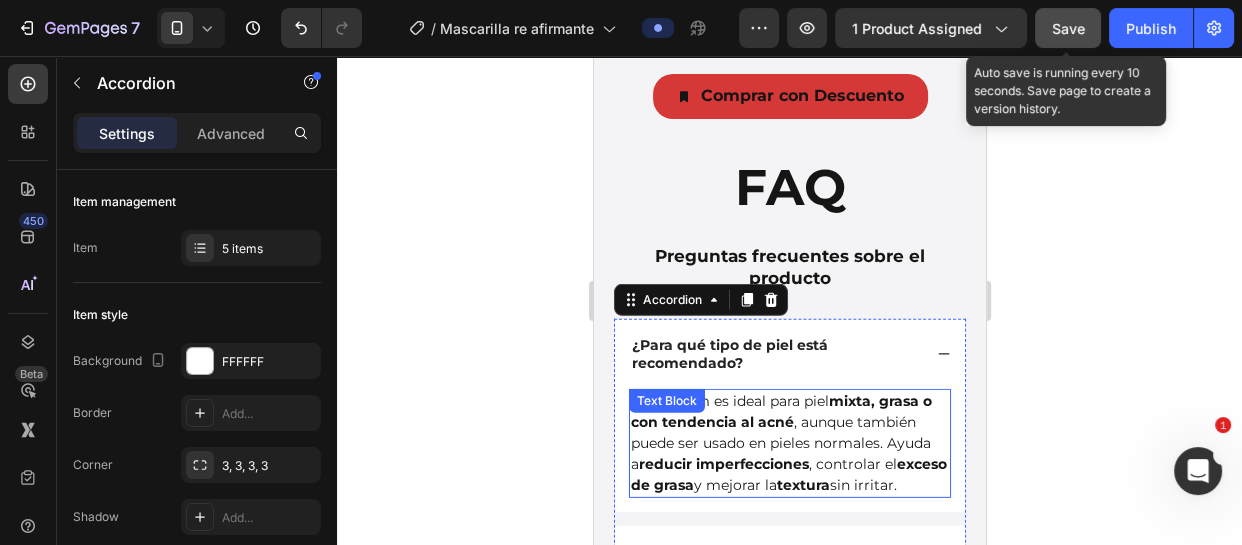 scroll, scrollTop: 5454, scrollLeft: 0, axis: vertical 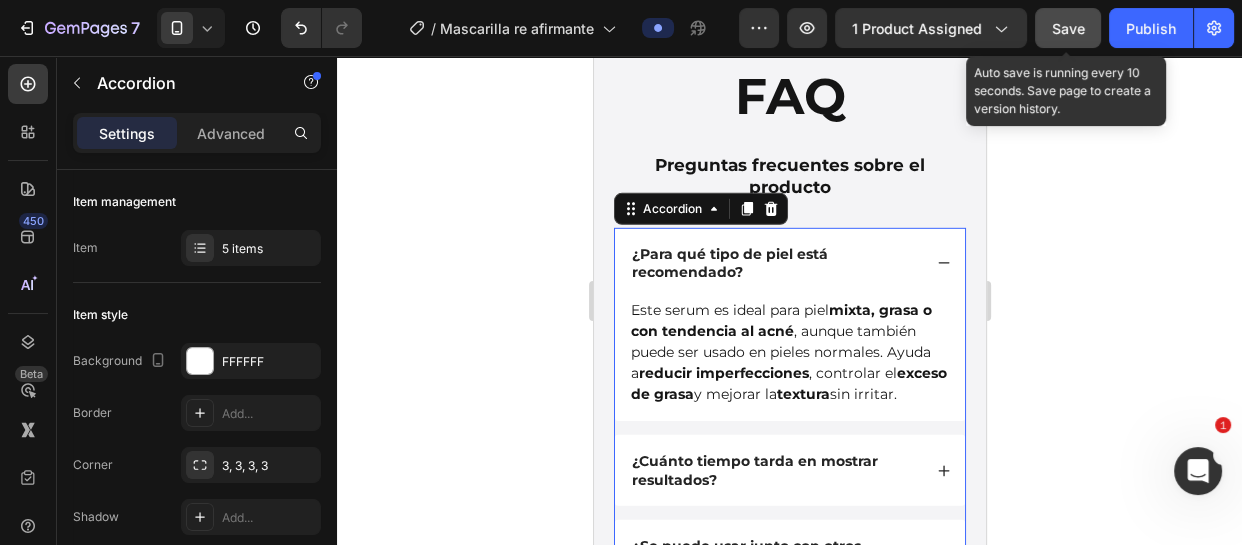 click on "¿Para qué tipo de piel está recomendado?" at bounding box center [774, 263] 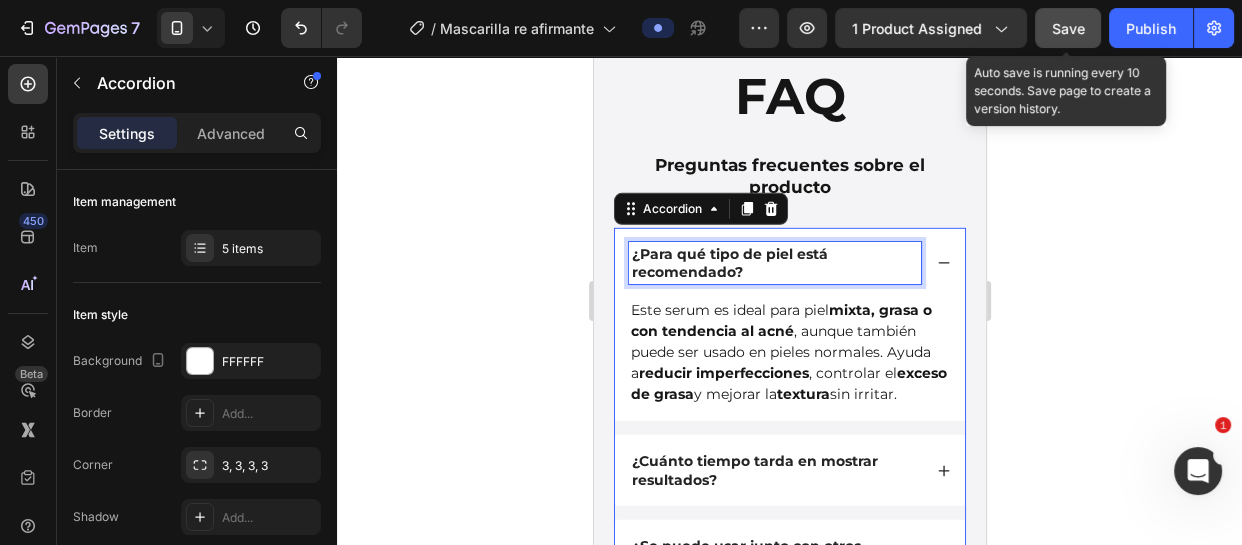 click on "¿Para qué tipo de piel está recomendado?" at bounding box center [774, 263] 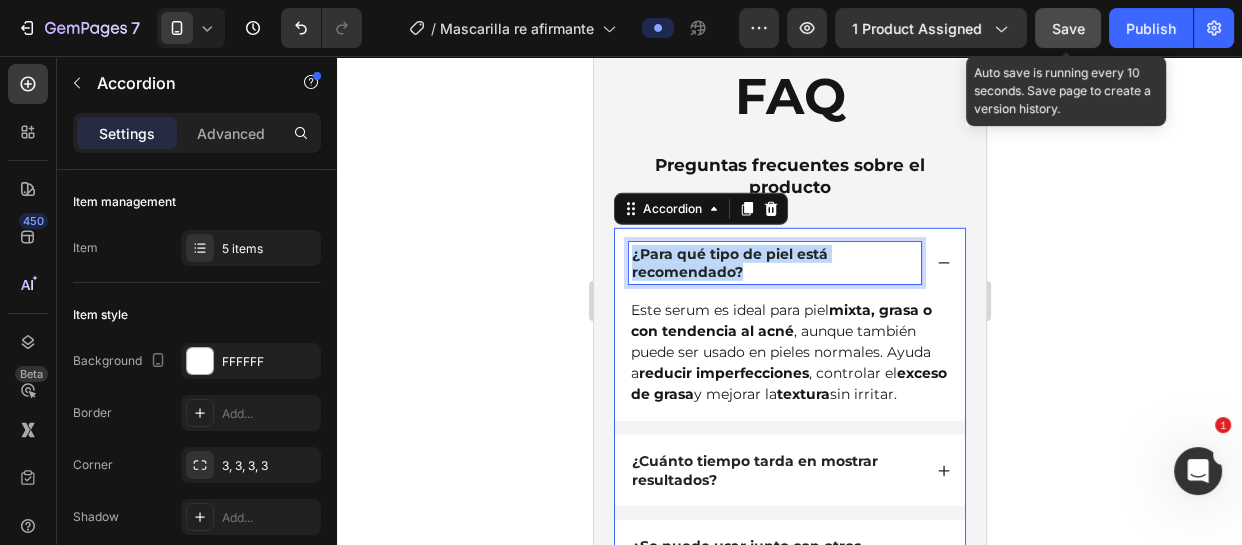 click on "¿Para qué tipo de piel está recomendado?" at bounding box center (774, 263) 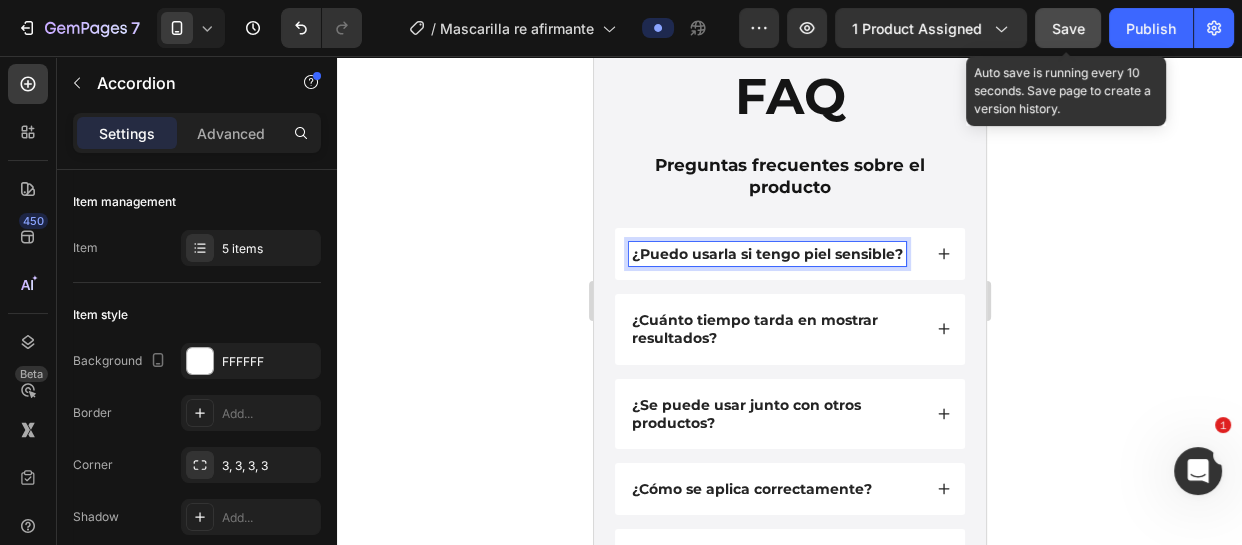 scroll, scrollTop: 5545, scrollLeft: 0, axis: vertical 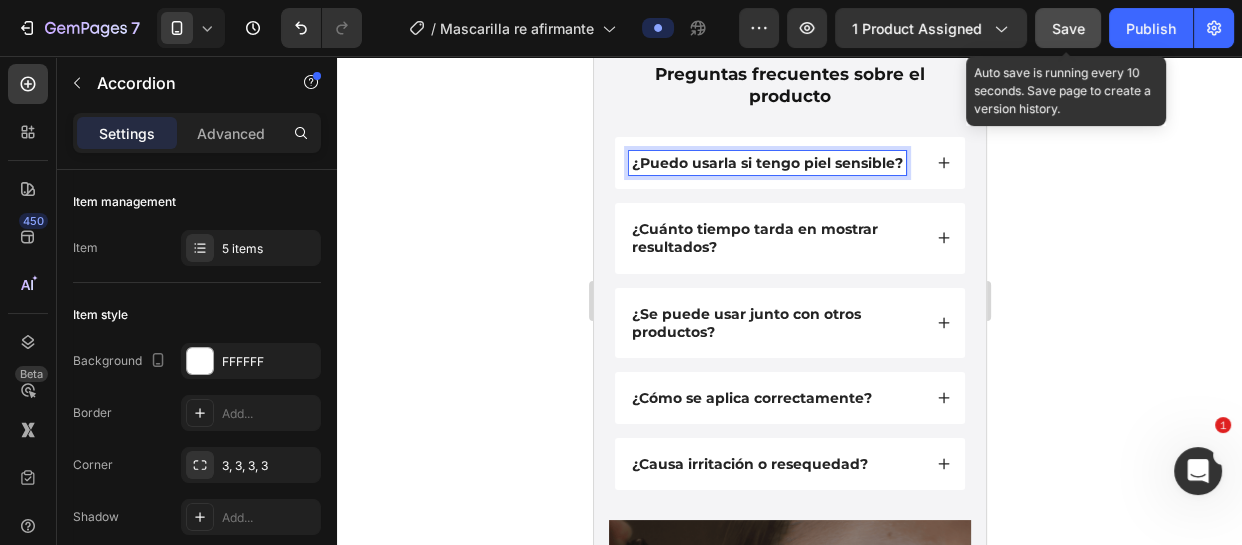 click 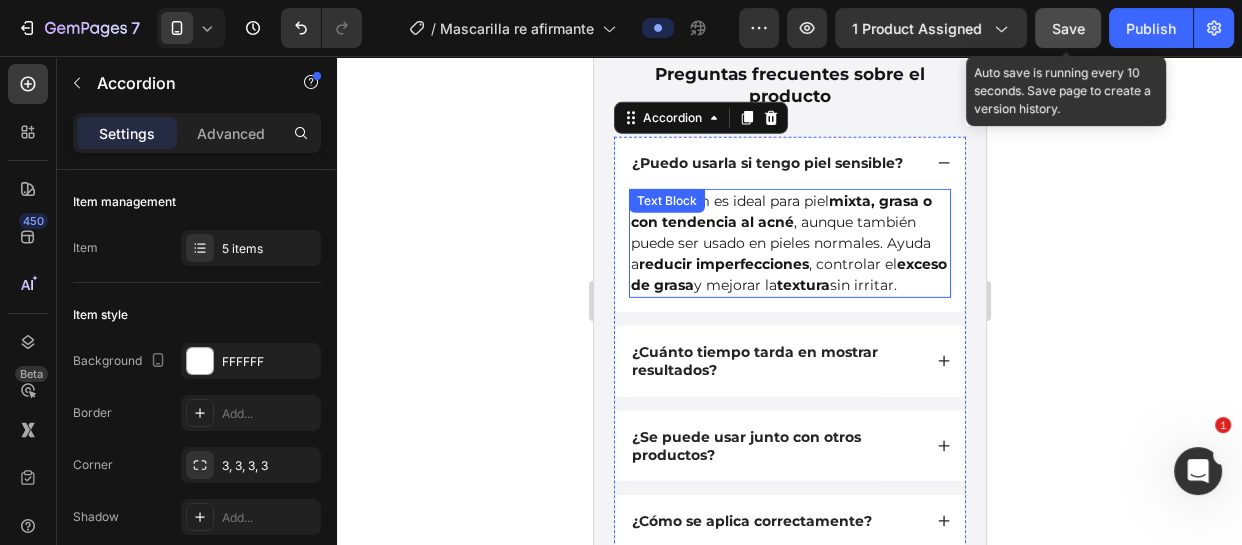 click on "reducir imperfecciones" at bounding box center [723, 264] 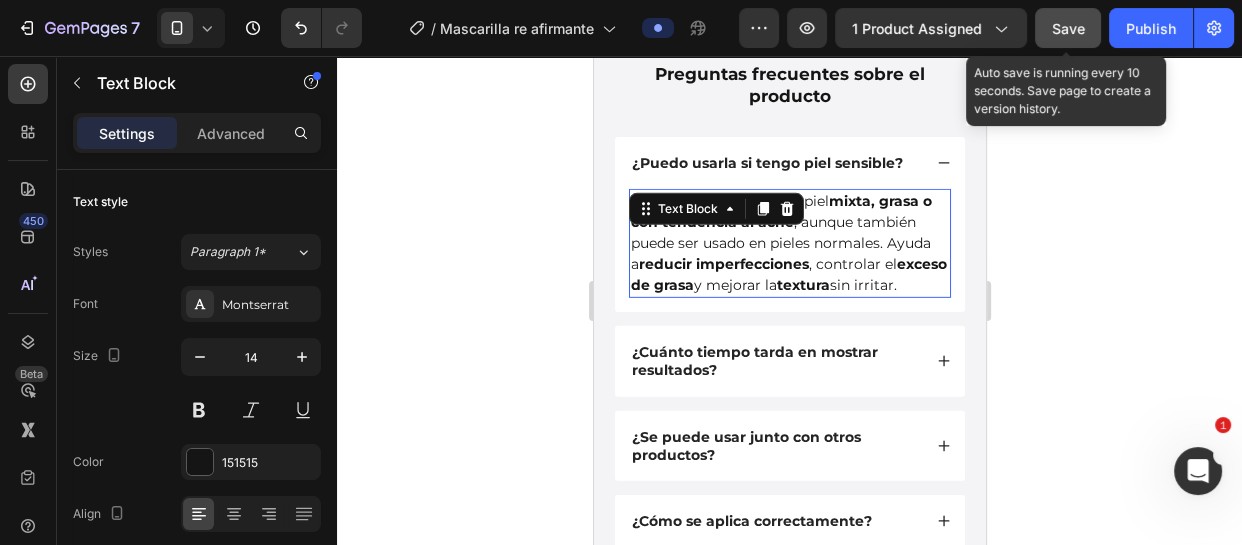 click on "reducir imperfecciones" at bounding box center [723, 264] 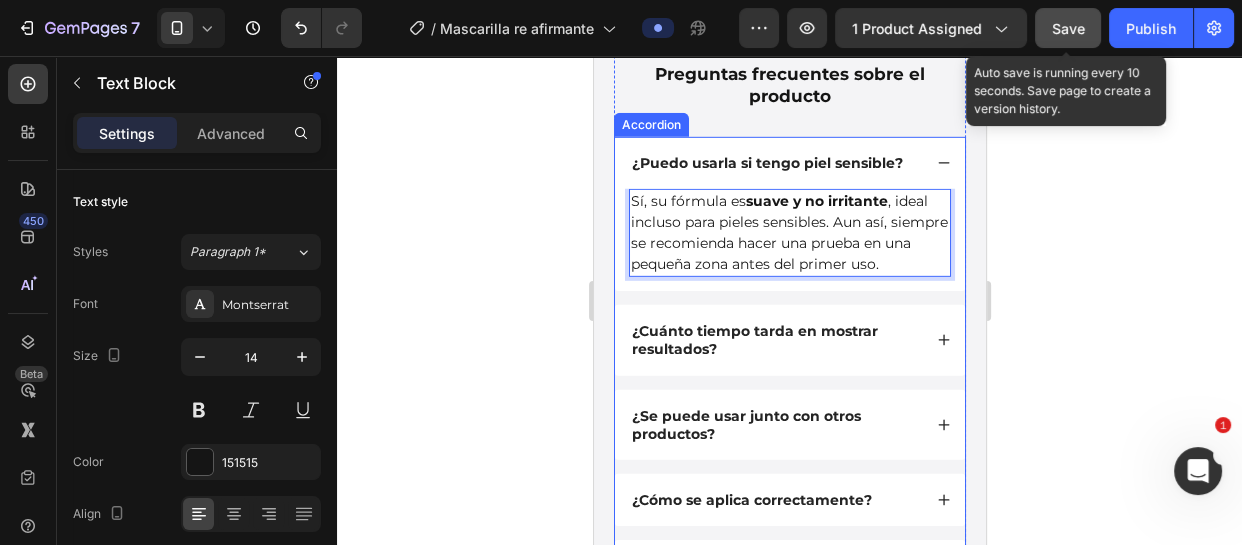 click on "¿Cuánto tiempo tarda en mostrar resultados?" at bounding box center [774, 340] 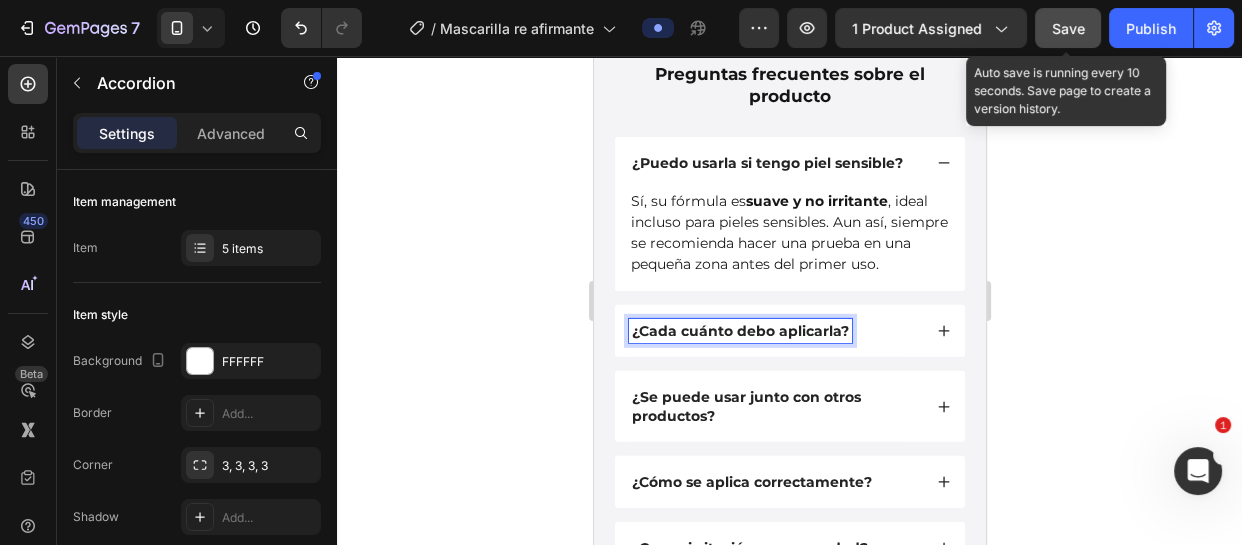click 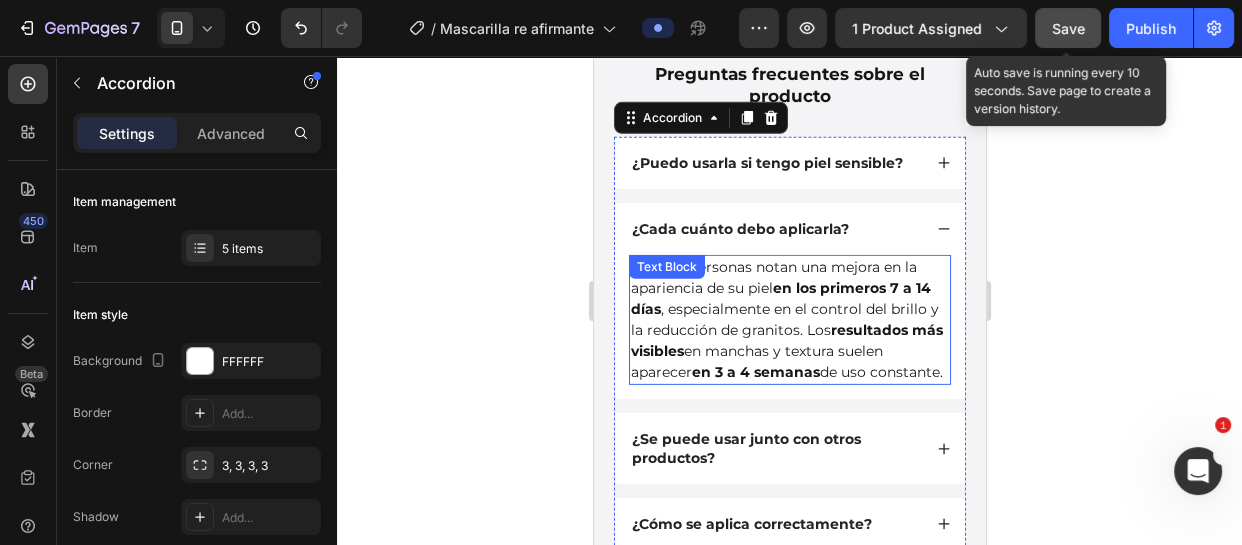 click on "Muchas personas notan una mejora en la apariencia de su piel  en los primeros 7 a 14 días , especialmente en el control del brillo y la reducción de granitos. Los  resultados más visibles  en manchas y textura suelen aparecer  en 3 a 4 semanas  de uso constante." at bounding box center [789, 320] 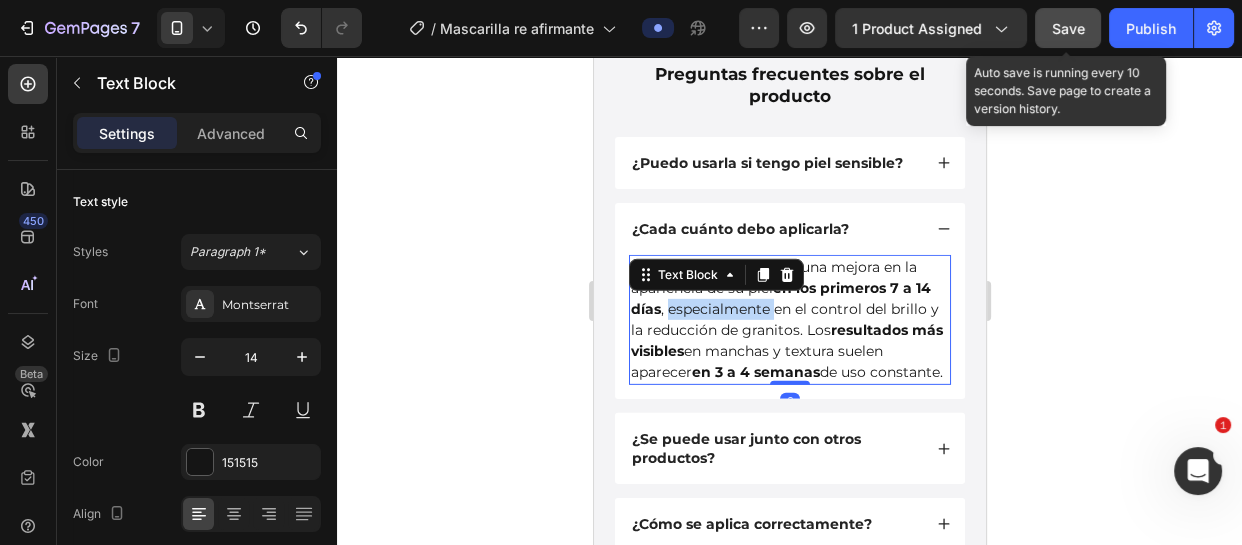 click on "Muchas personas notan una mejora en la apariencia de su piel  en los primeros 7 a 14 días , especialmente en el control del brillo y la reducción de granitos. Los  resultados más visibles  en manchas y textura suelen aparecer  en 3 a 4 semanas  de uso constante." at bounding box center [789, 320] 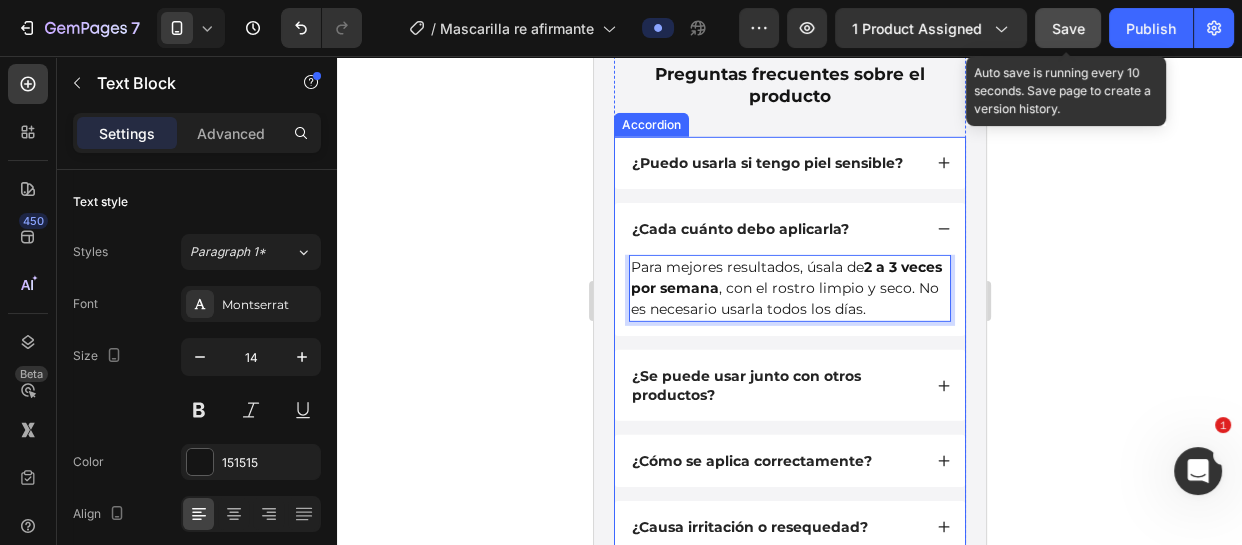 click on "¿Se puede usar junto con otros productos?" at bounding box center (774, 385) 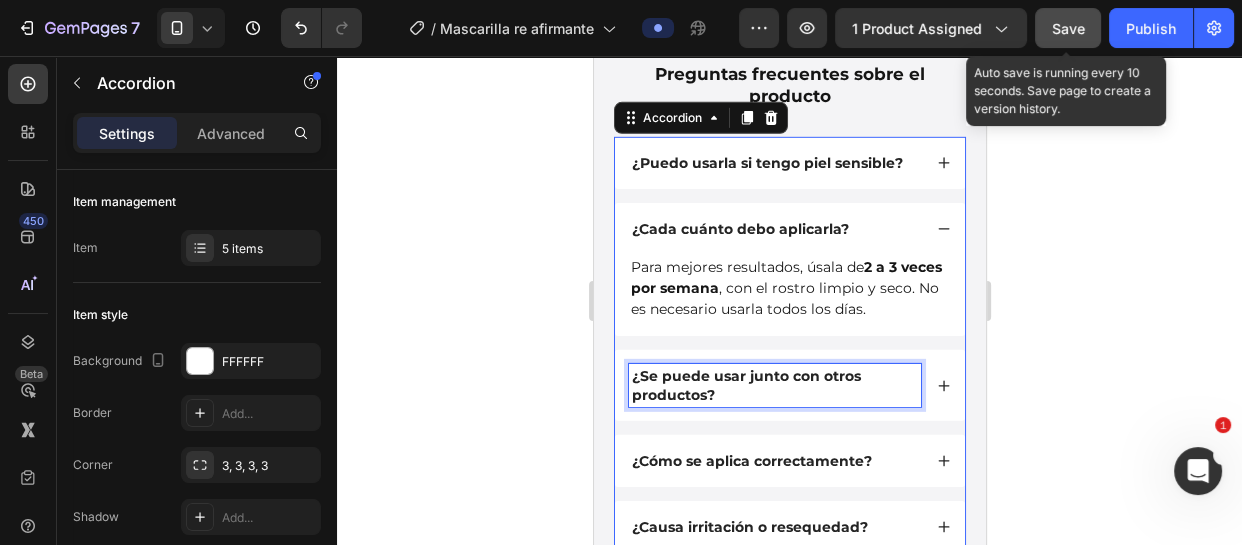 click on "¿Se puede usar junto con otros productos?" at bounding box center (774, 385) 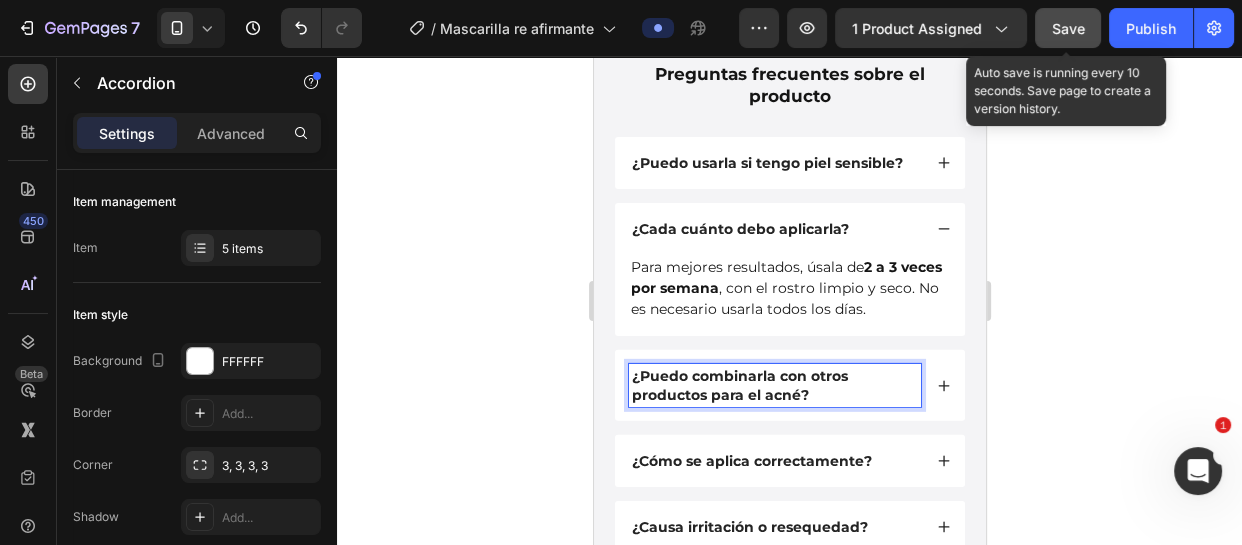 click 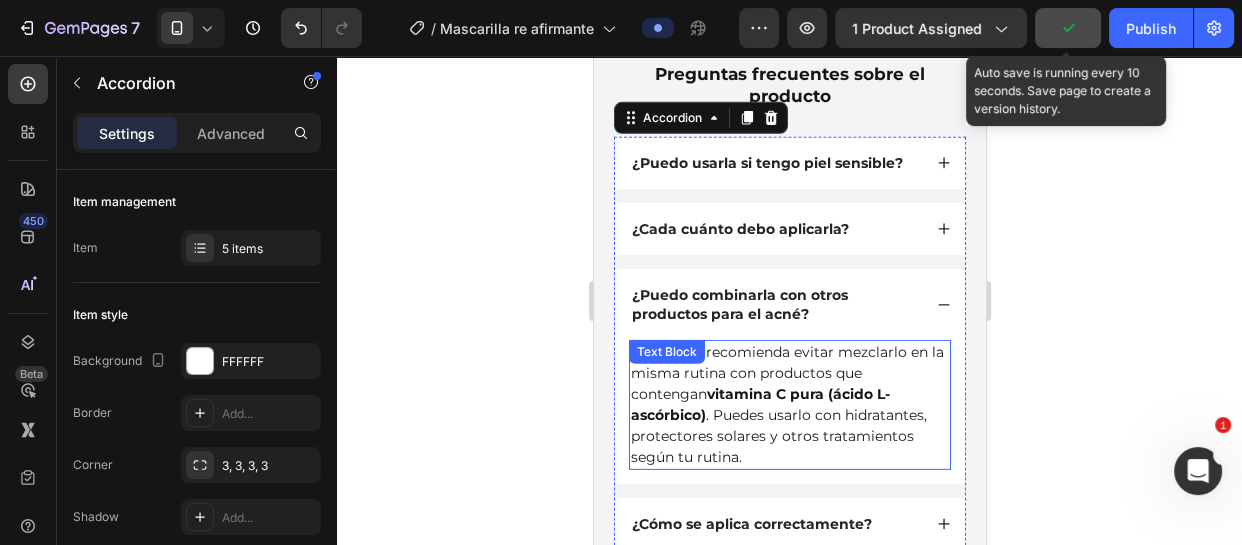 click on "vitamina C pura (ácido L-ascórbico)" at bounding box center [759, 404] 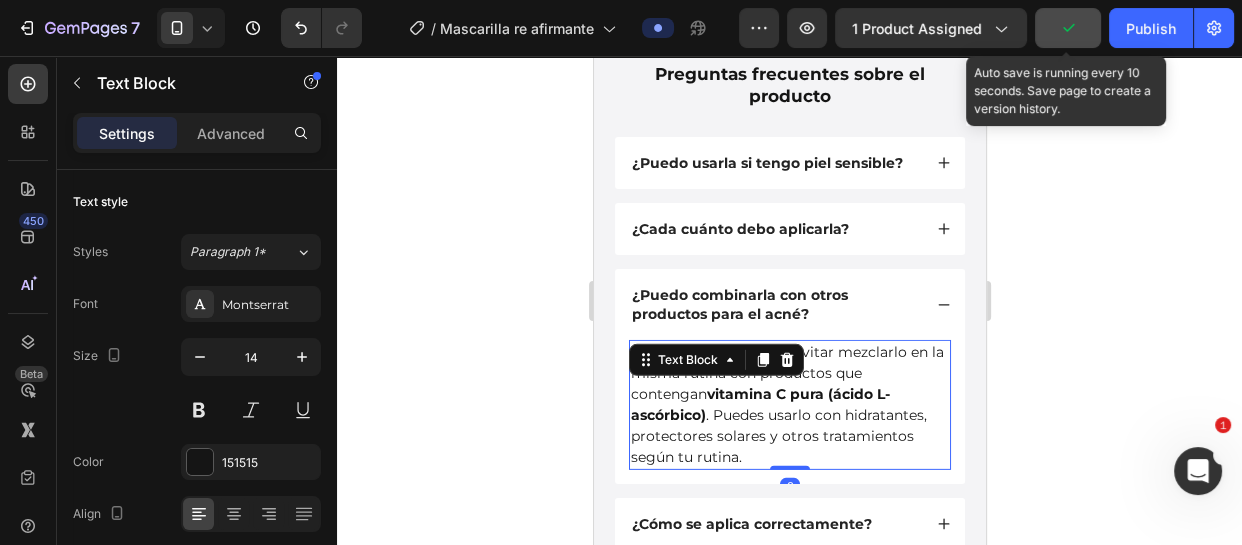 click on "vitamina C pura (ácido L-ascórbico)" at bounding box center (759, 404) 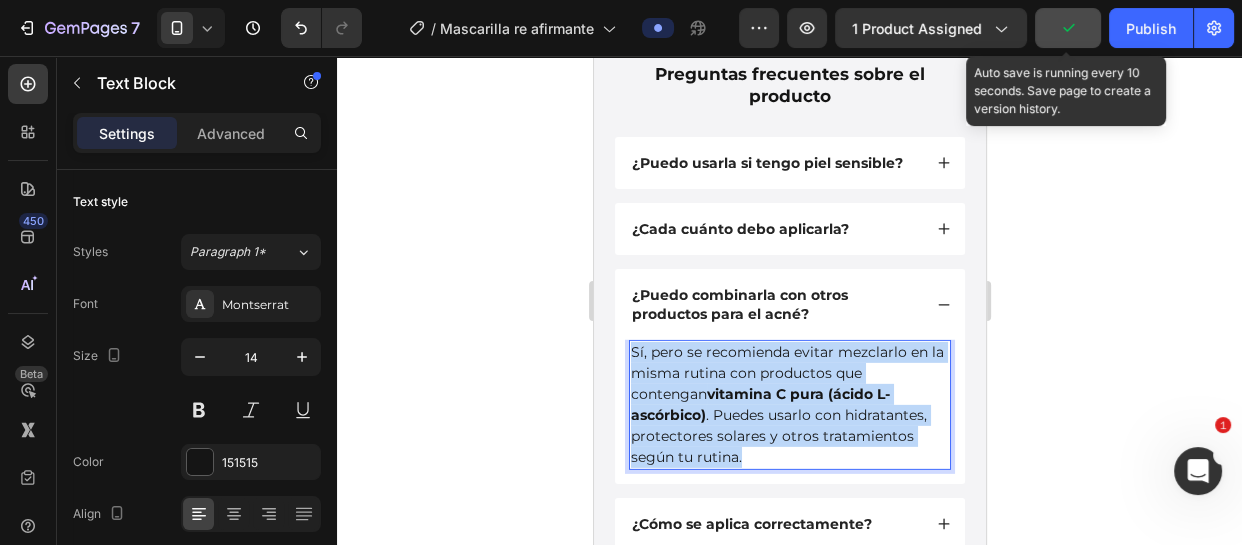 click on "vitamina C pura (ácido L-ascórbico)" at bounding box center (759, 404) 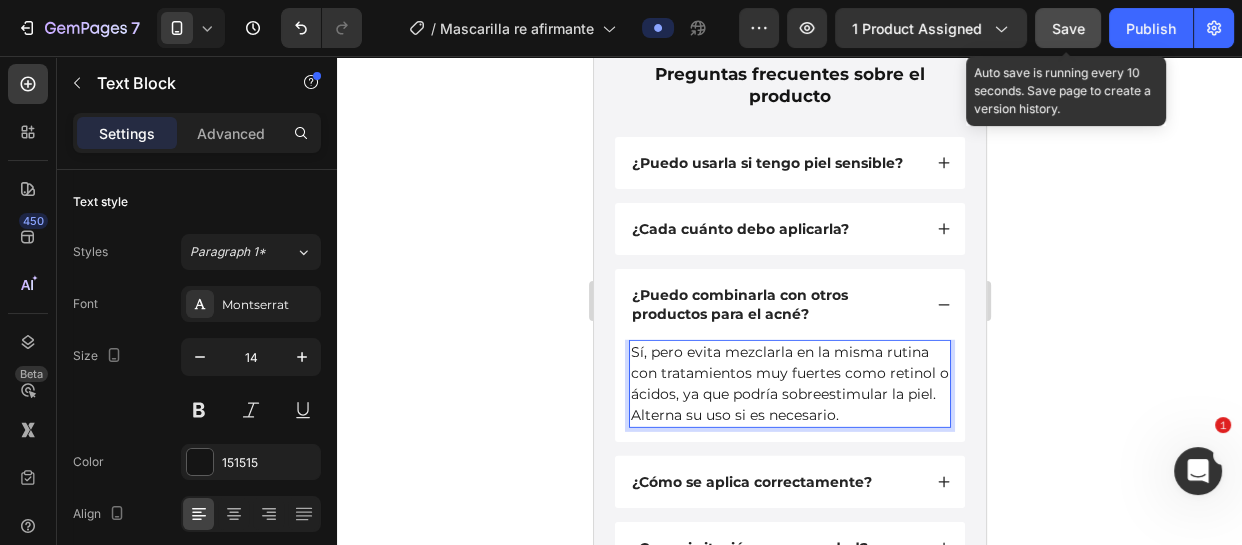 click on "Sí, pero evita mezclarla en la misma rutina con tratamientos muy fuertes como retinol o ácidos, ya que podría sobreestimular la piel. Alterna su uso si es necesario." at bounding box center (789, 384) 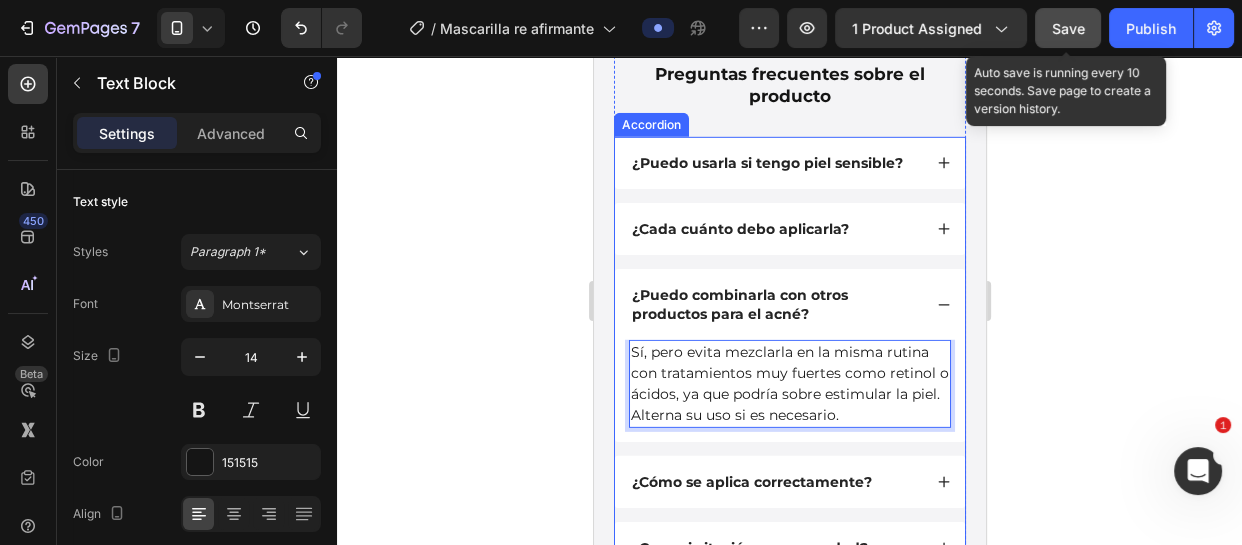 click 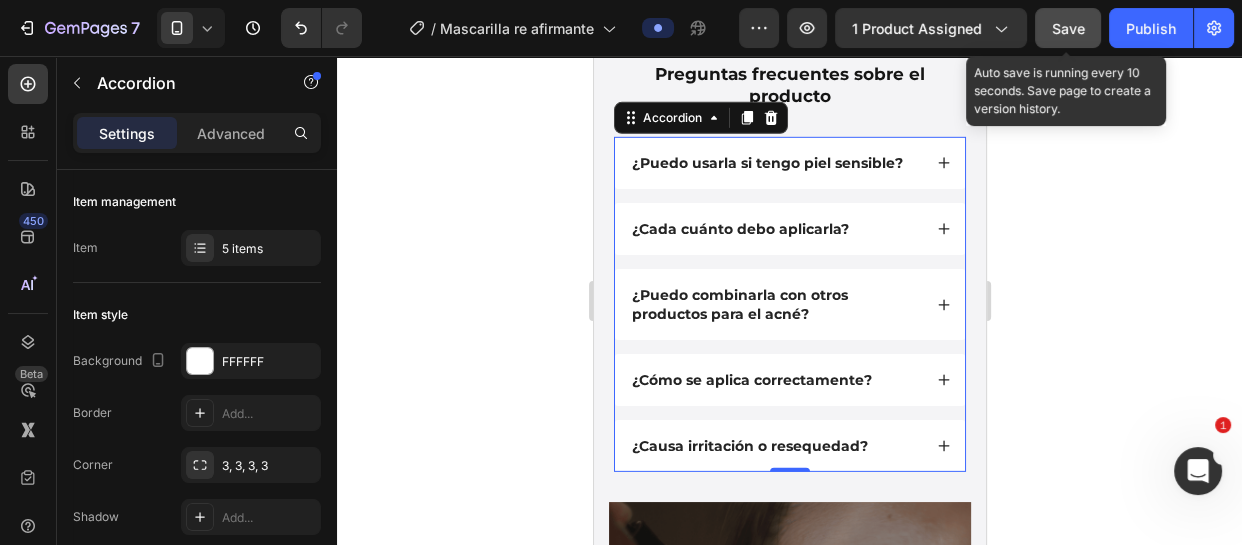 click on "Save" 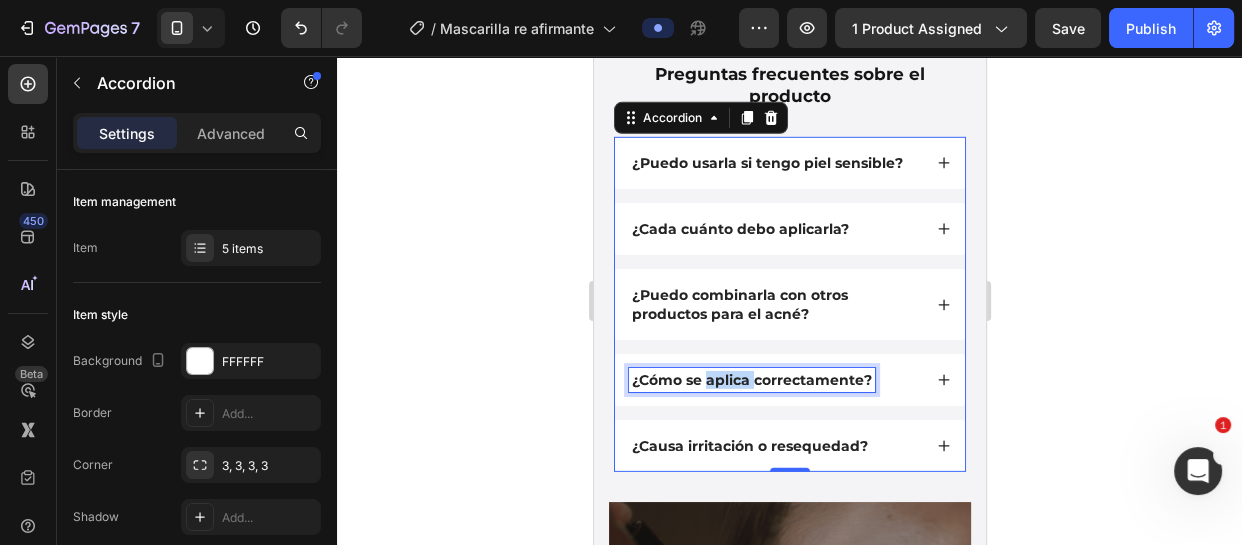 click on "¿Cómo se aplica correctamente?" at bounding box center [751, 380] 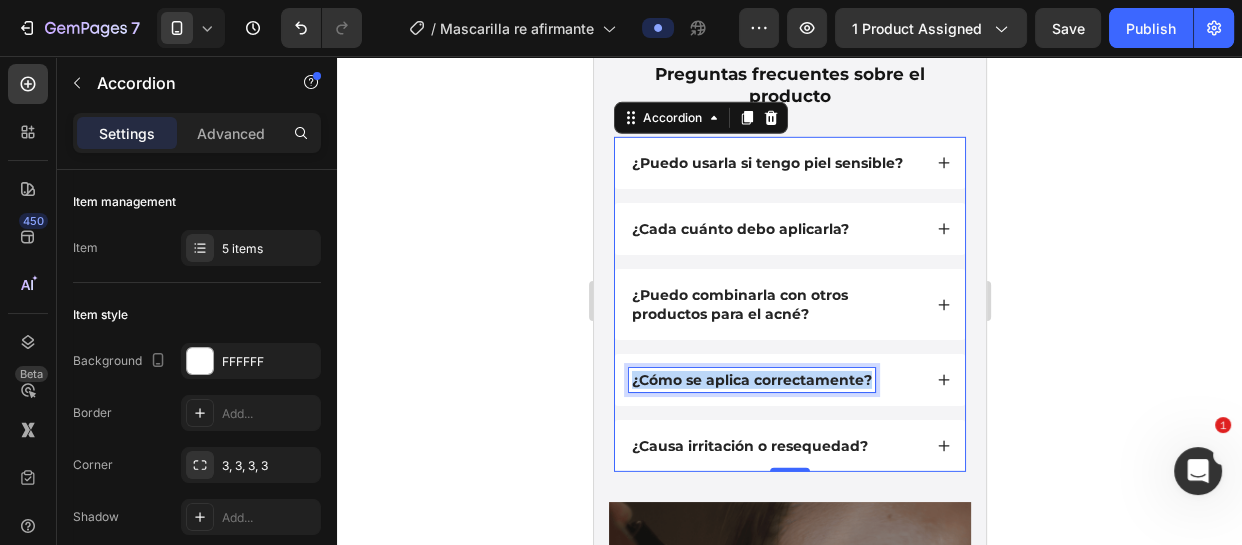 click on "¿Cómo se aplica correctamente?" at bounding box center (751, 380) 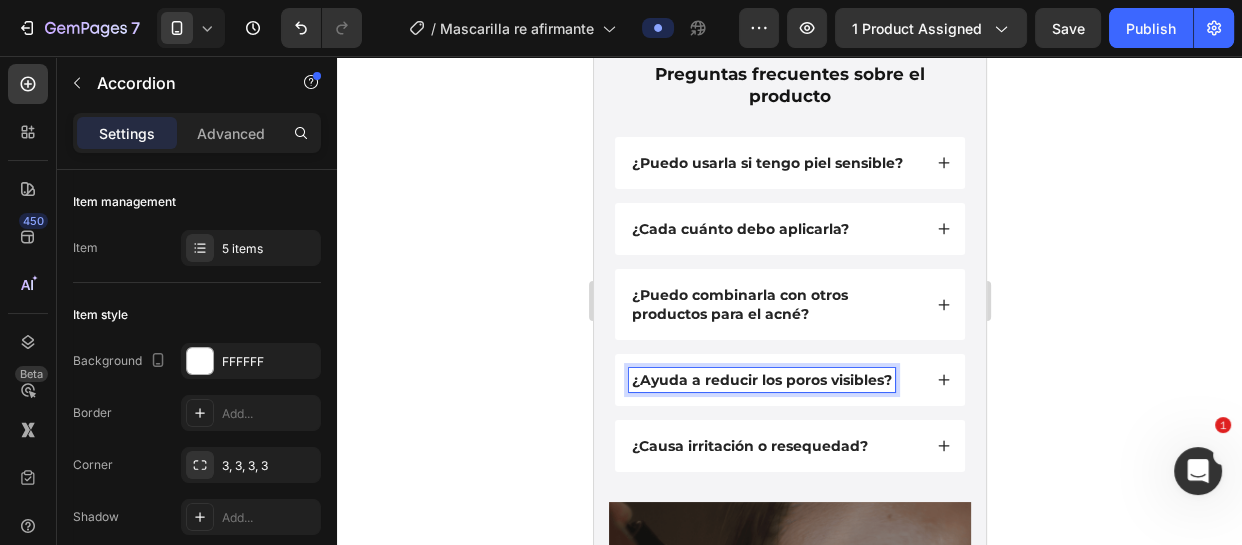 click on "¿Ayuda a reducir los poros visibles?" at bounding box center [761, 380] 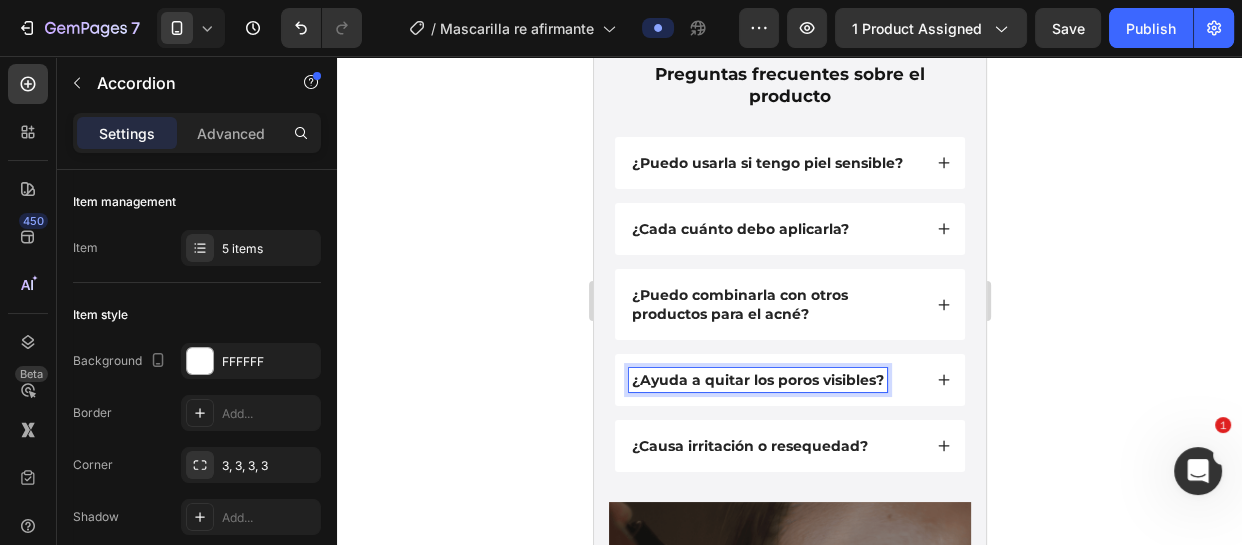 click 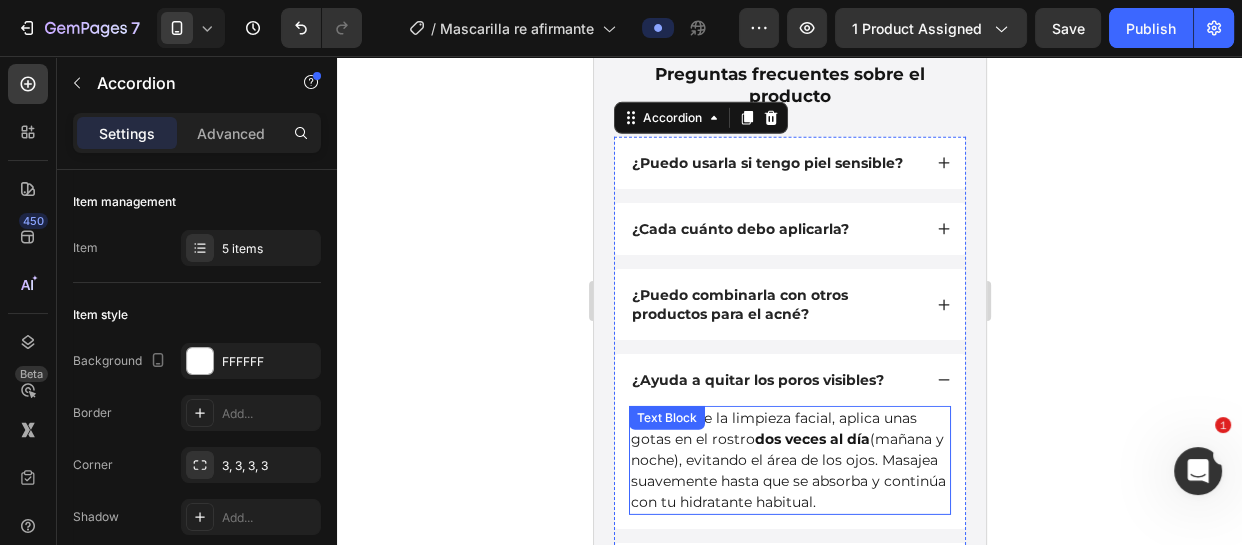 click on "dos veces al día" at bounding box center (811, 439) 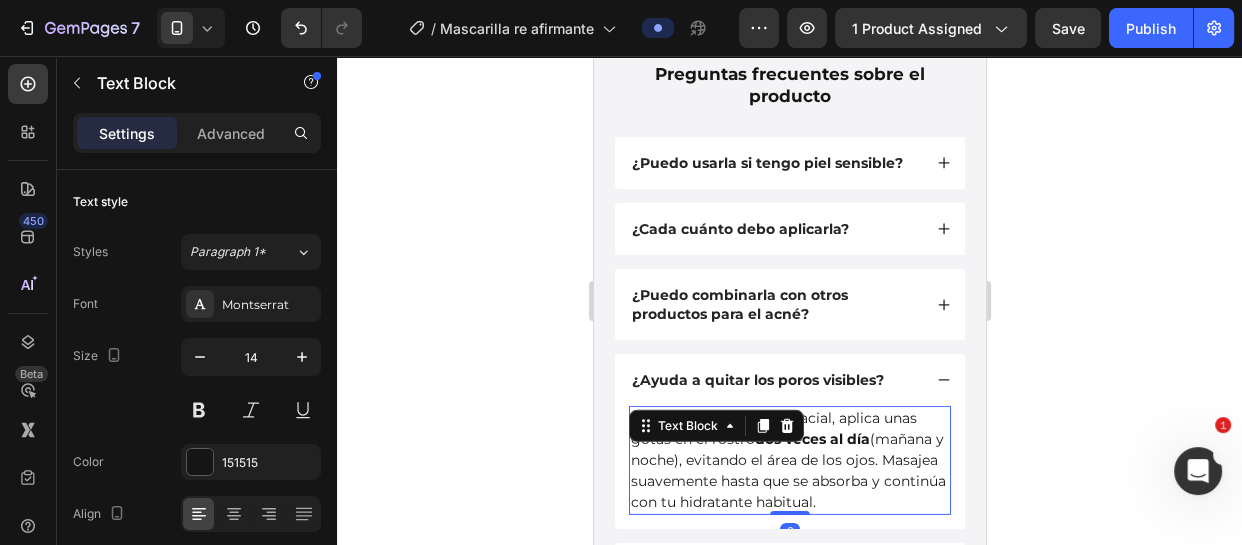 click on "Text Block" at bounding box center (715, 426) 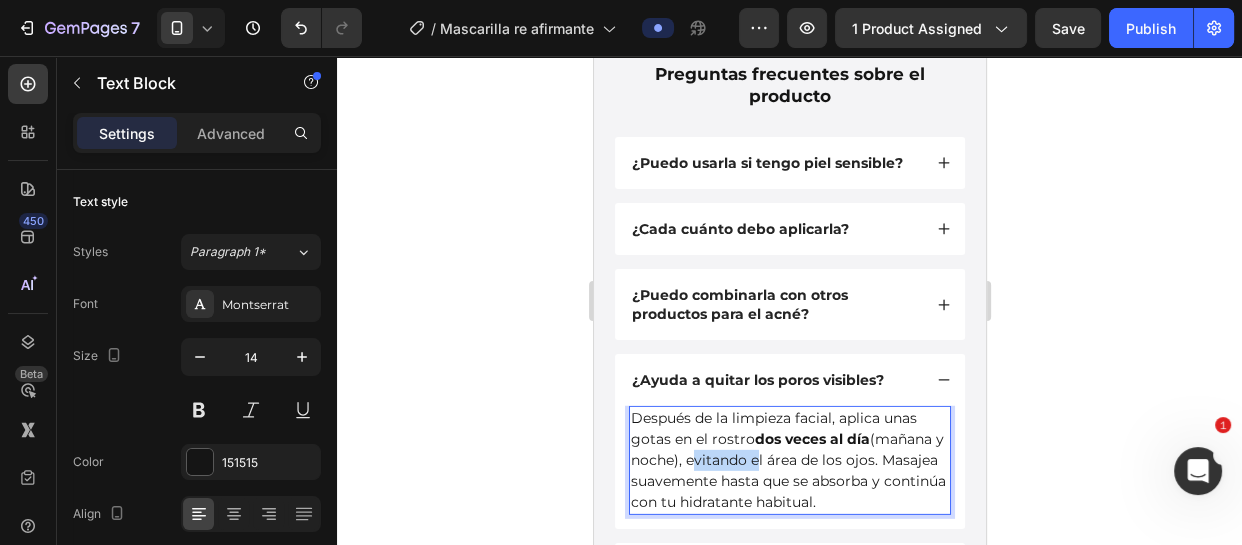 click on "Después de la limpieza facial, aplica unas gotas en el rostro  dos veces al día  (mañana y noche), evitando el área de los ojos. Masajea suavemente hasta que se absorba y continúa con tu hidratante habitual." at bounding box center (789, 460) 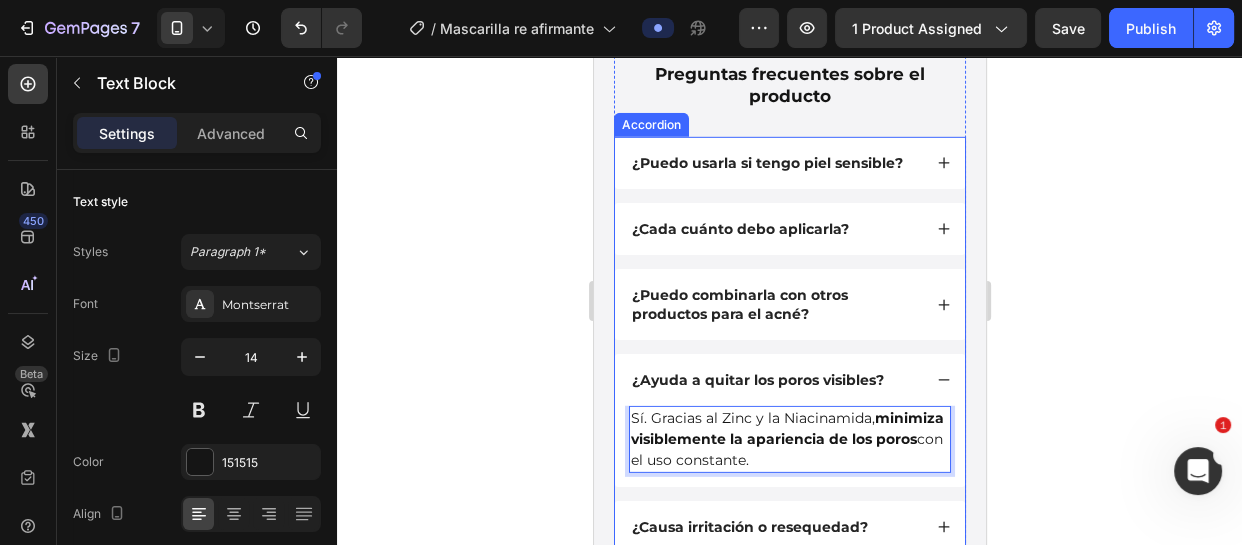 click 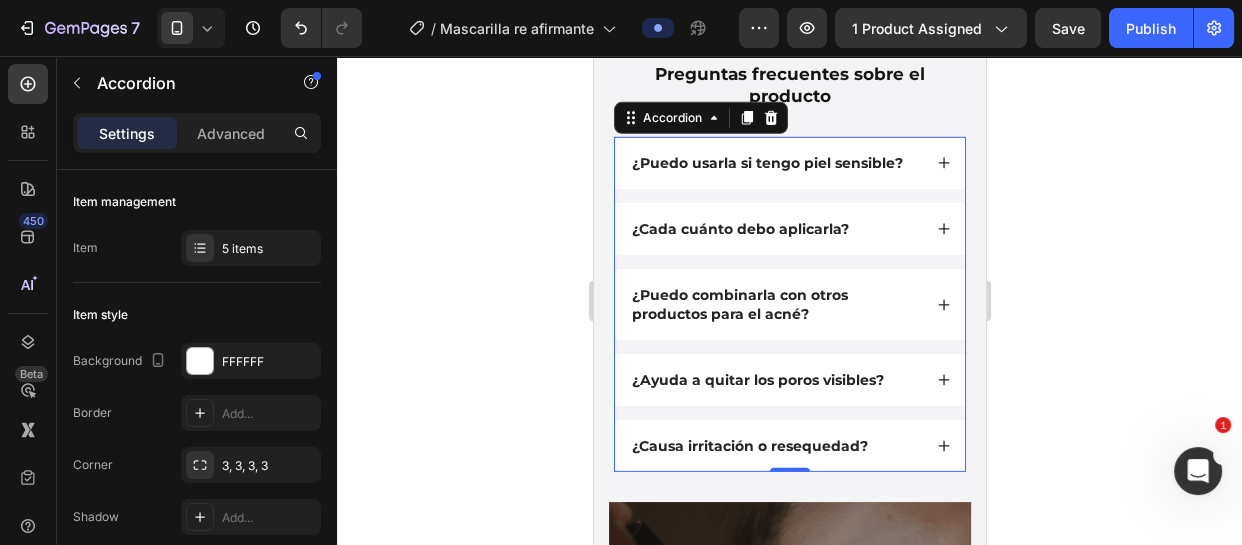 click 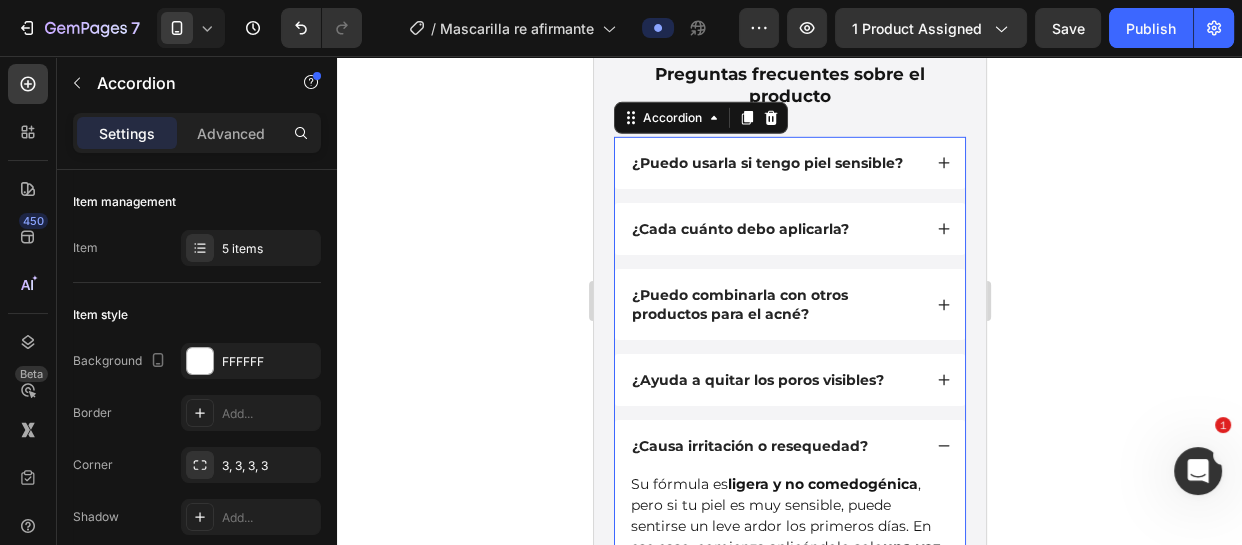 scroll, scrollTop: 5727, scrollLeft: 0, axis: vertical 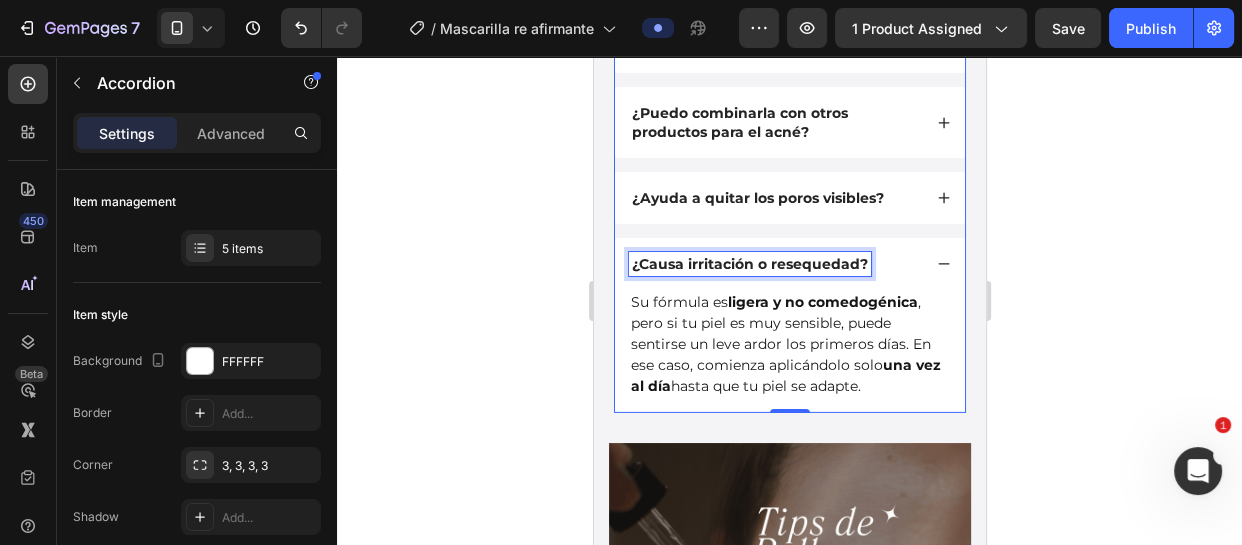 click on "¿Causa irritación o resequedad?" at bounding box center (749, 264) 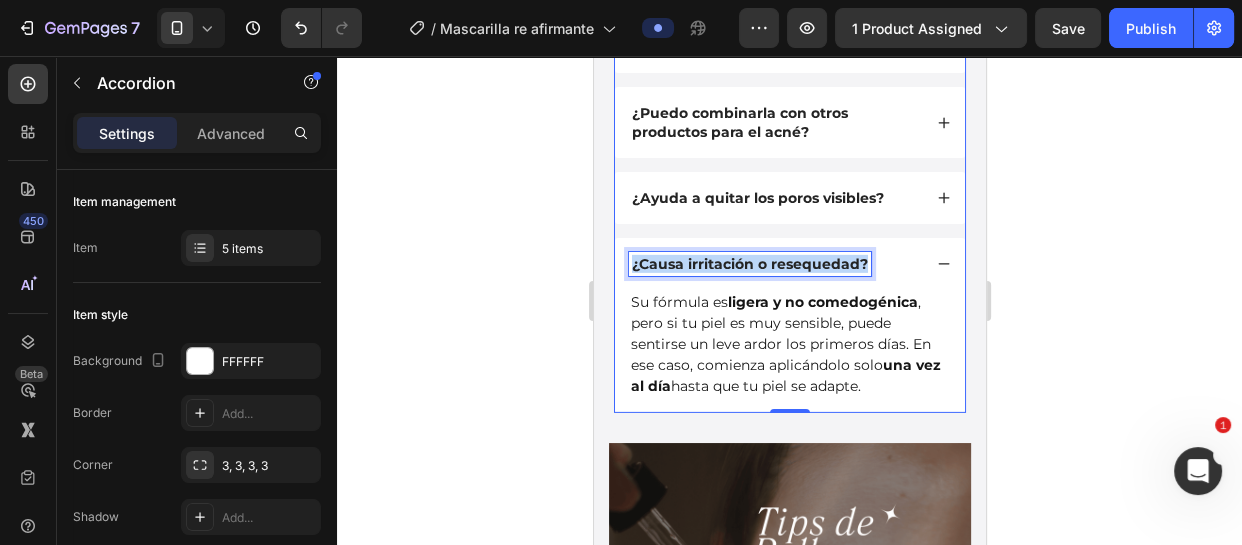 click on "¿Causa irritación o resequedad?" at bounding box center [749, 264] 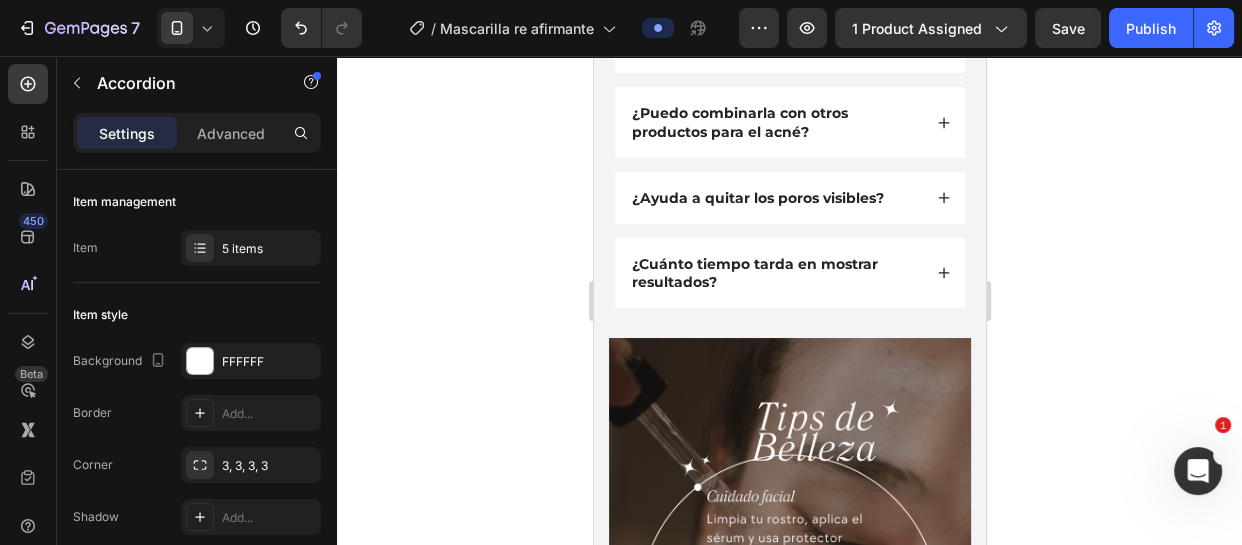 click 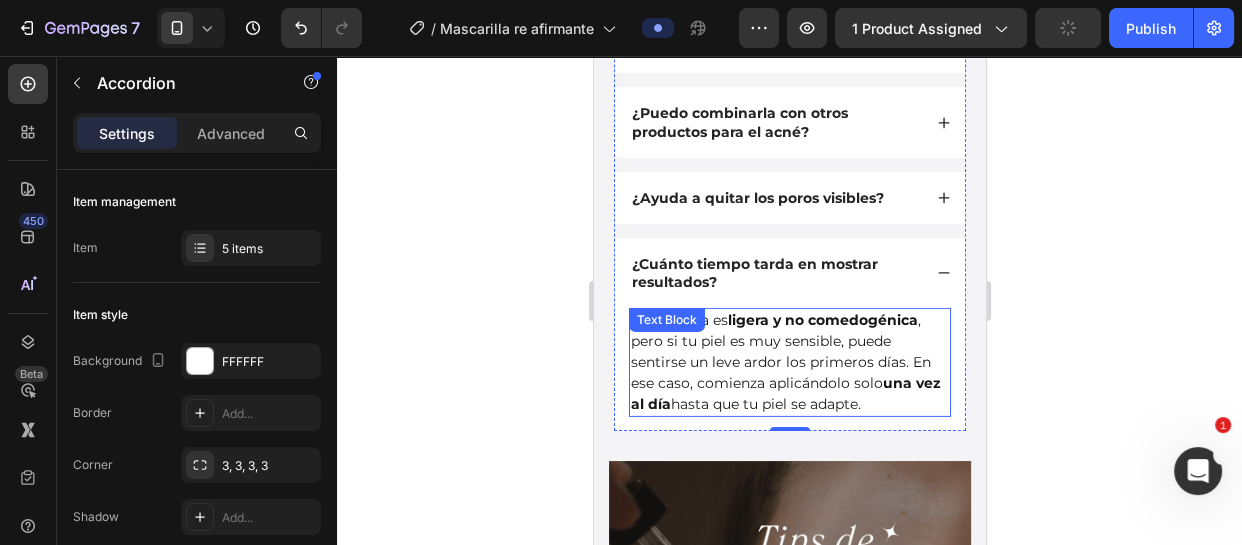 click on "Su fórmula es  ligera y no comedogénica , pero si tu piel es muy sensible, puede sentirse un leve ardor los primeros días. En ese caso, comienza aplicándolo solo  una vez al día  hasta que tu piel se adapte." at bounding box center (789, 362) 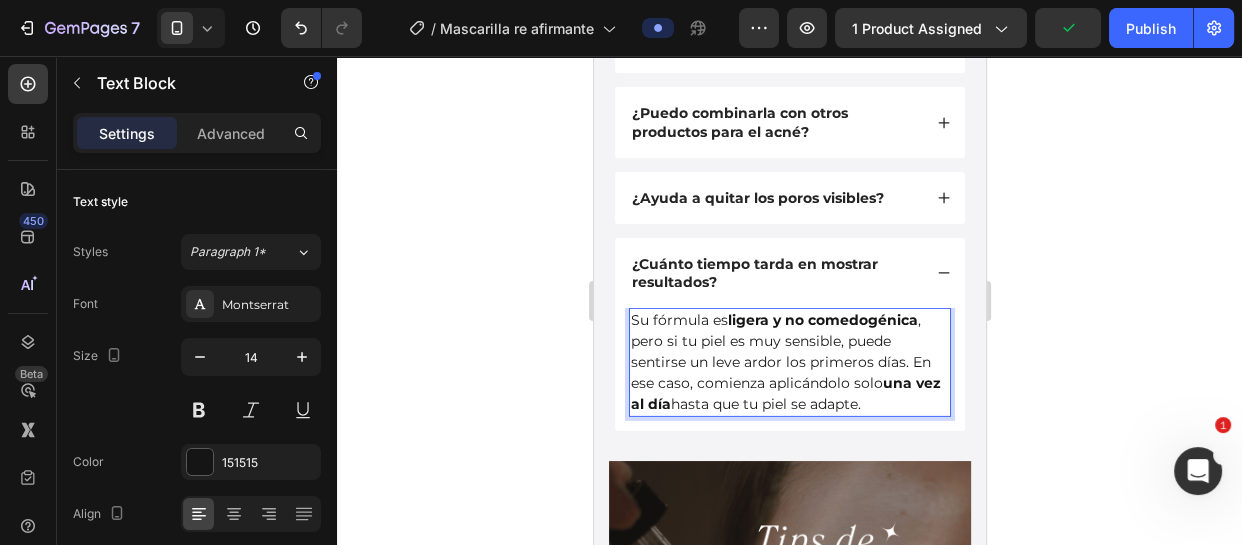 click on "Su fórmula es  ligera y no comedogénica , pero si tu piel es muy sensible, puede sentirse un leve ardor los primeros días. En ese caso, comienza aplicándolo solo  una vez al día  hasta que tu piel se adapte." at bounding box center [789, 362] 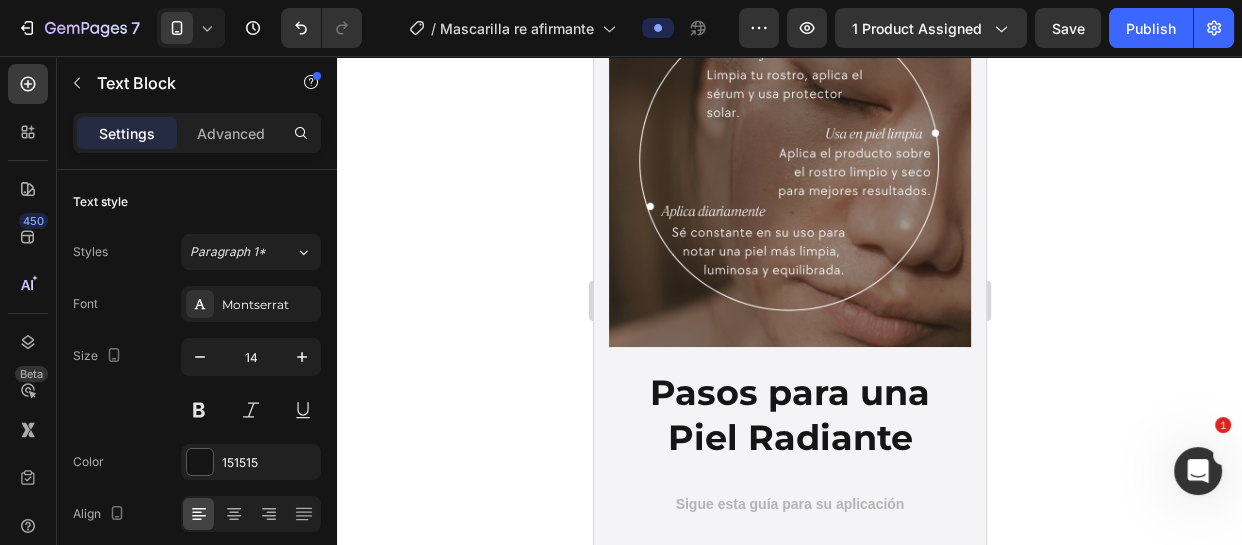 scroll, scrollTop: 6363, scrollLeft: 0, axis: vertical 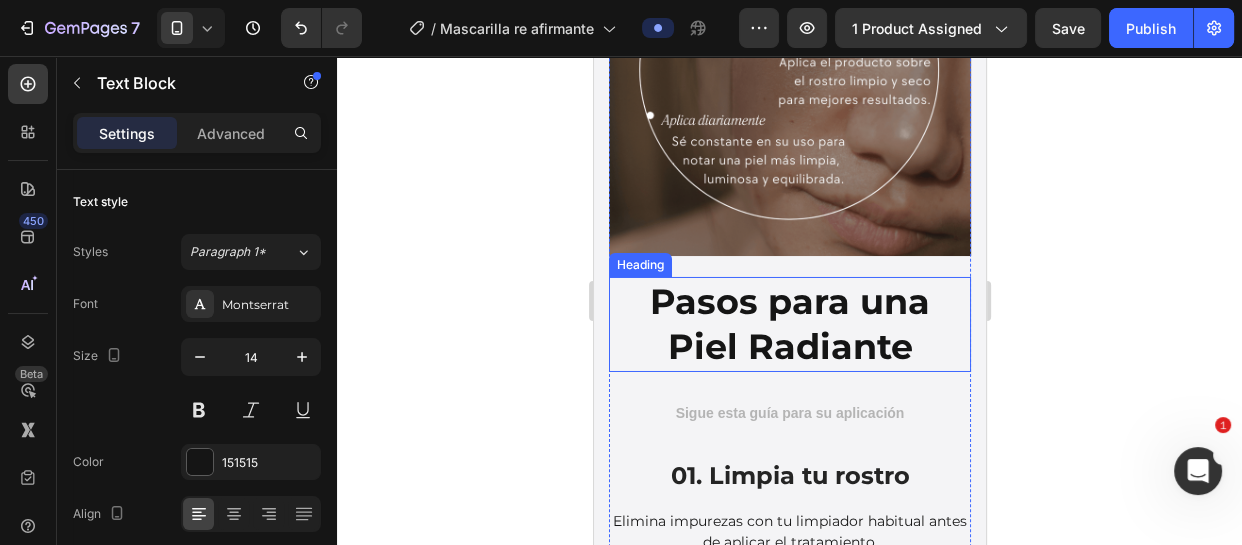 click on "Pasos para una Piel Radiante" at bounding box center [789, 324] 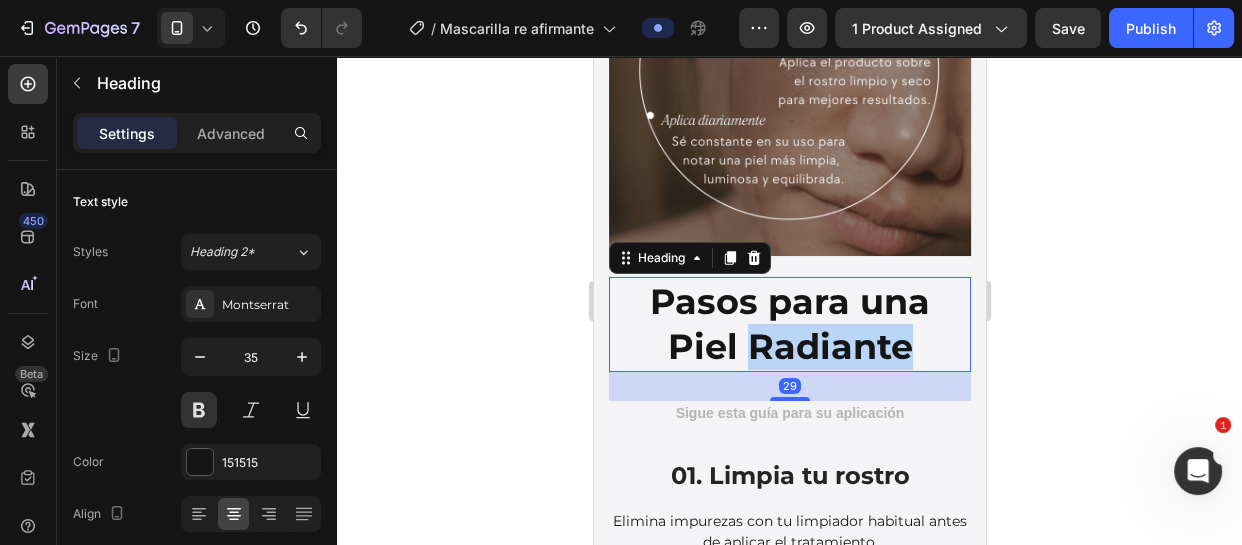 click on "Pasos para una Piel Radiante" at bounding box center (789, 324) 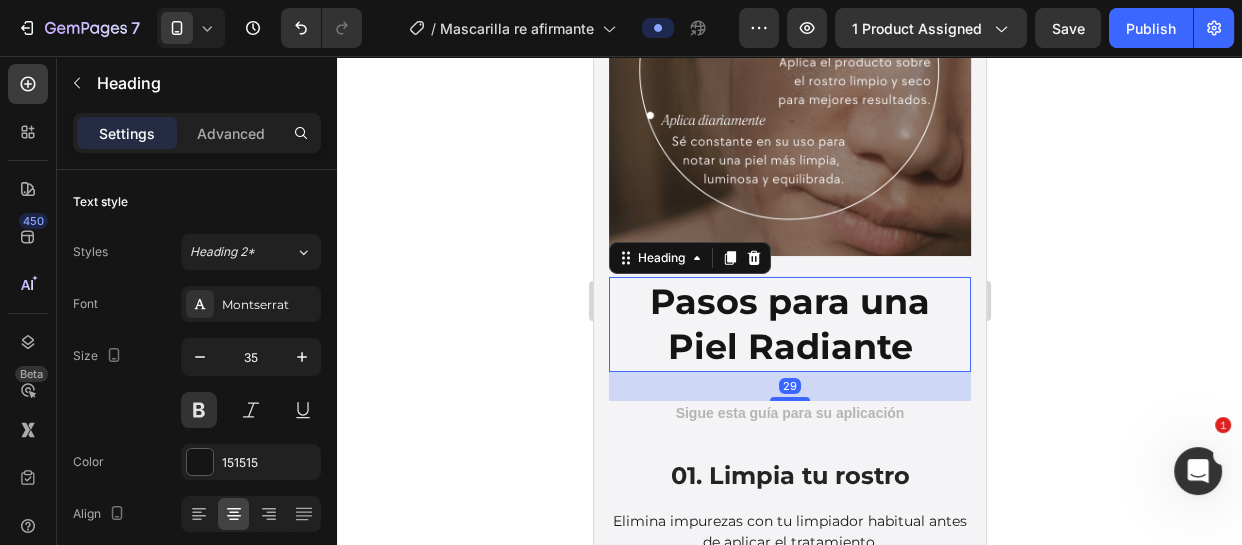 click on "Pasos para una Piel Radiante" at bounding box center [789, 324] 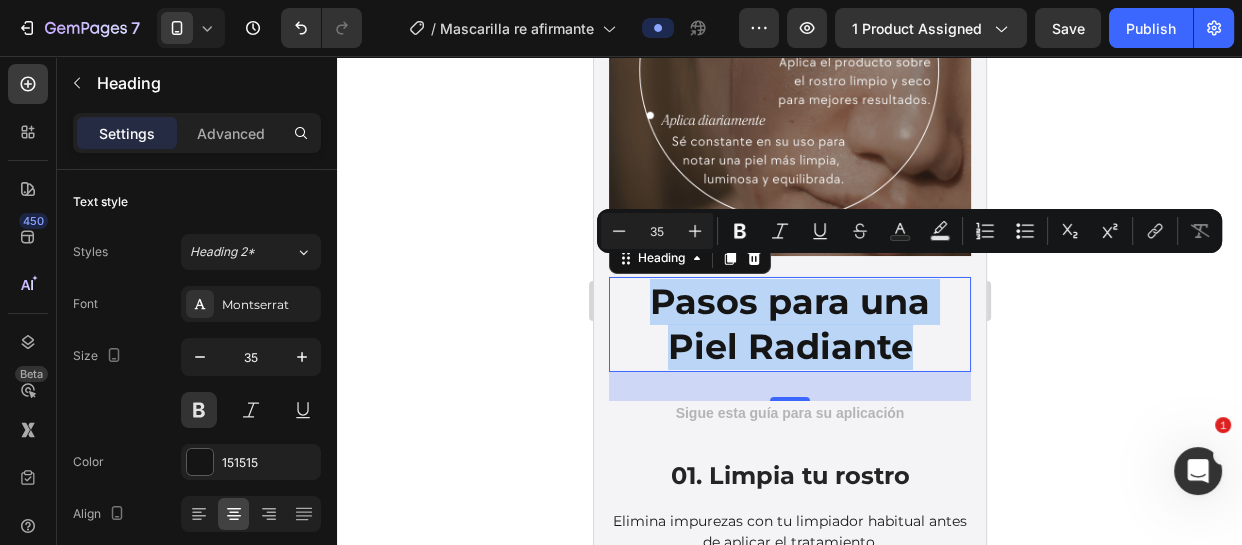 drag, startPoint x: 904, startPoint y: 331, endPoint x: 622, endPoint y: 286, distance: 285.56784 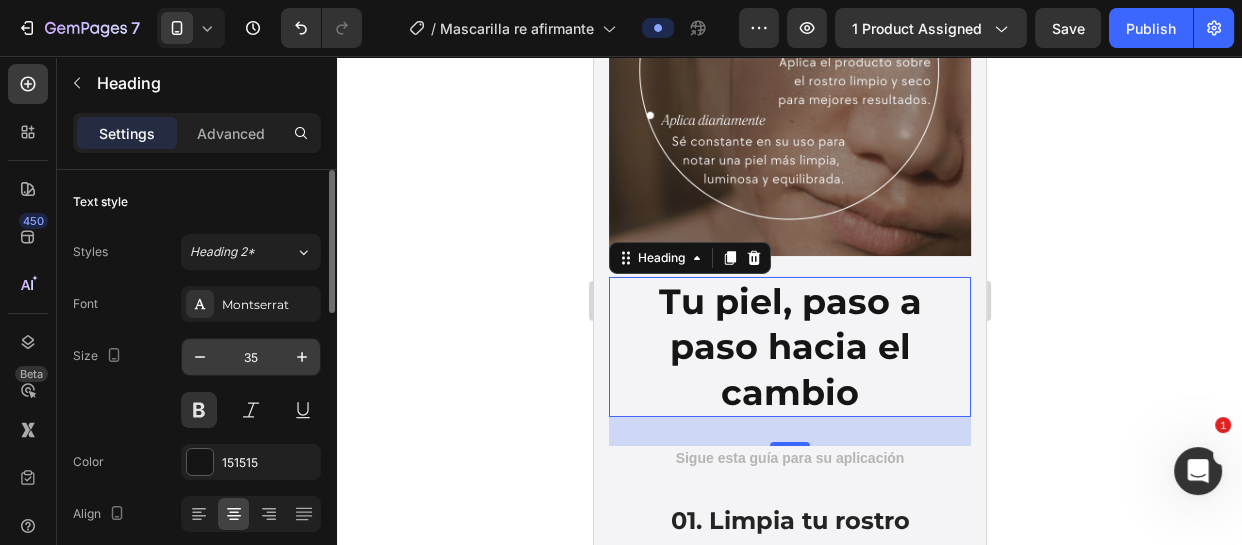 click on "35" at bounding box center (251, 357) 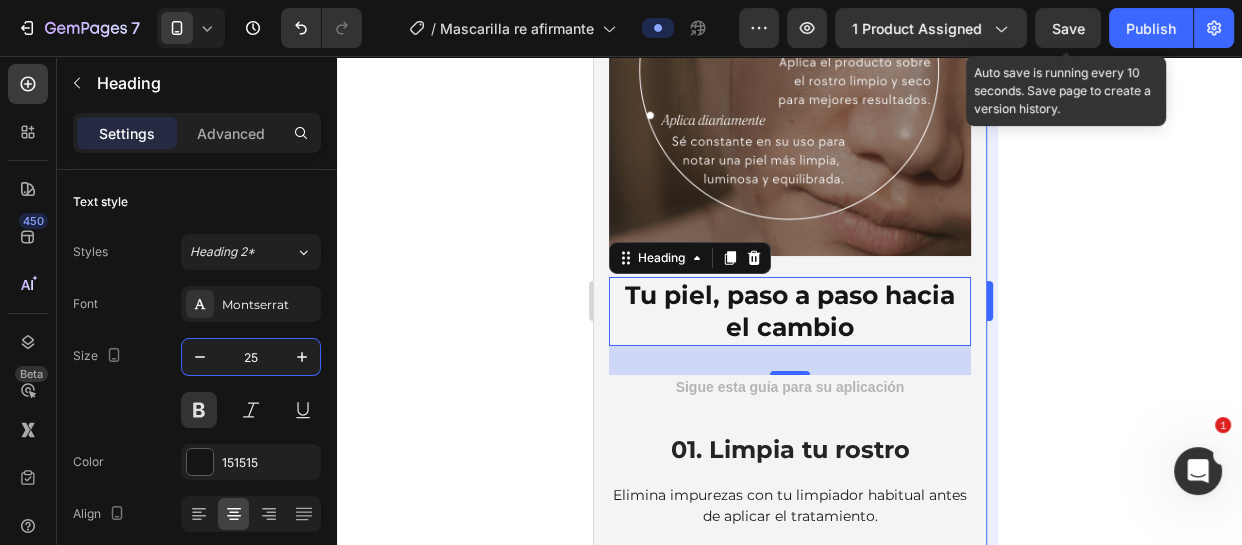 type on "25" 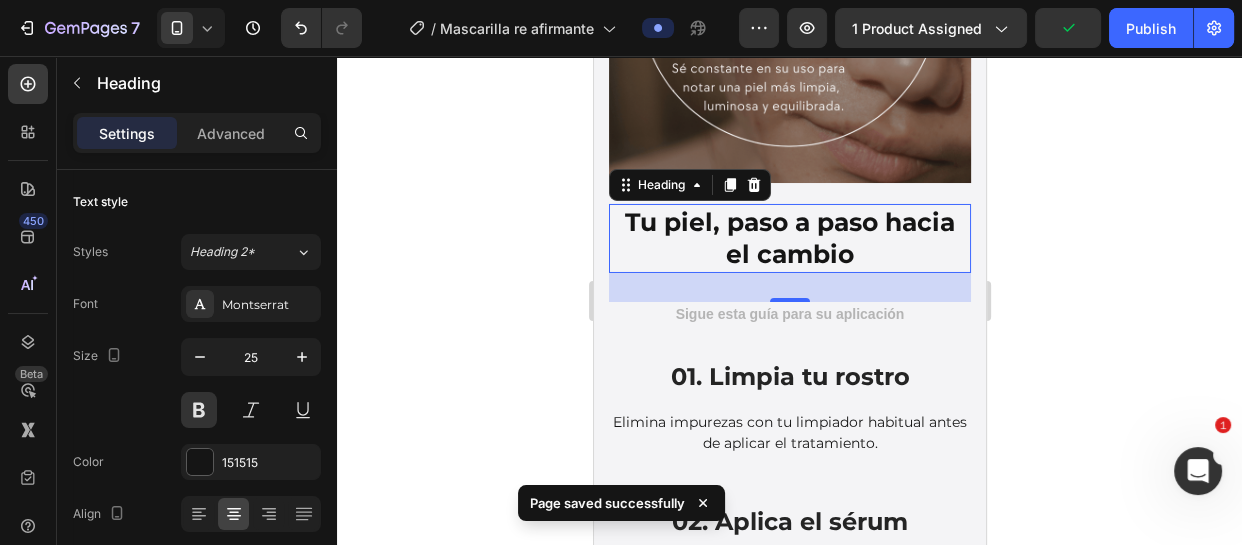scroll, scrollTop: 6545, scrollLeft: 0, axis: vertical 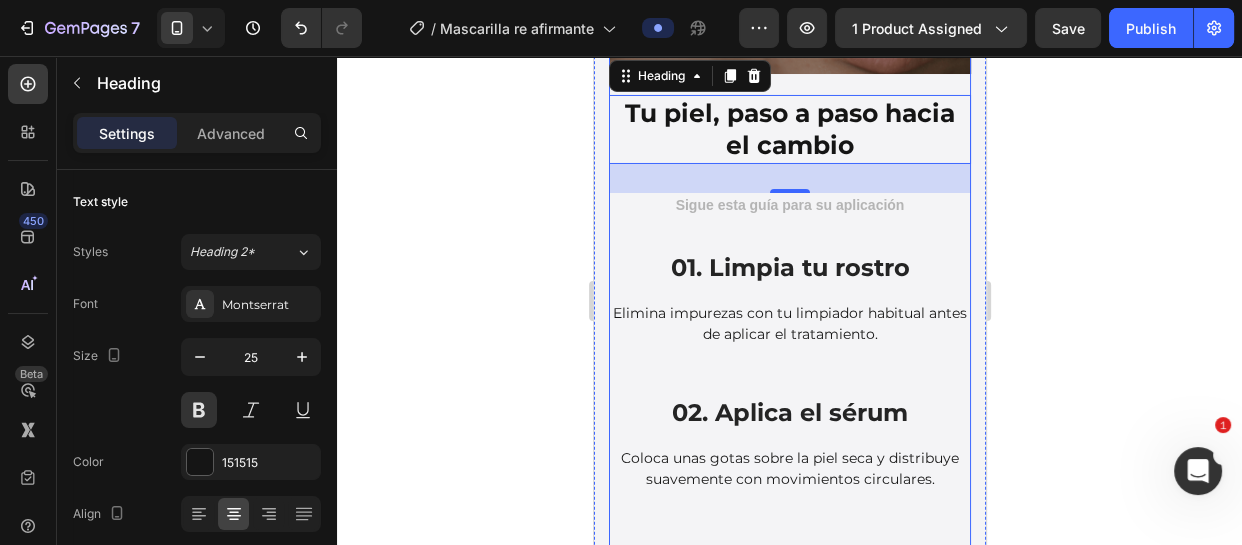 click on "Elimina impurezas con tu limpiador habitual antes de aplicar el tratamiento." at bounding box center [789, 324] 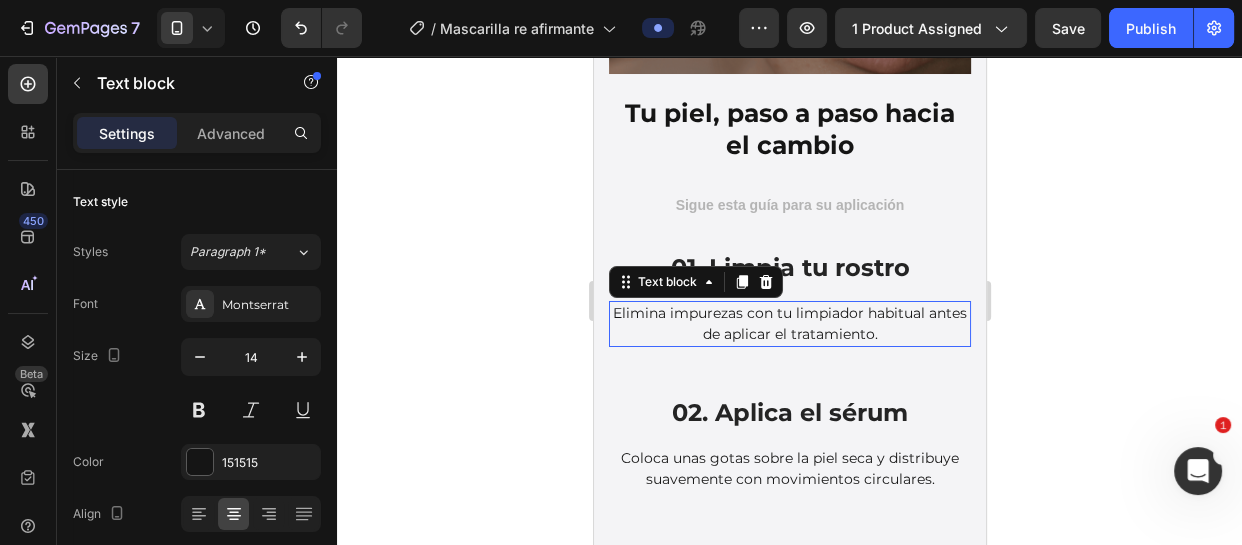 click on "Elimina impurezas con tu limpiador habitual antes de aplicar el tratamiento." at bounding box center (789, 324) 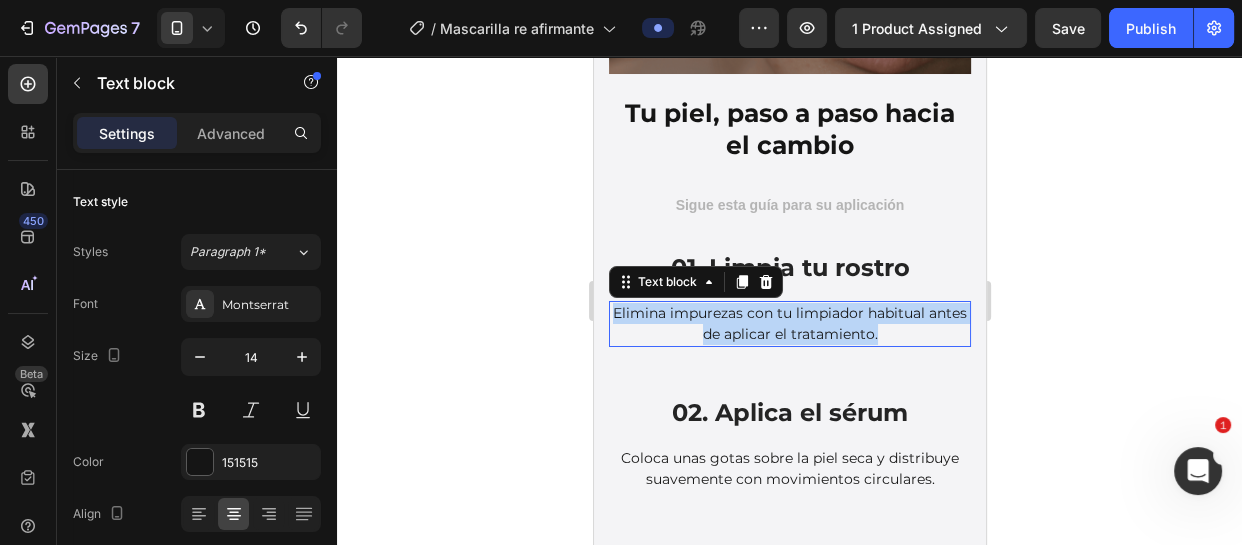 click on "Elimina impurezas con tu limpiador habitual antes de aplicar el tratamiento." at bounding box center (789, 324) 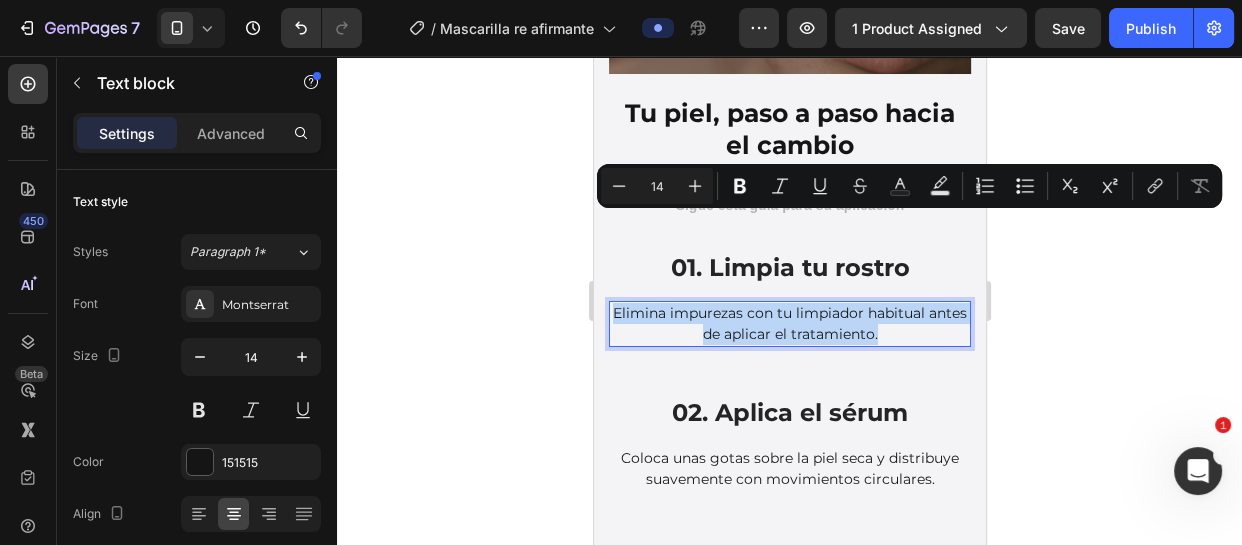 scroll, scrollTop: 6636, scrollLeft: 0, axis: vertical 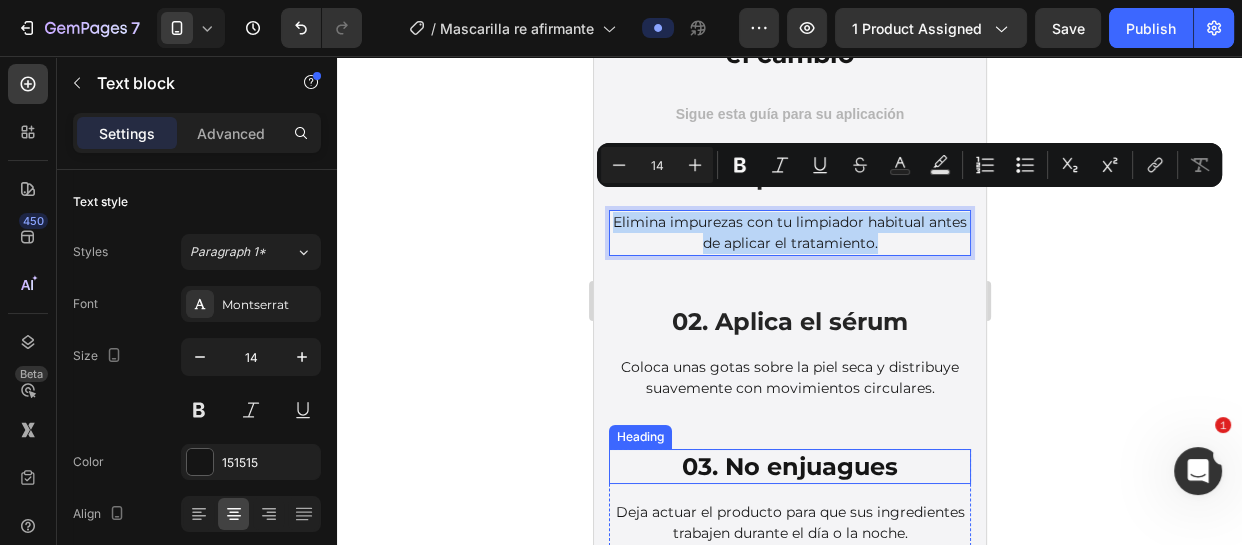 click on "03. No enjuagues" at bounding box center (789, 466) 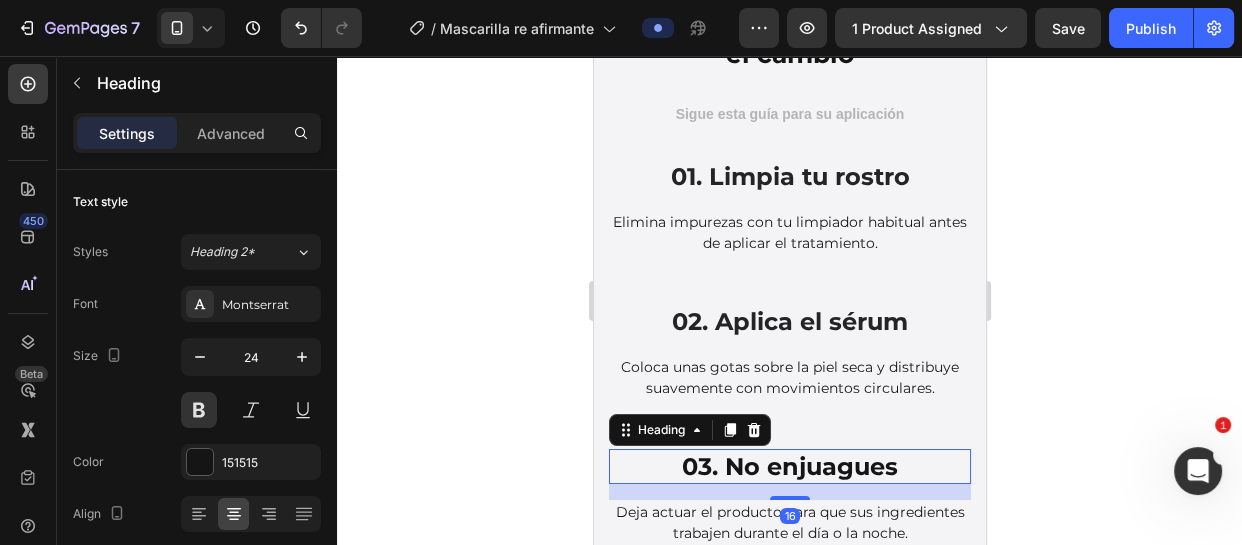 click on "03. No enjuagues" at bounding box center [789, 466] 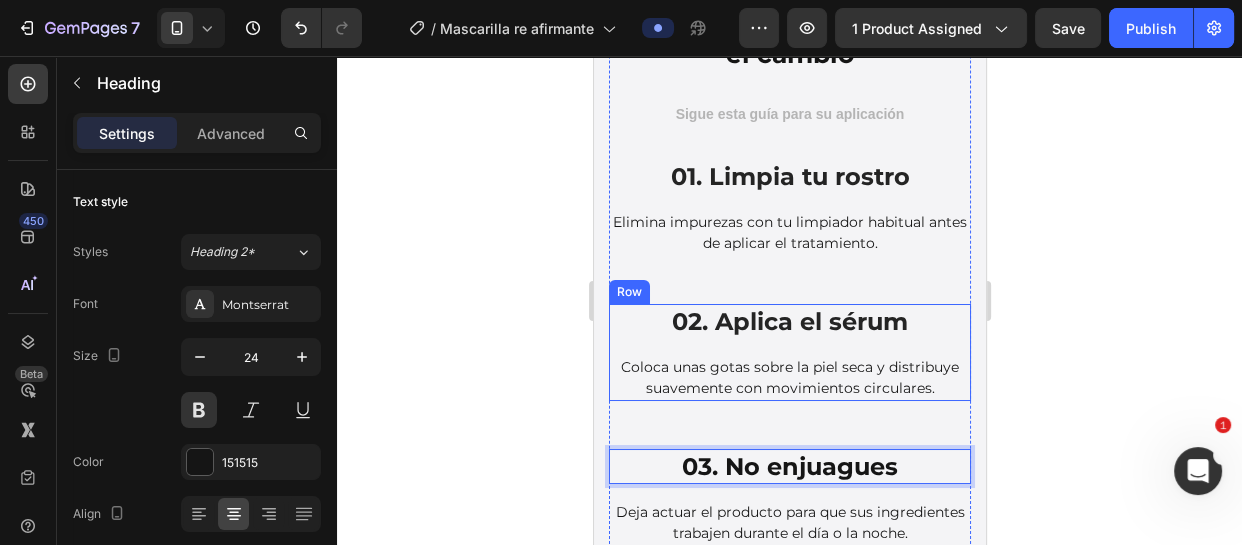 click on "02. Aplica el sérum" at bounding box center (789, 321) 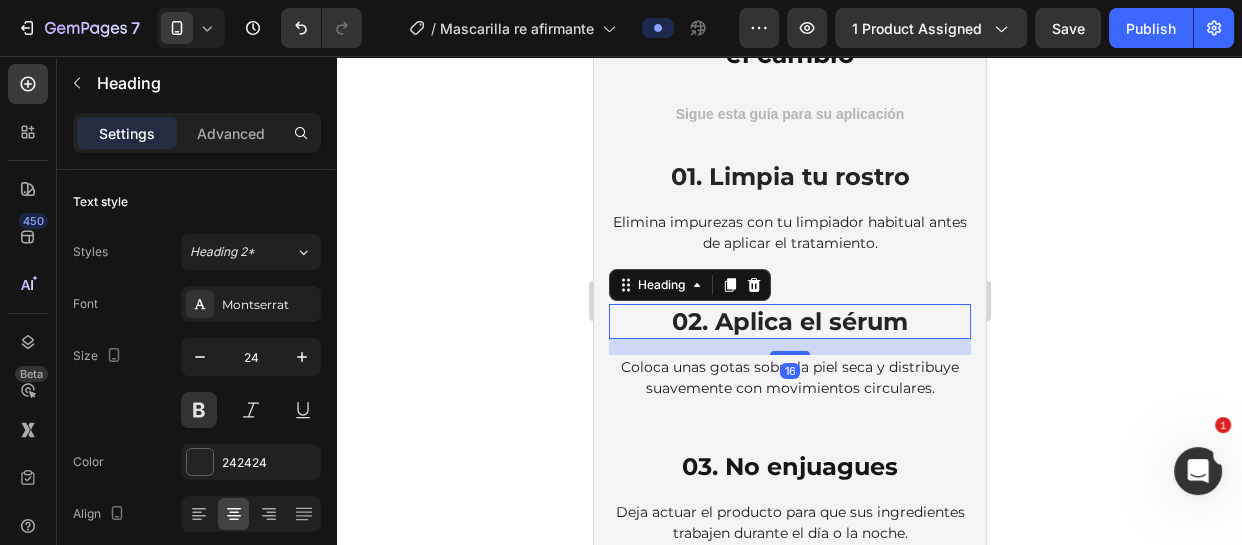 click on "02. Aplica el sérum" at bounding box center [789, 321] 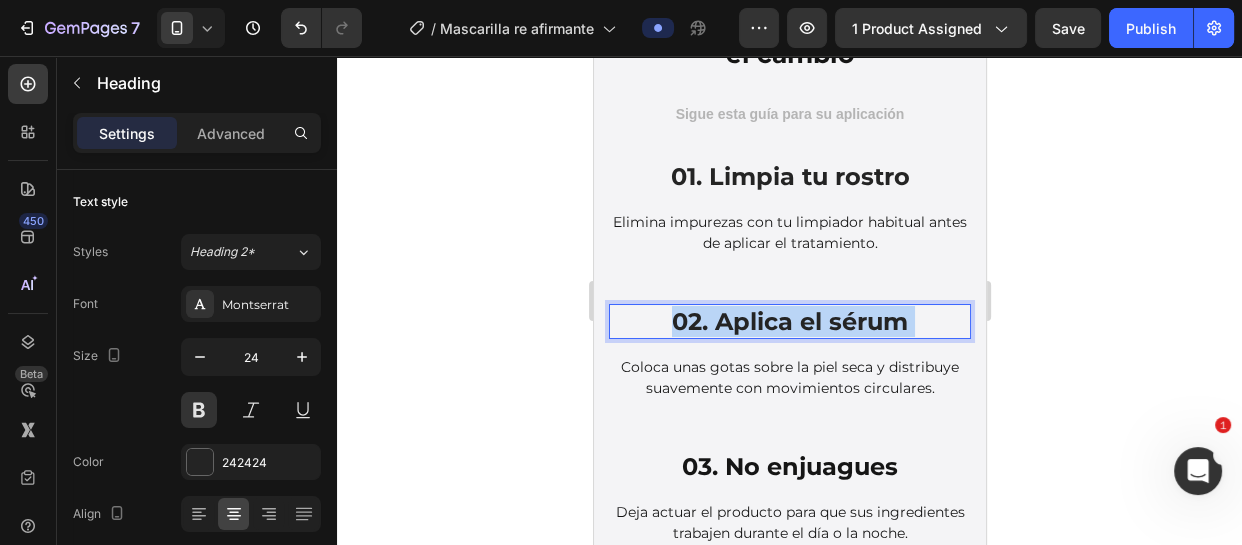 drag, startPoint x: 911, startPoint y: 302, endPoint x: 747, endPoint y: 302, distance: 164 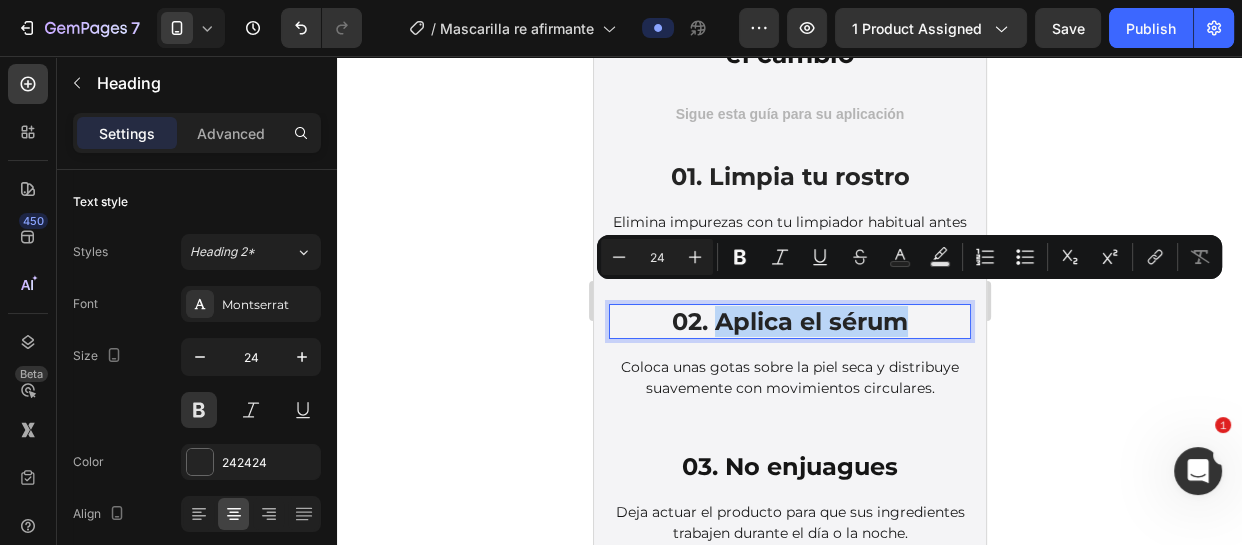 drag, startPoint x: 920, startPoint y: 303, endPoint x: 715, endPoint y: 313, distance: 205.24376 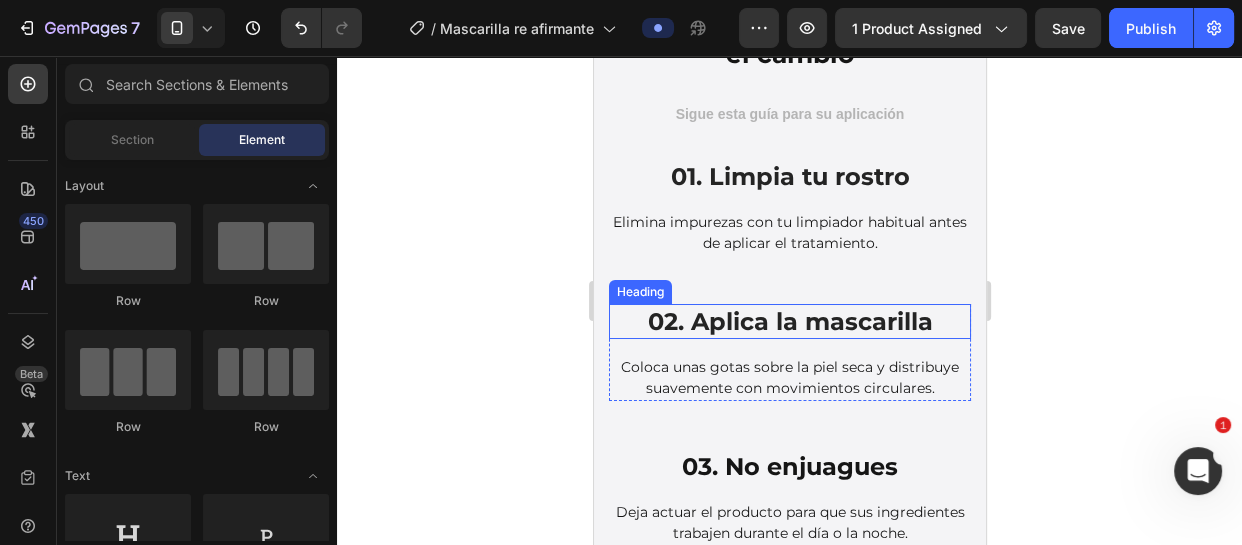 drag, startPoint x: 932, startPoint y: 303, endPoint x: 715, endPoint y: 316, distance: 217.38905 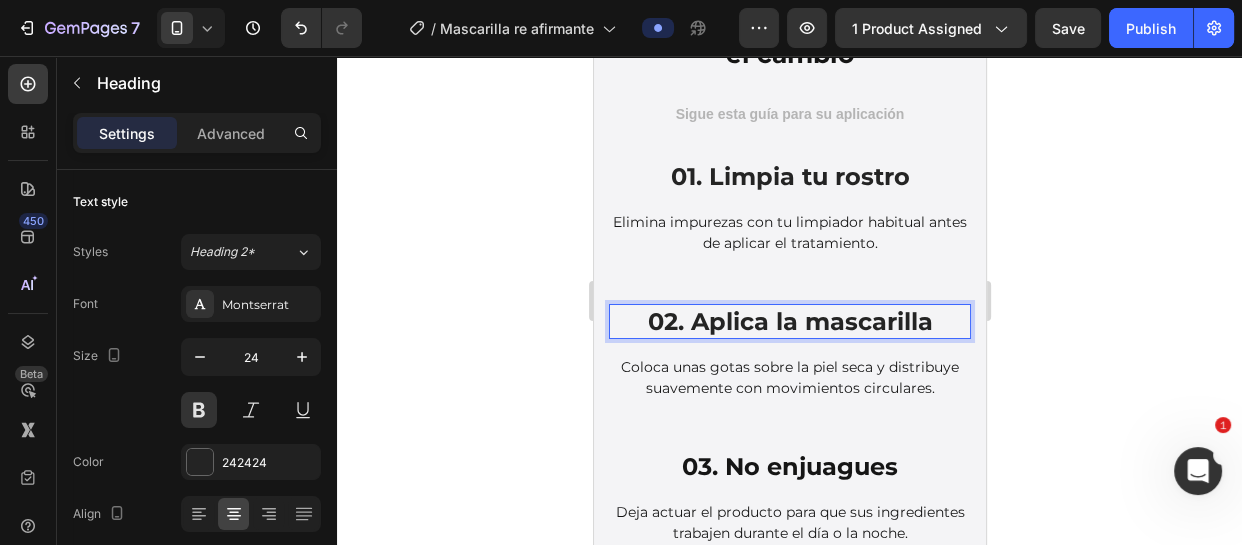 click on "02. Aplica la mascarilla" at bounding box center [789, 321] 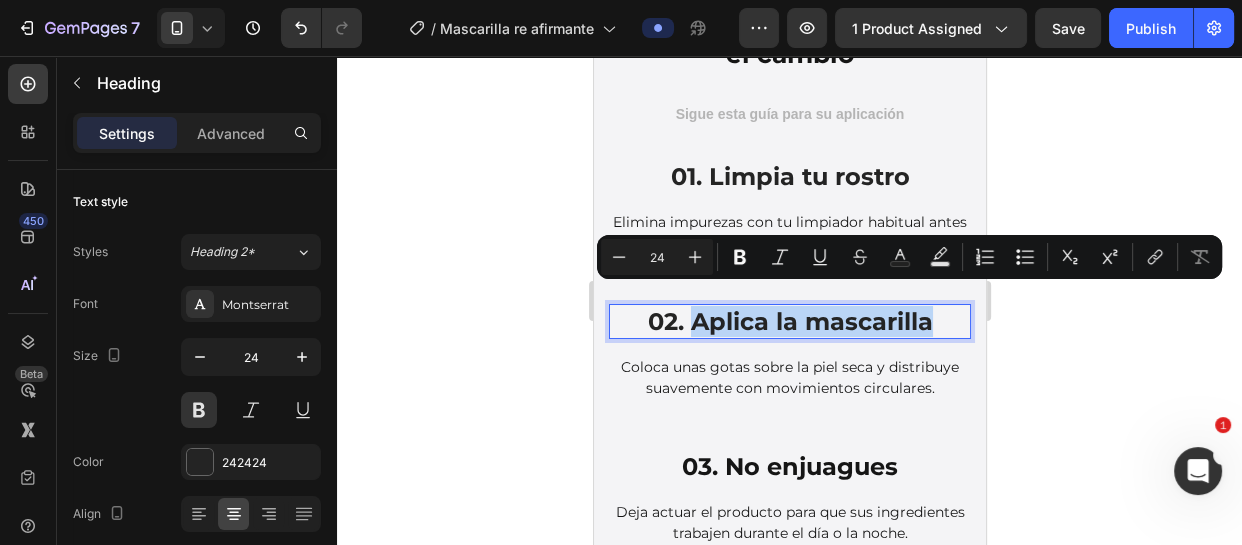 drag, startPoint x: 686, startPoint y: 306, endPoint x: 943, endPoint y: 306, distance: 257 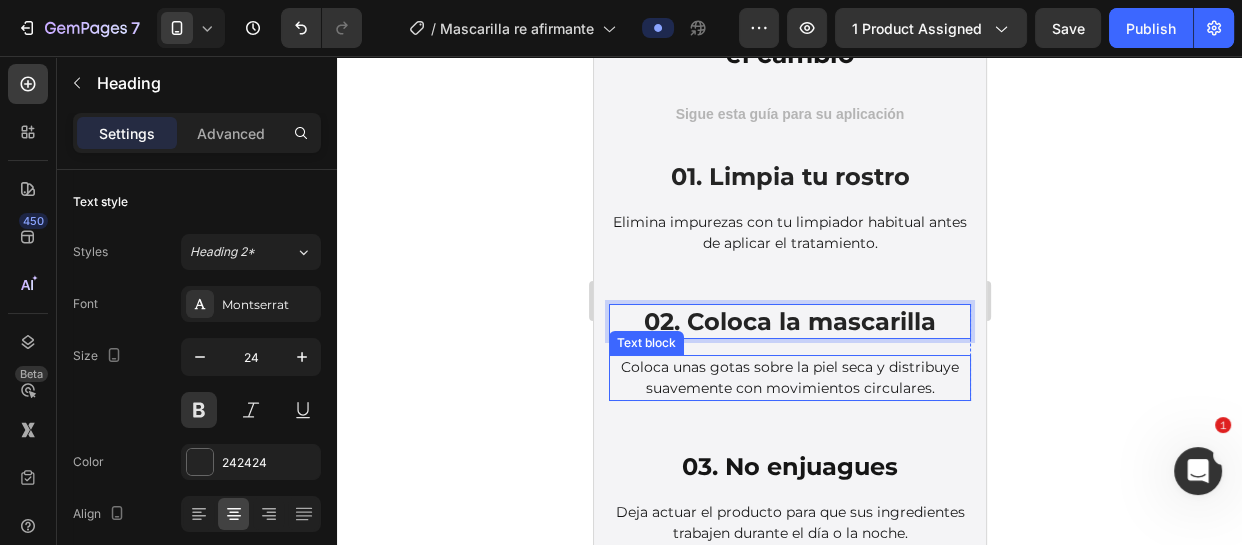 click on "Coloca unas gotas sobre la piel seca y distribuye suavemente con movimientos circulares." at bounding box center (789, 378) 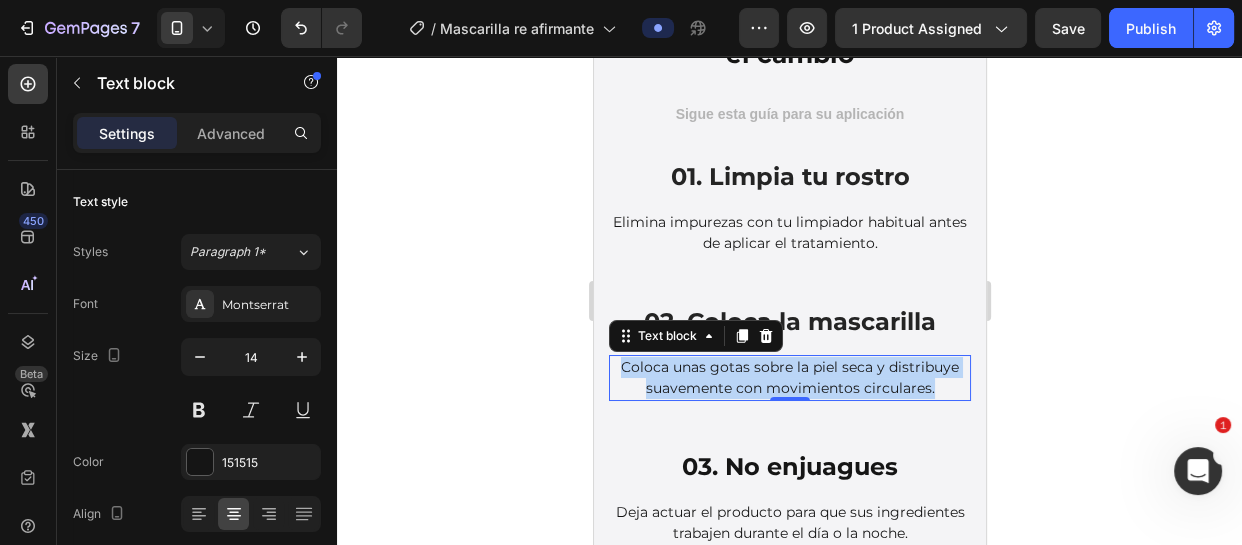 click on "Coloca unas gotas sobre la piel seca y distribuye suavemente con movimientos circulares." at bounding box center (789, 378) 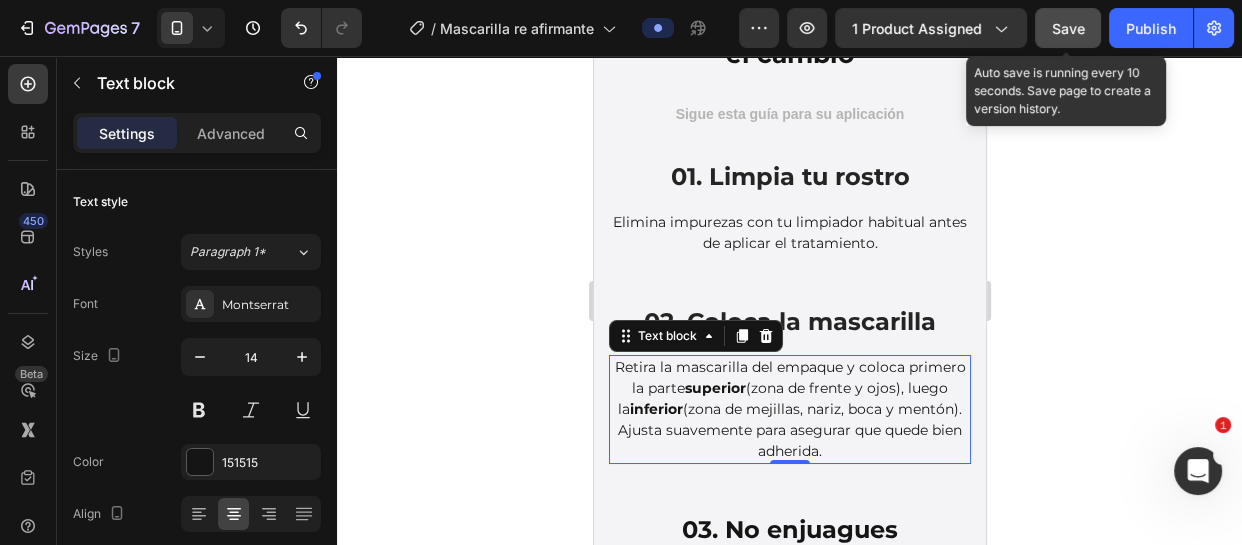 click on "Save" 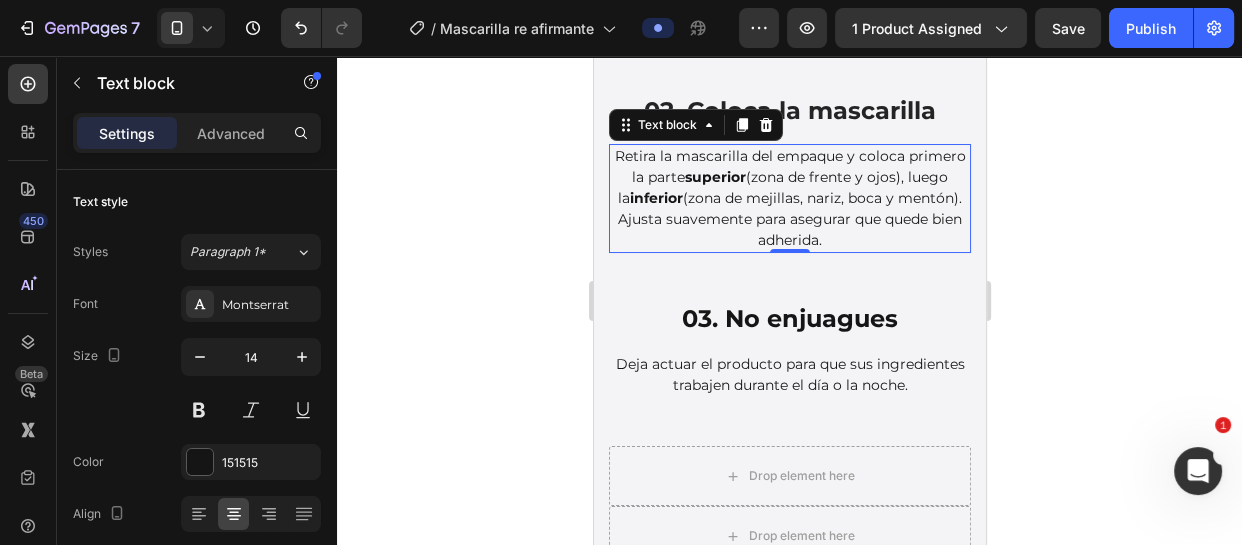 scroll, scrollTop: 6909, scrollLeft: 0, axis: vertical 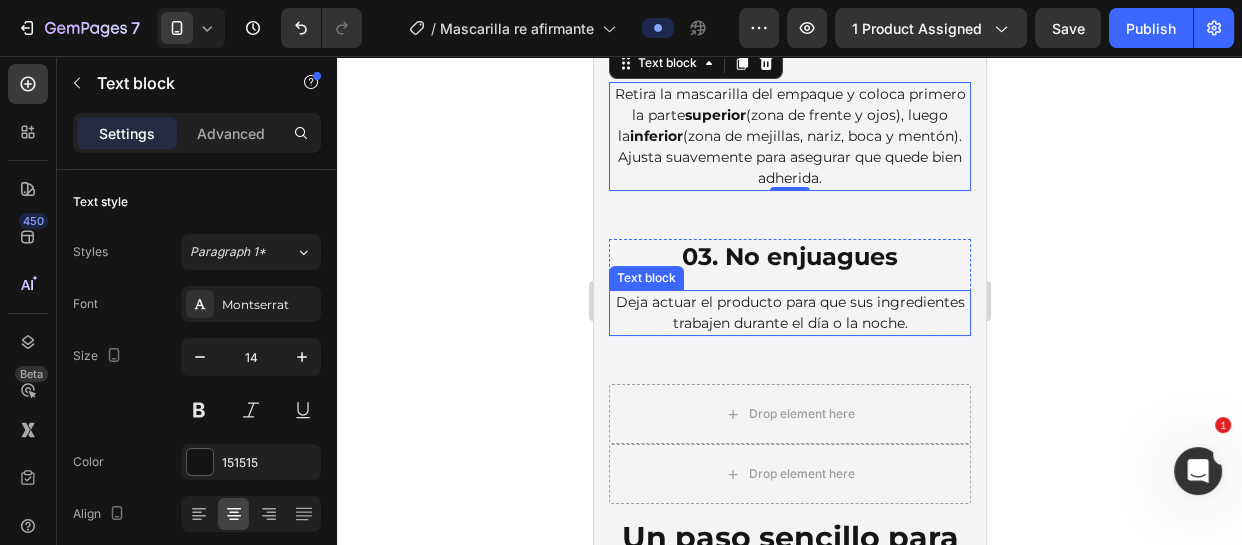 click on "Deja actuar el producto para que sus ingredientes trabajen durante el día o la noche." at bounding box center [789, 313] 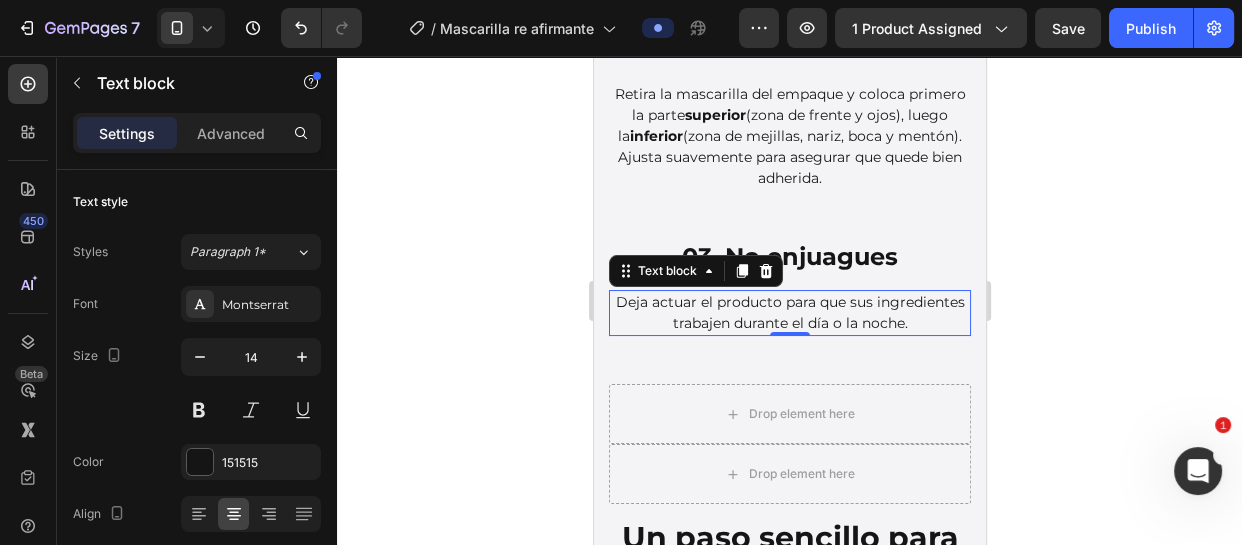 click on "Deja actuar el producto para que sus ingredientes trabajen durante el día o la noche." at bounding box center (789, 313) 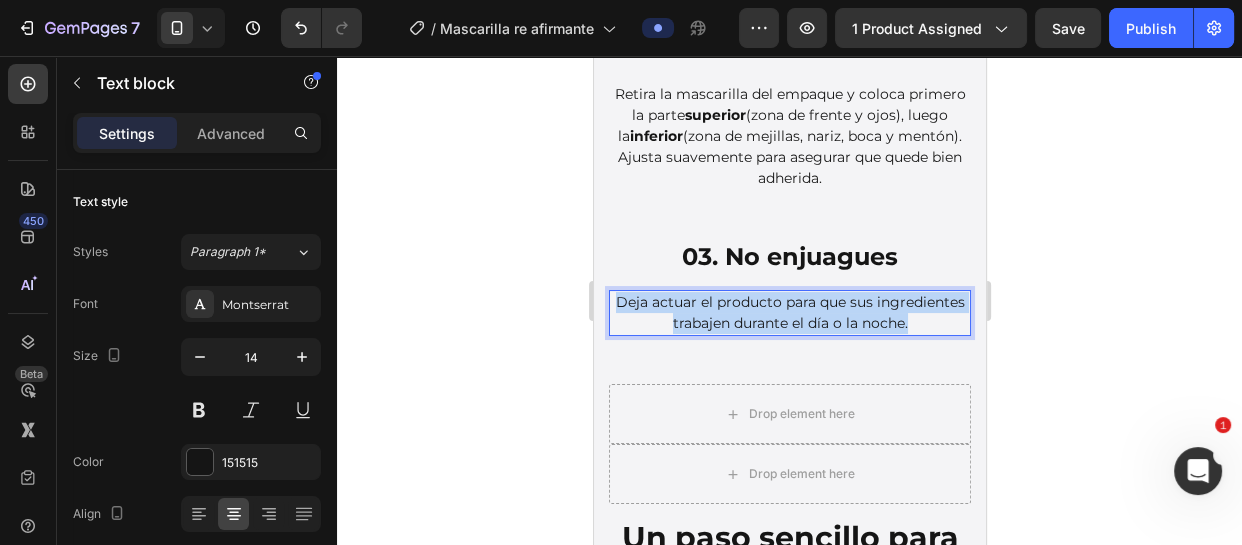 click on "Deja actuar el producto para que sus ingredientes trabajen durante el día o la noche." at bounding box center [789, 313] 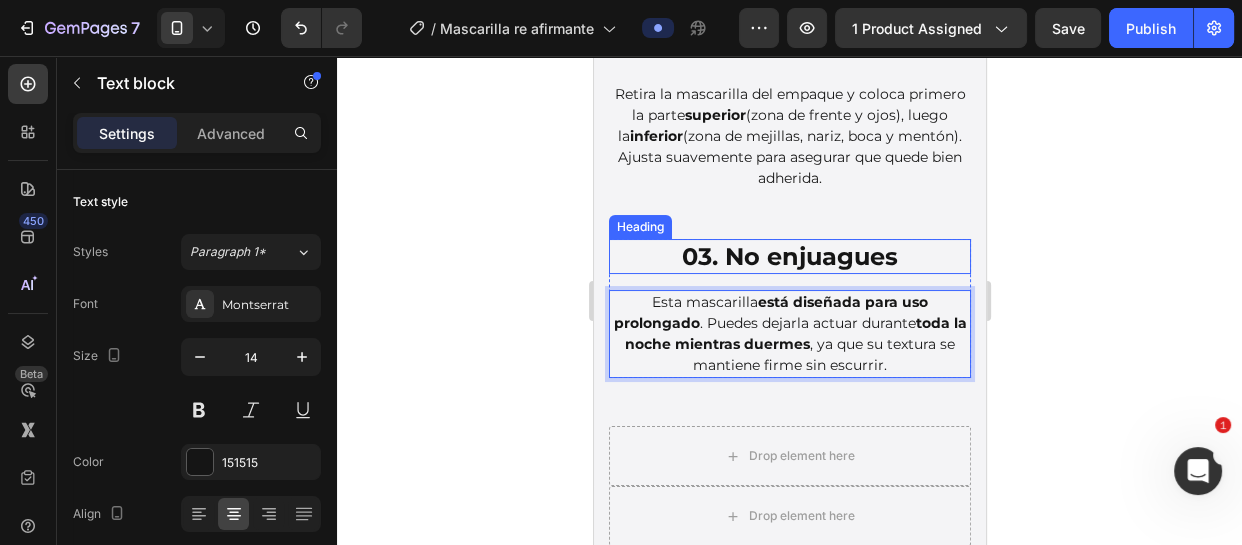 click on "03. No enjuagues" at bounding box center [789, 256] 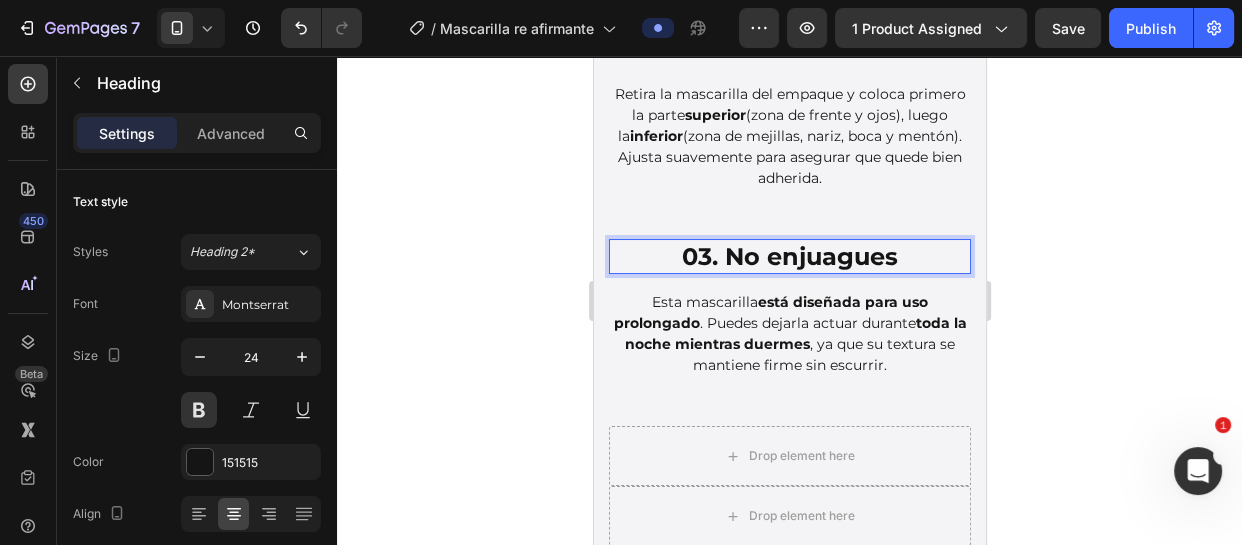 click on "03. No enjuagues" at bounding box center [789, 256] 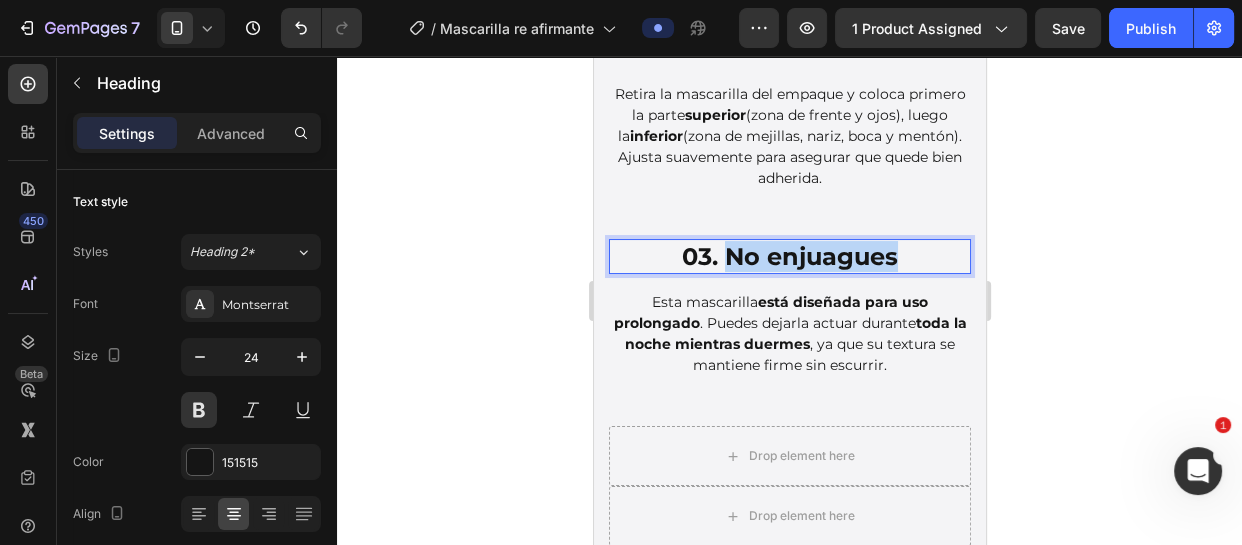 drag, startPoint x: 895, startPoint y: 245, endPoint x: 724, endPoint y: 243, distance: 171.01169 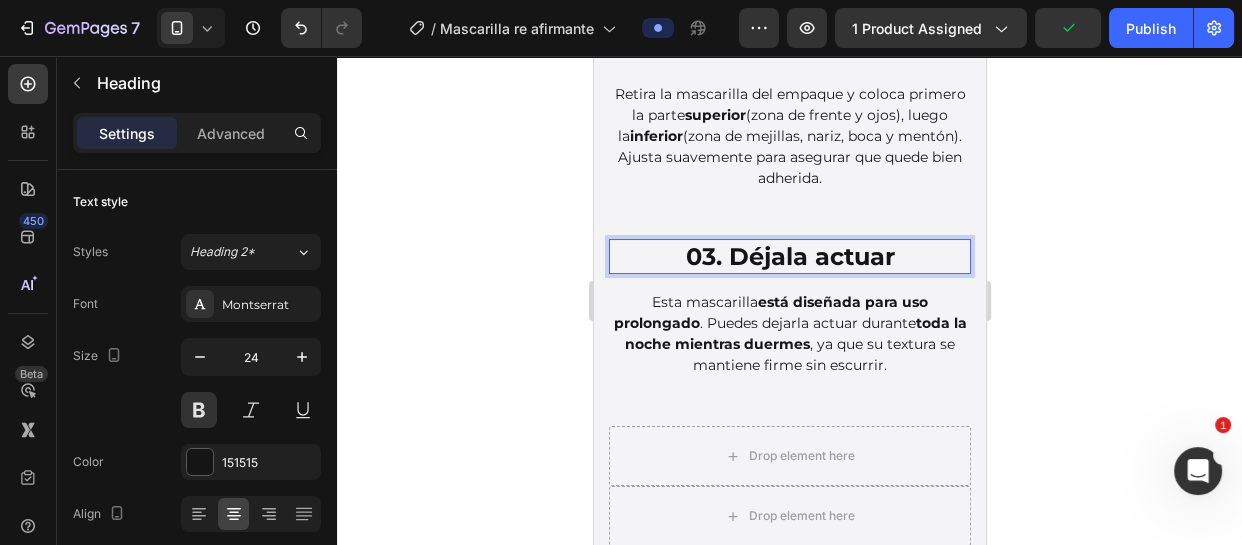 click on "03. Déjala actuar" at bounding box center (789, 256) 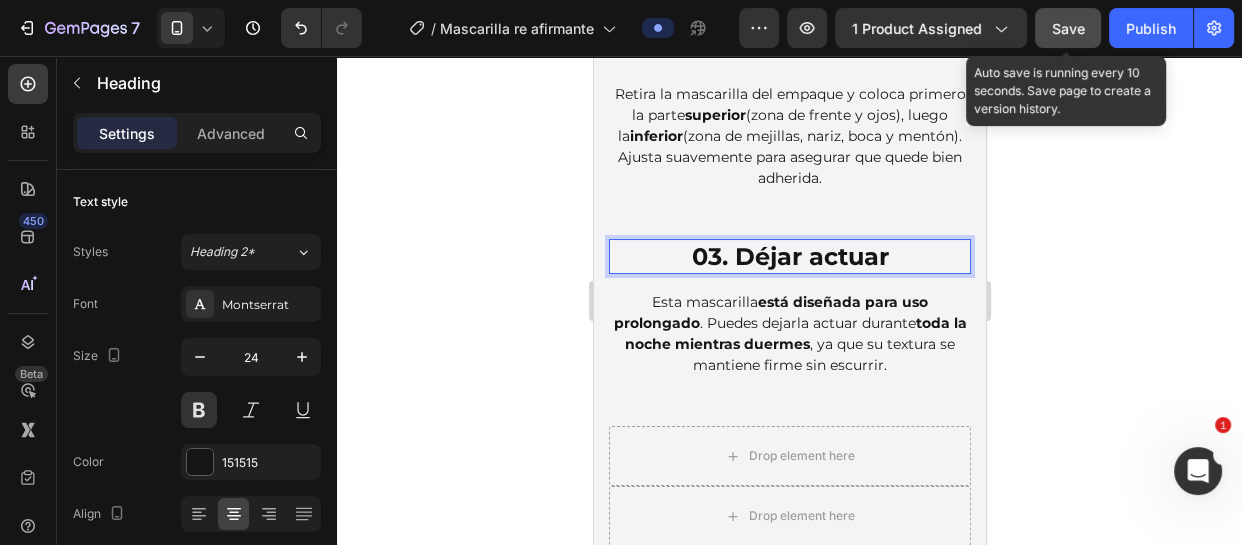 click on "Save" 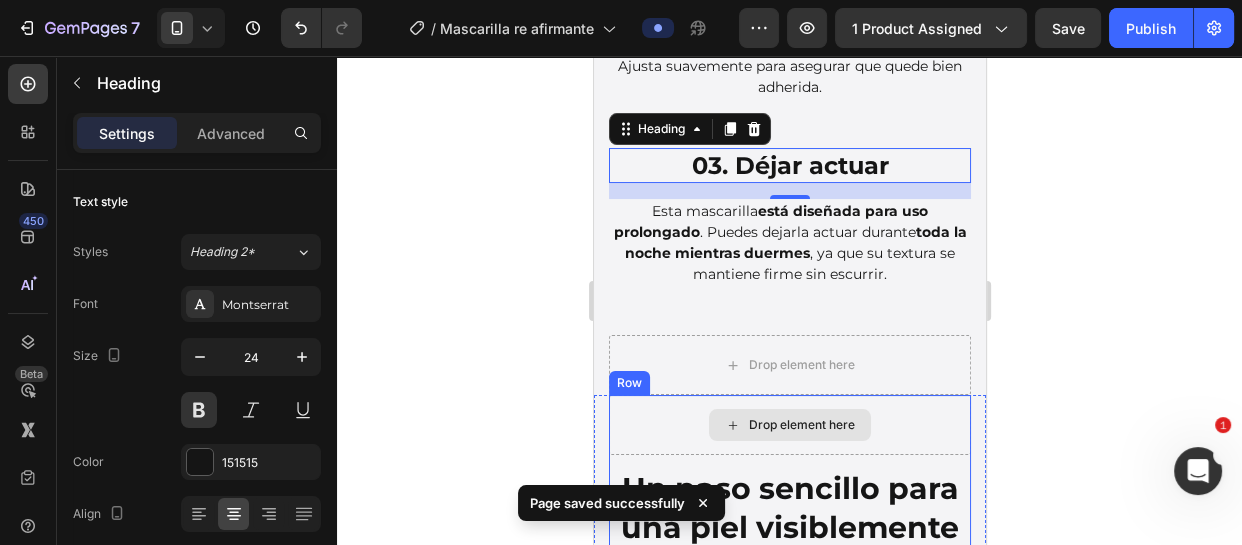 scroll, scrollTop: 7181, scrollLeft: 0, axis: vertical 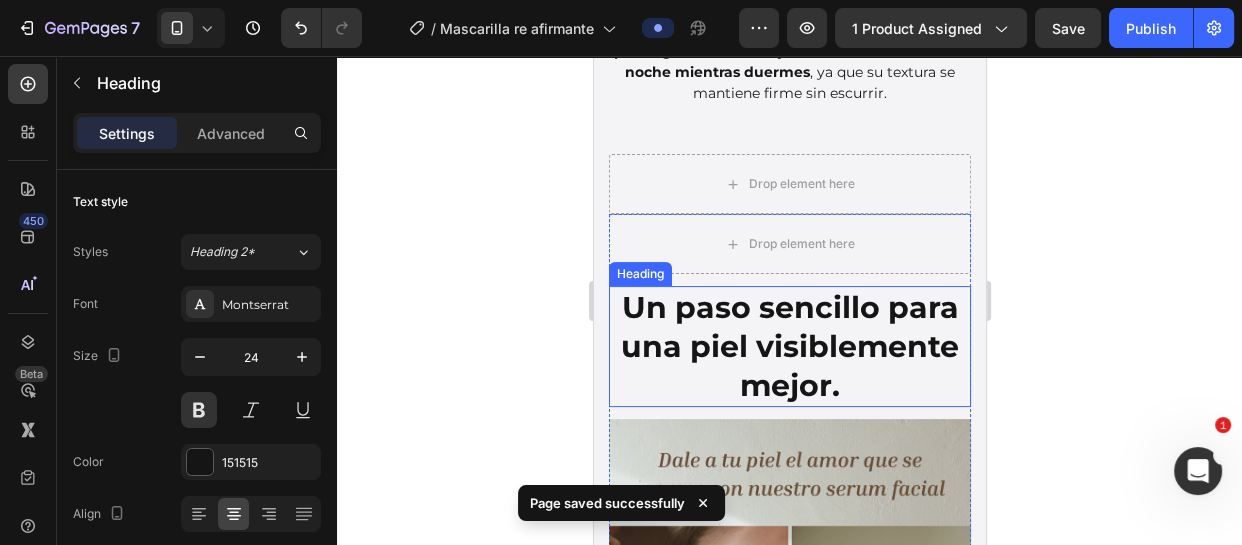 click on "Un paso sencillo para una piel visiblemente mejor." at bounding box center [789, 346] 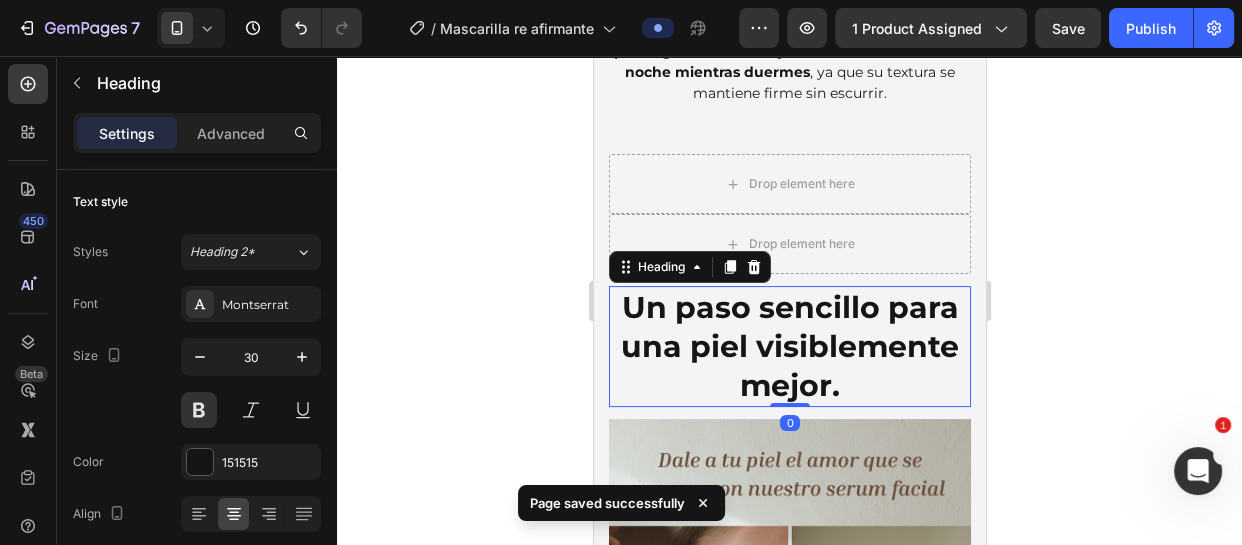 click on "Un paso sencillo para una piel visiblemente mejor." at bounding box center [789, 346] 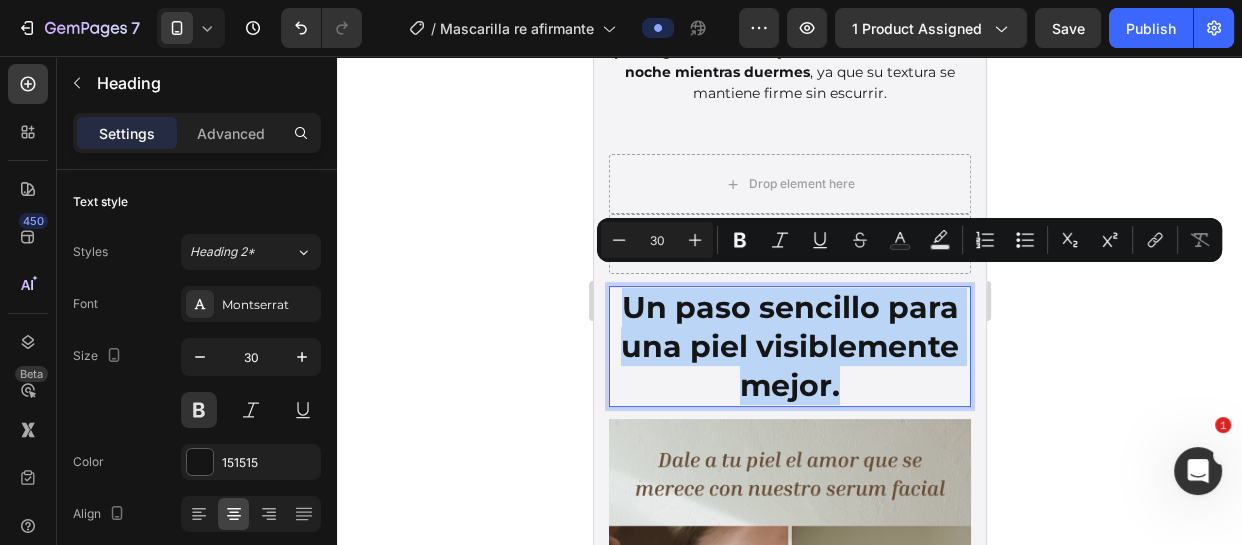 drag, startPoint x: 865, startPoint y: 371, endPoint x: 620, endPoint y: 288, distance: 258.6774 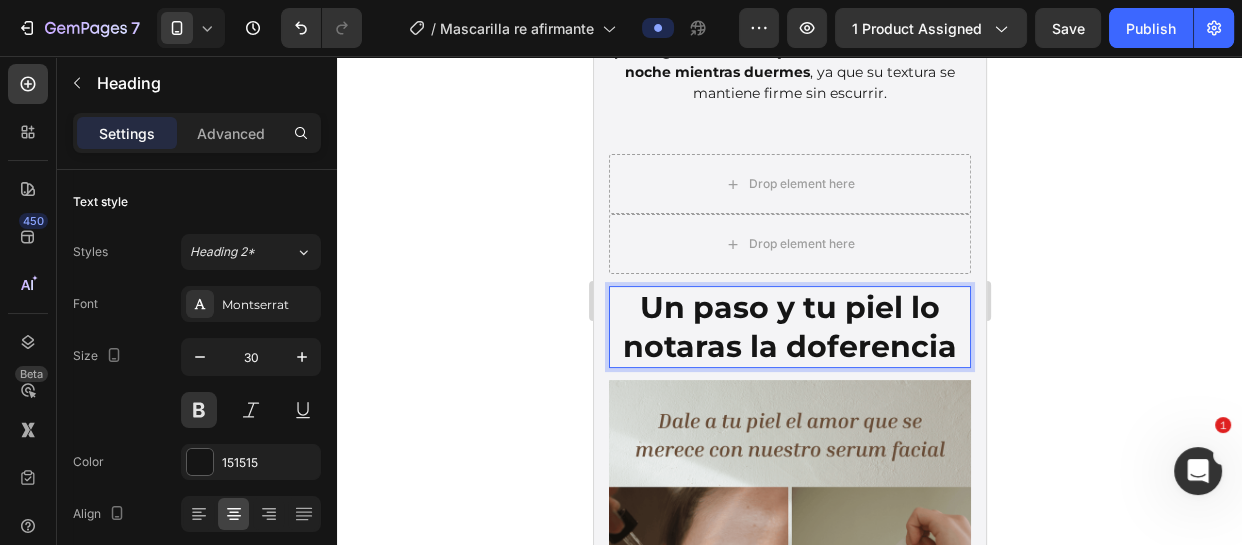 click on "Un paso y tu piel lo notaras la doferencia" at bounding box center [789, 327] 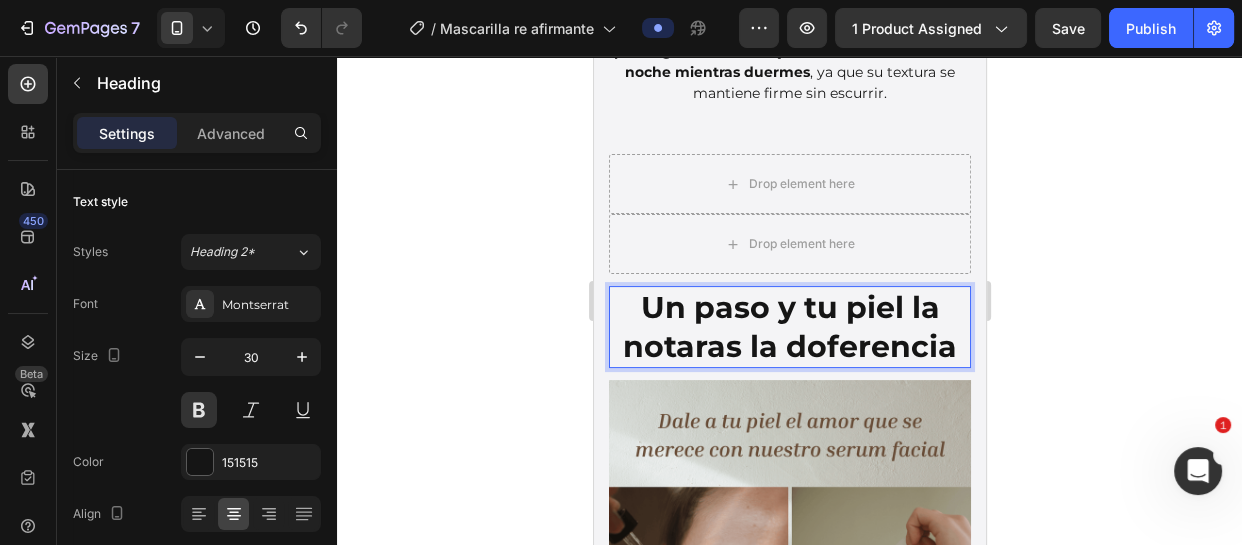 click on "Un paso y tu piel la notaras la doferencia" at bounding box center [789, 327] 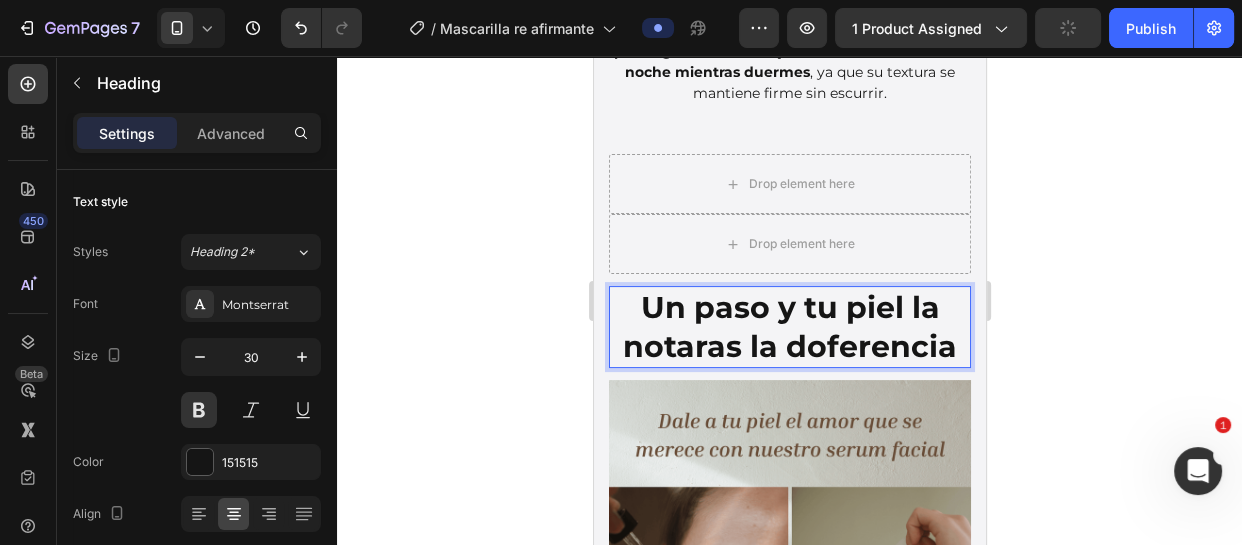 click on "d i ferencia" 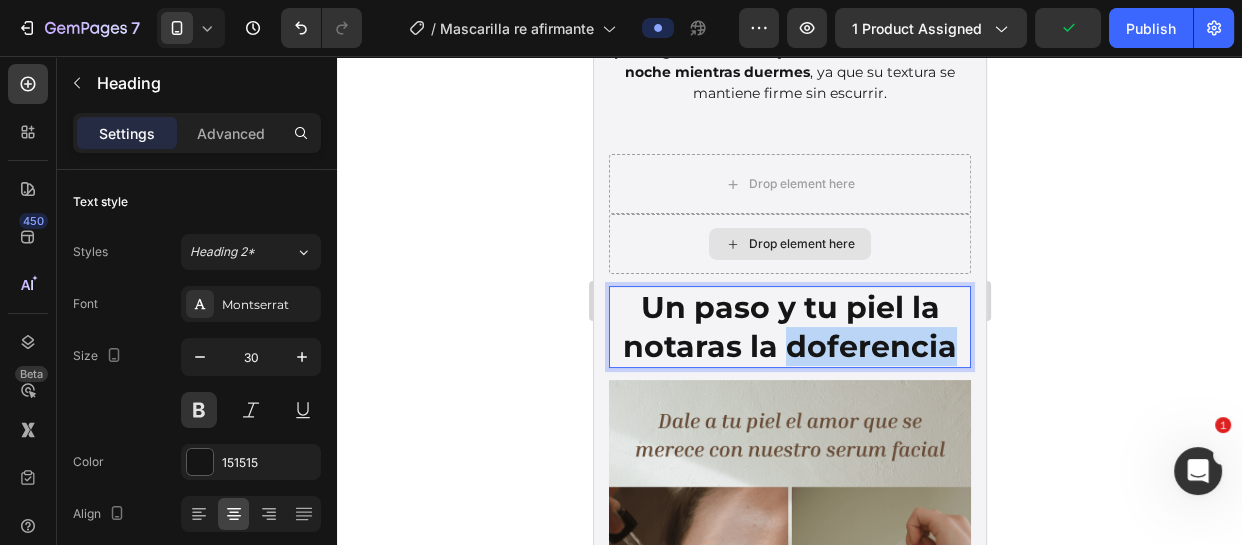 type 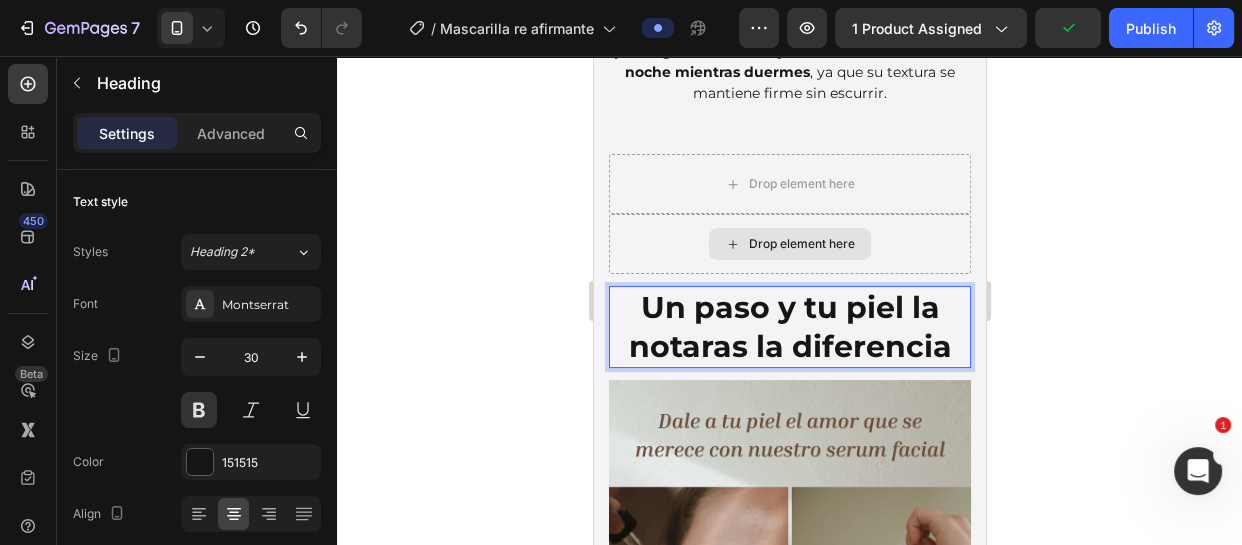 click on "Un paso y tu piel la notaras la diferencia" at bounding box center [789, 327] 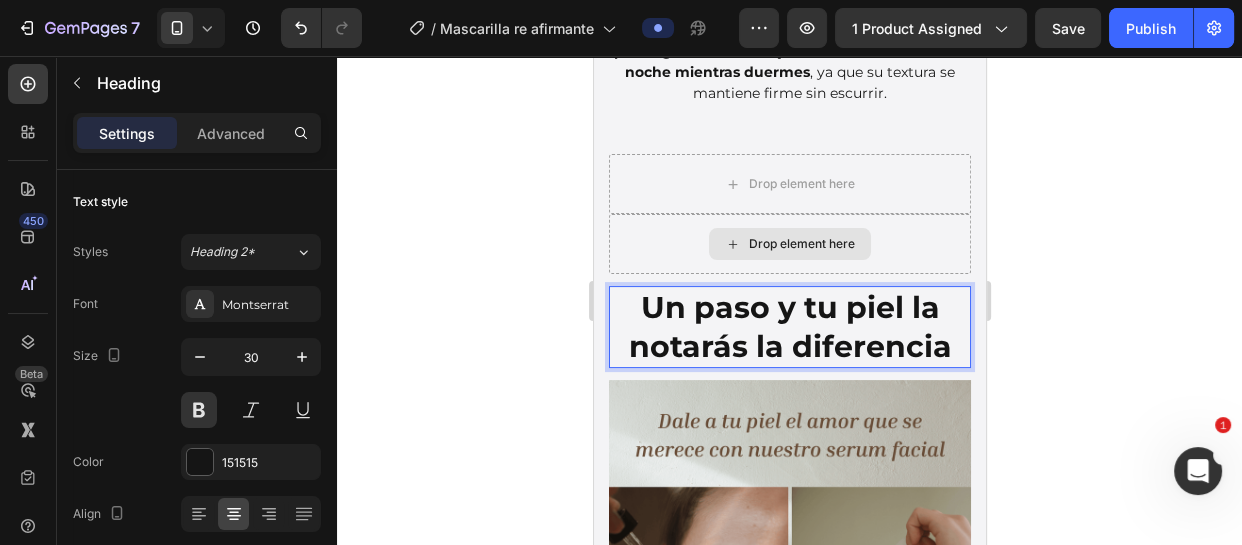 click on "Un paso y tu piel la notarás la diferencia" at bounding box center (789, 327) 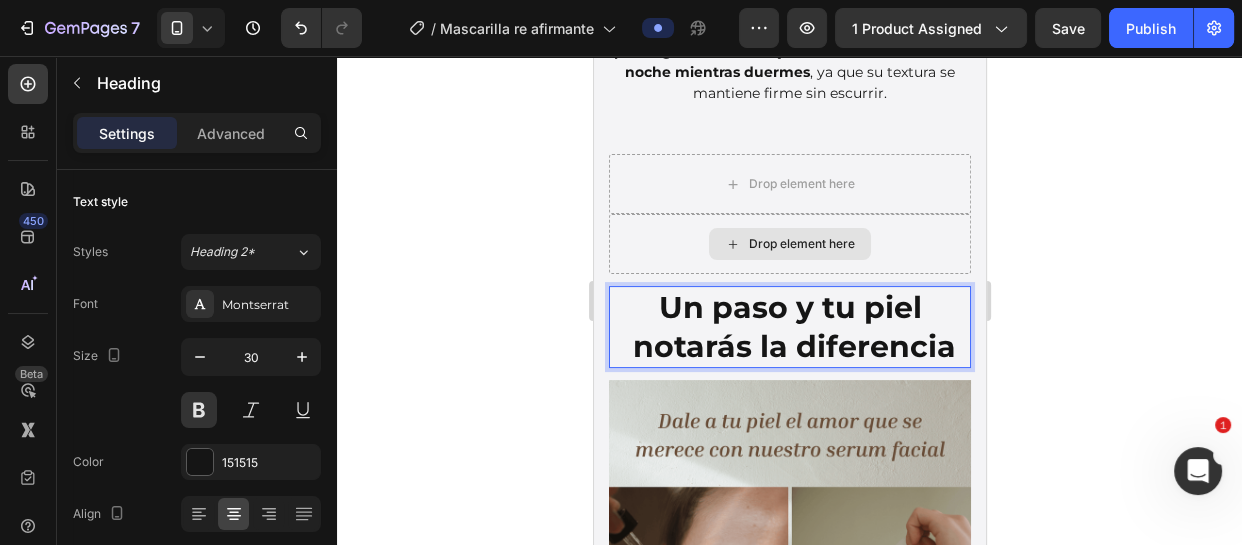 click on "Un paso y tu piel  notarás la diferencia" at bounding box center (789, 327) 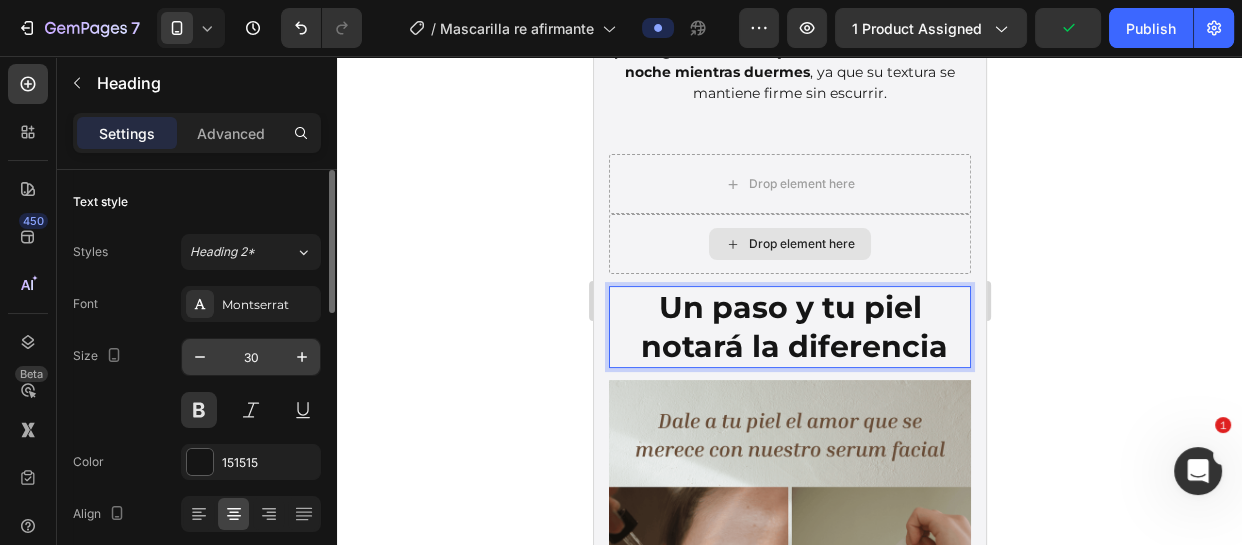 click on "30" at bounding box center [251, 357] 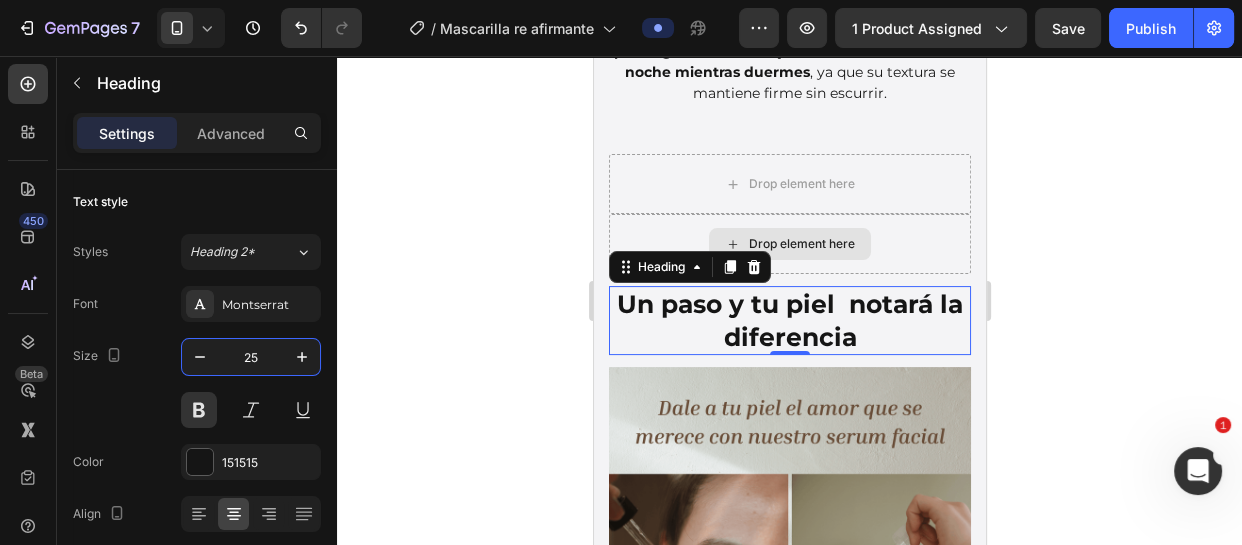 type on "25" 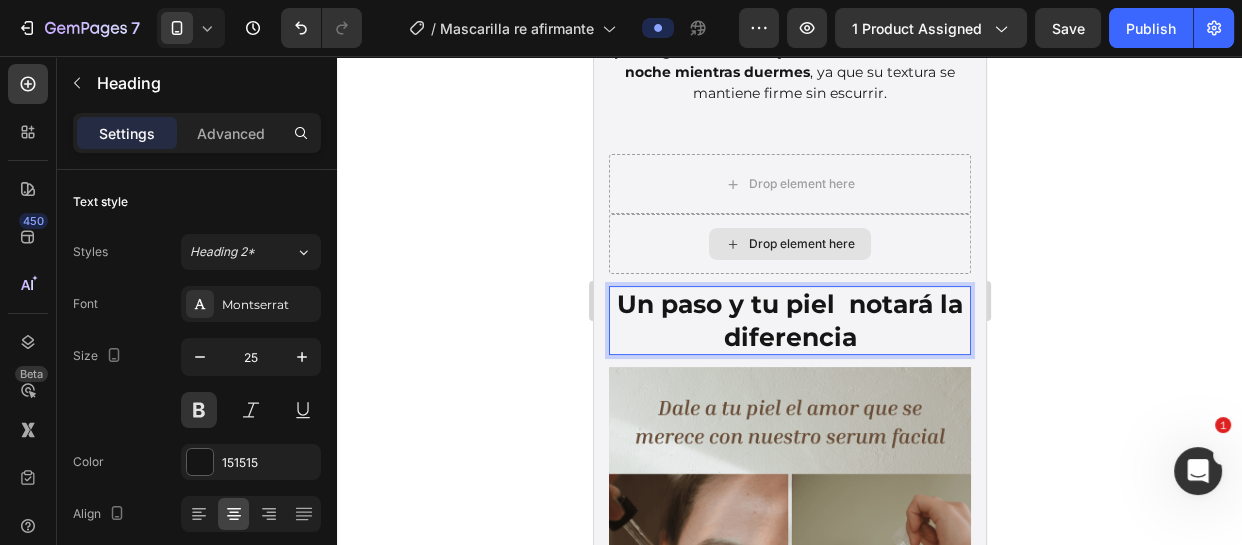 click on "Un paso y tu piel  notará la diferencia" at bounding box center (789, 320) 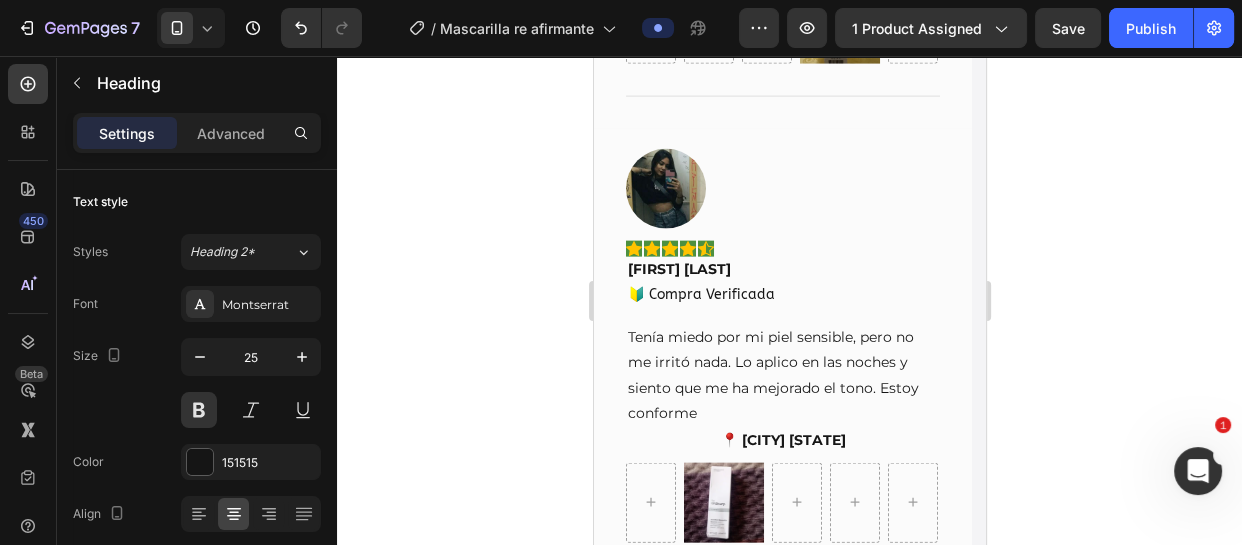 scroll, scrollTop: 10818, scrollLeft: 0, axis: vertical 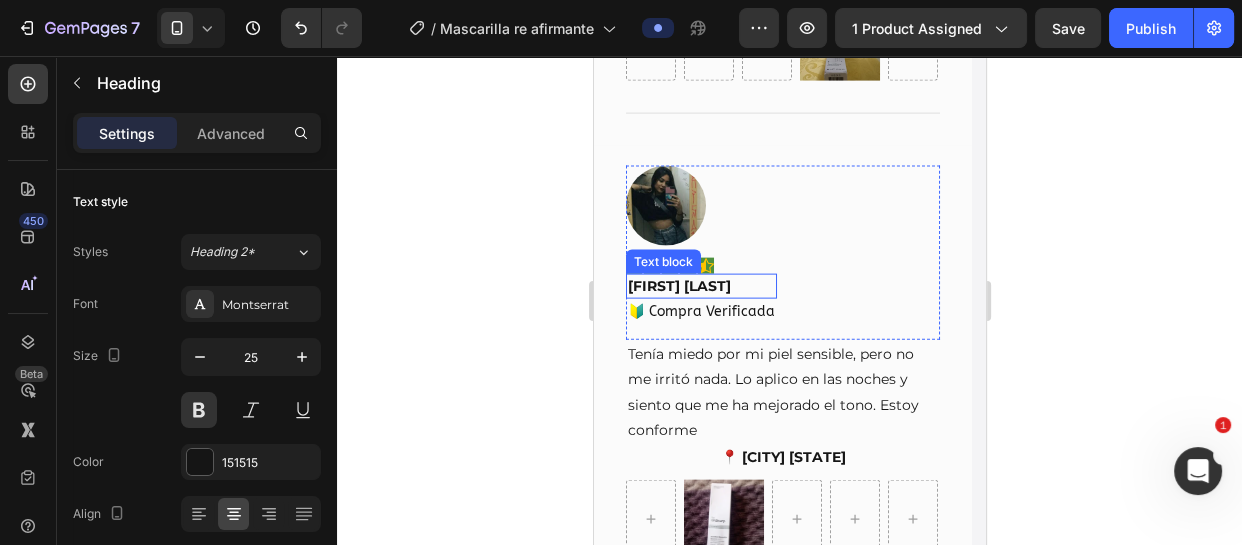 click on "Andrea Salazar" at bounding box center [700, 286] 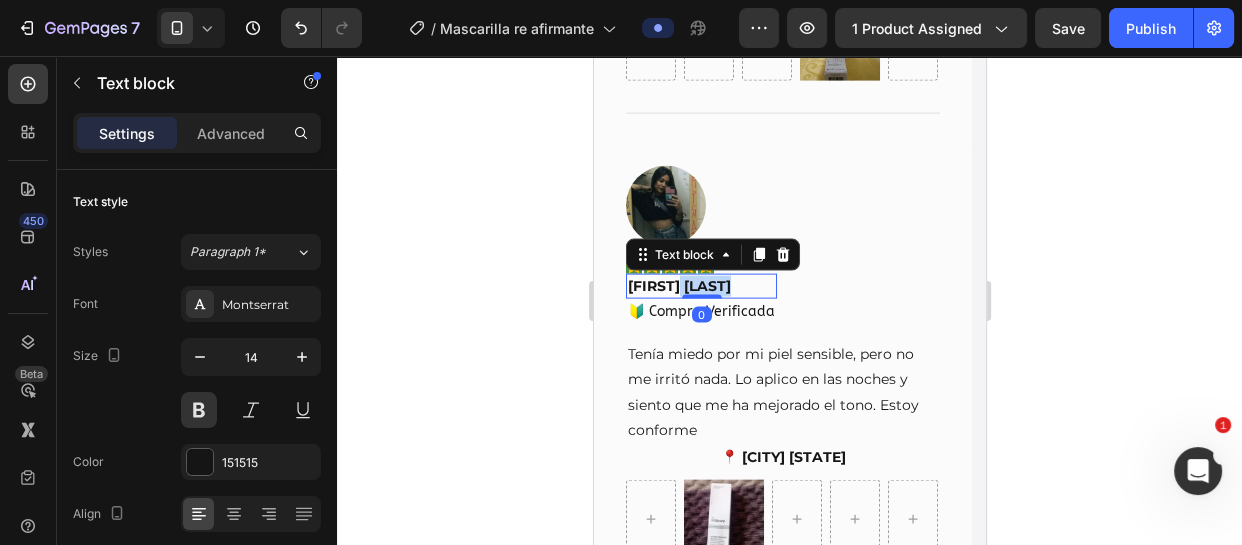 click on "Andrea Salazar" at bounding box center [700, 286] 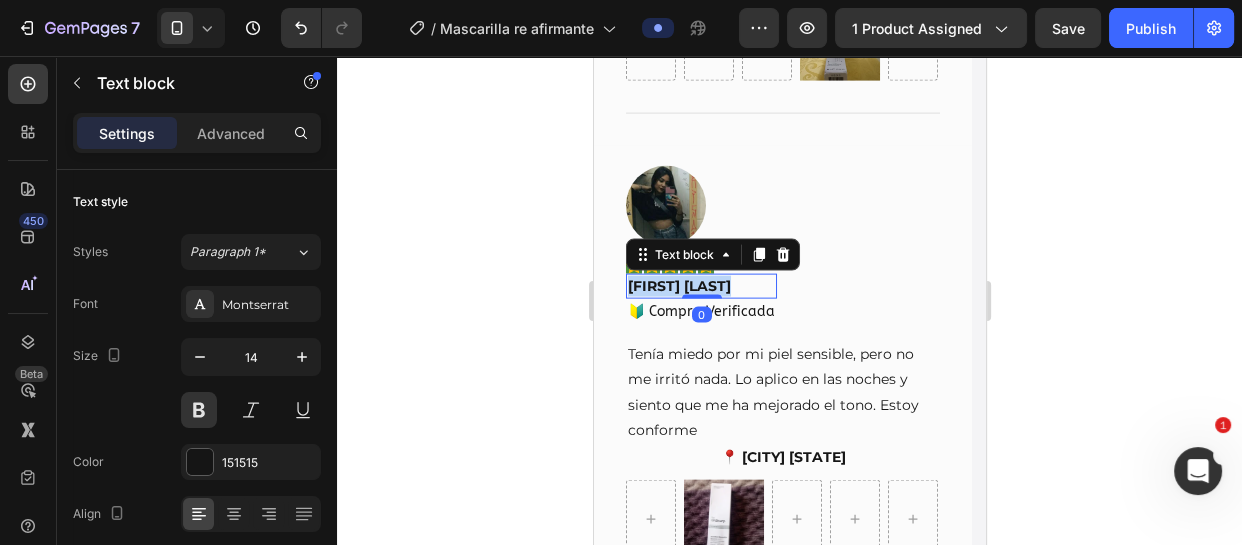 click on "Andrea Salazar" at bounding box center (700, 286) 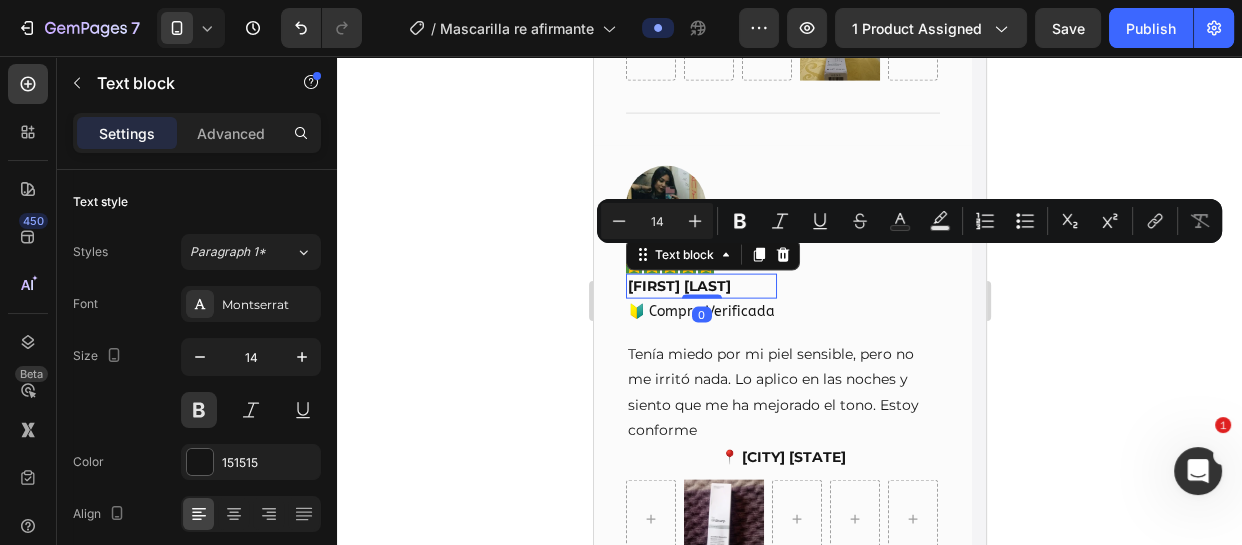 click on "Andrea Salazar" at bounding box center [700, 286] 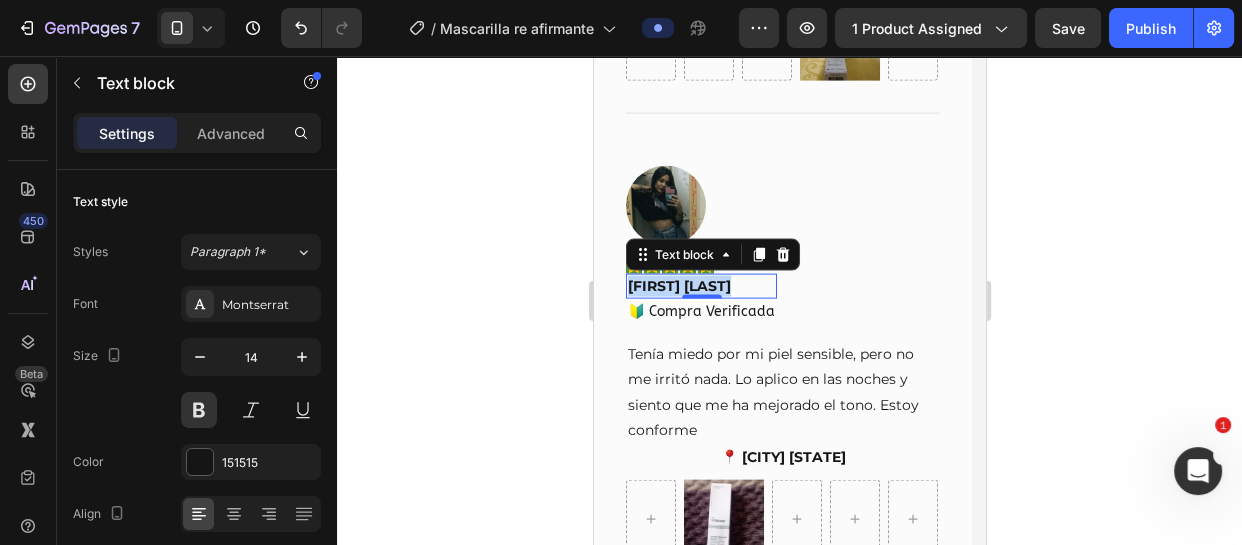 click on "Andrea Salazar" at bounding box center [700, 286] 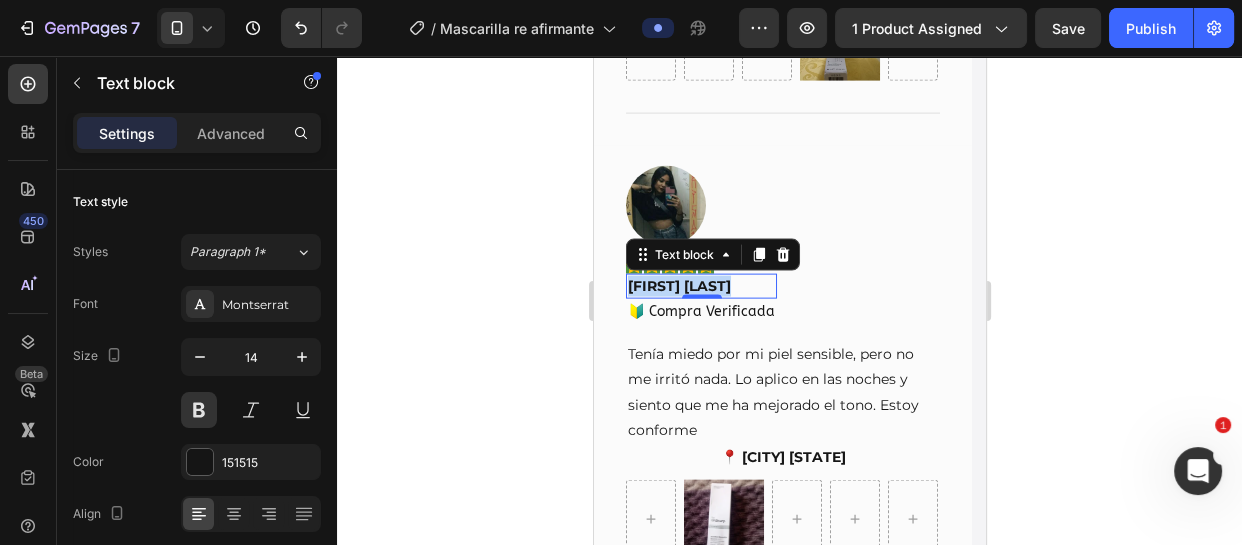 click on "Andrea Salazar" at bounding box center [700, 286] 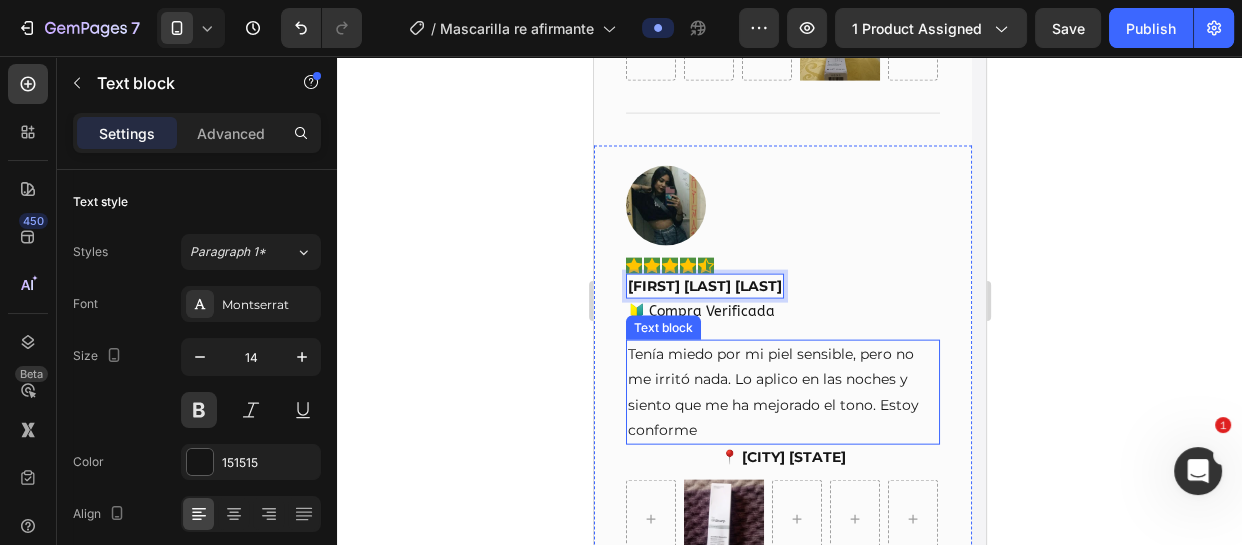 click on "Tenía miedo por mi piel sensible, pero no me irritó nada. Lo aplico en las noches y siento que me ha mejorado el tono. Estoy conforme" at bounding box center [782, 392] 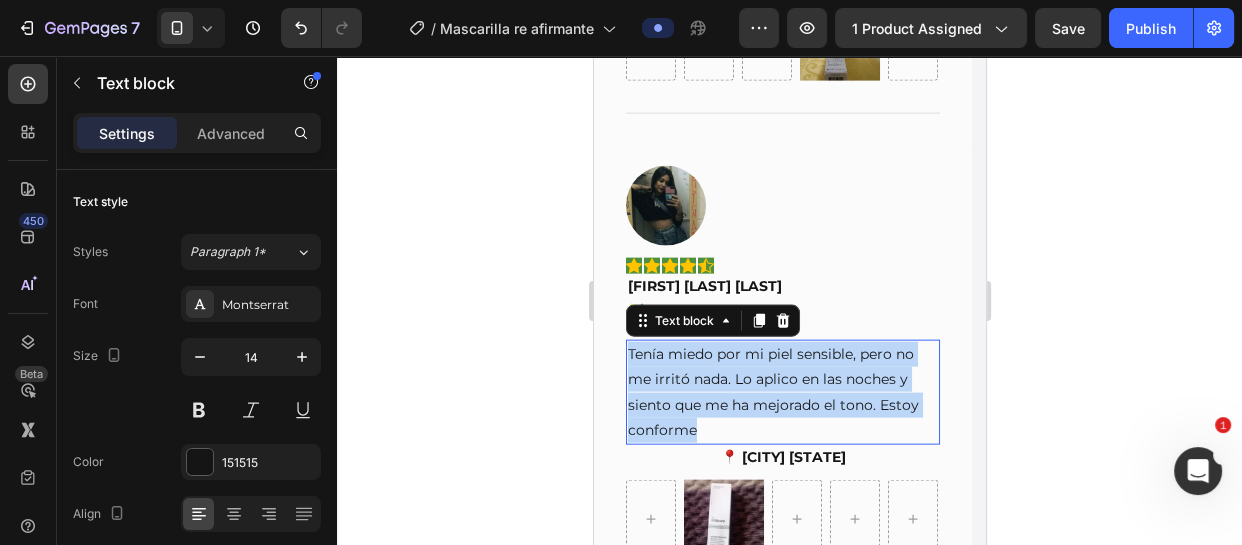click on "Tenía miedo por mi piel sensible, pero no me irritó nada. Lo aplico en las noches y siento que me ha mejorado el tono. Estoy conforme" at bounding box center [782, 392] 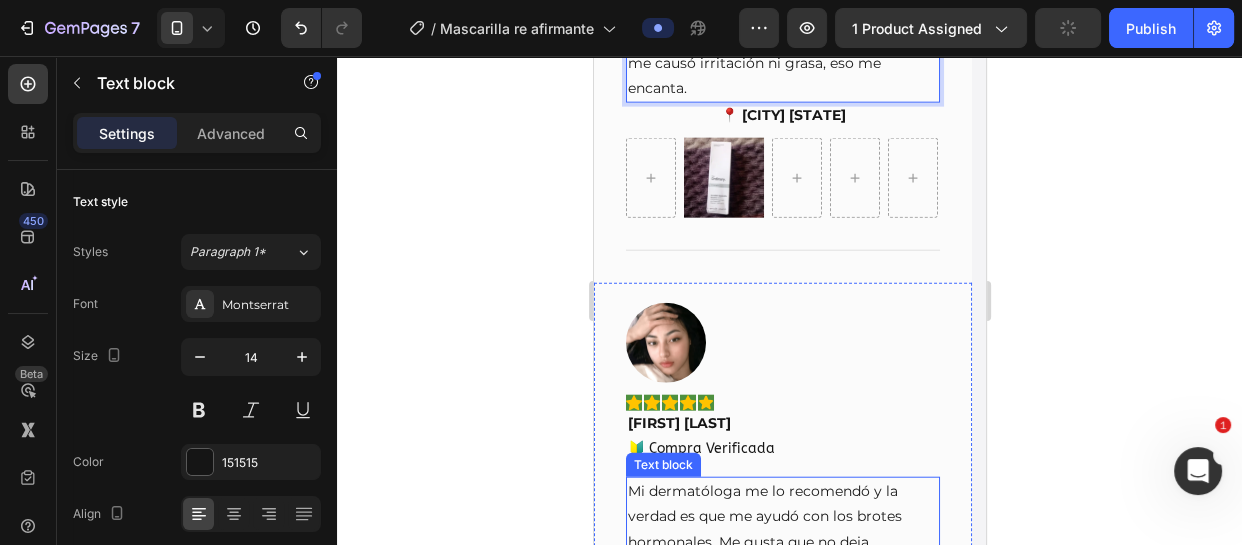 scroll, scrollTop: 11272, scrollLeft: 0, axis: vertical 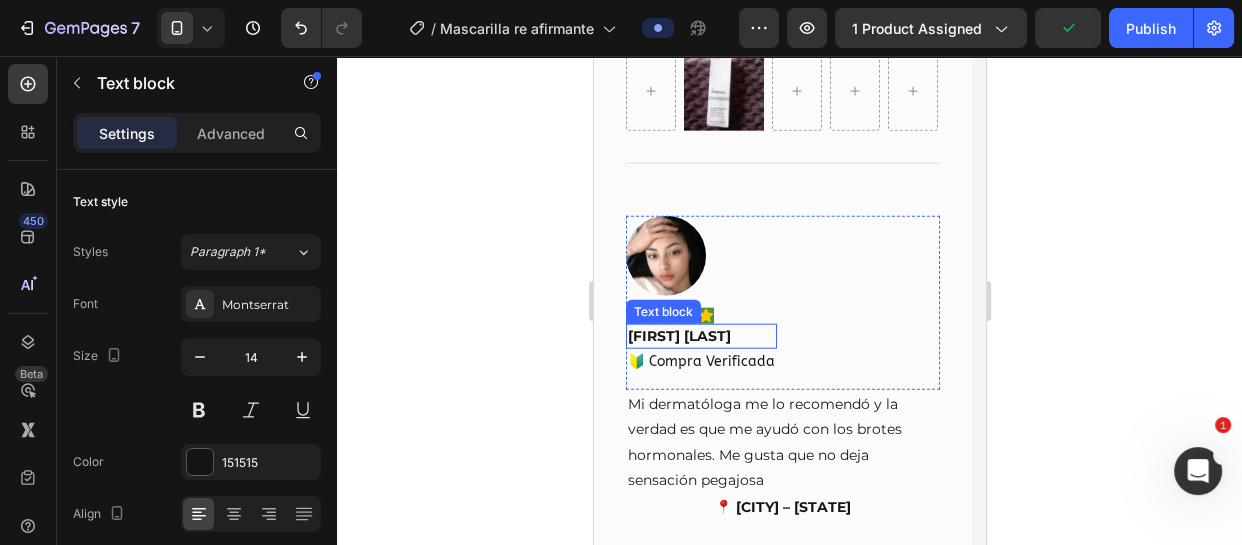 click on "[FIRST] [LAST]" at bounding box center (700, 336) 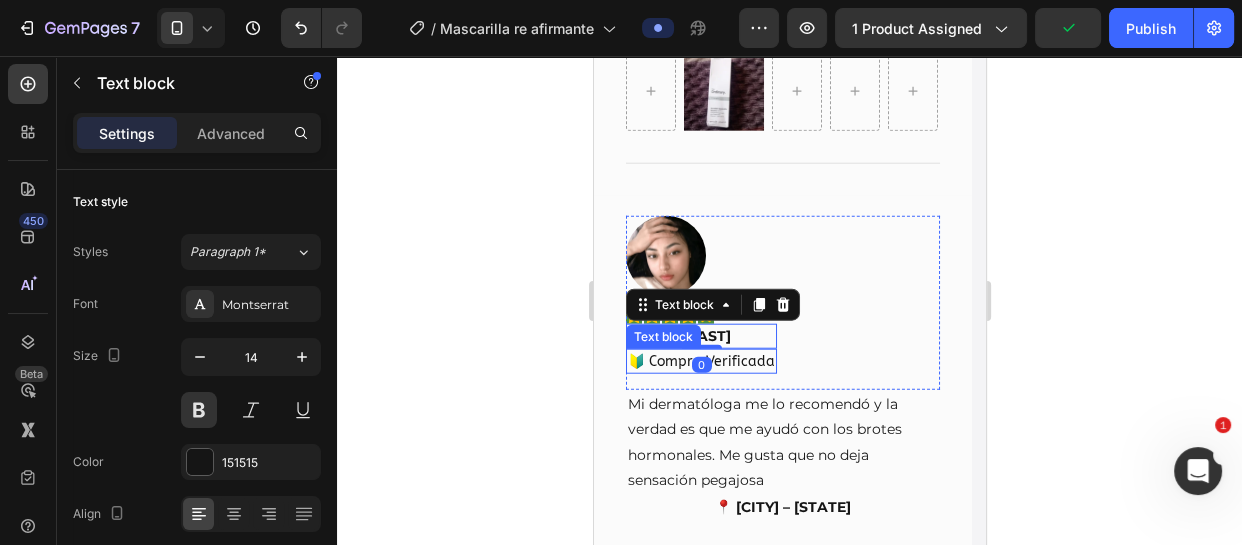 click on "🔰 Compra Verificada" at bounding box center (700, 361) 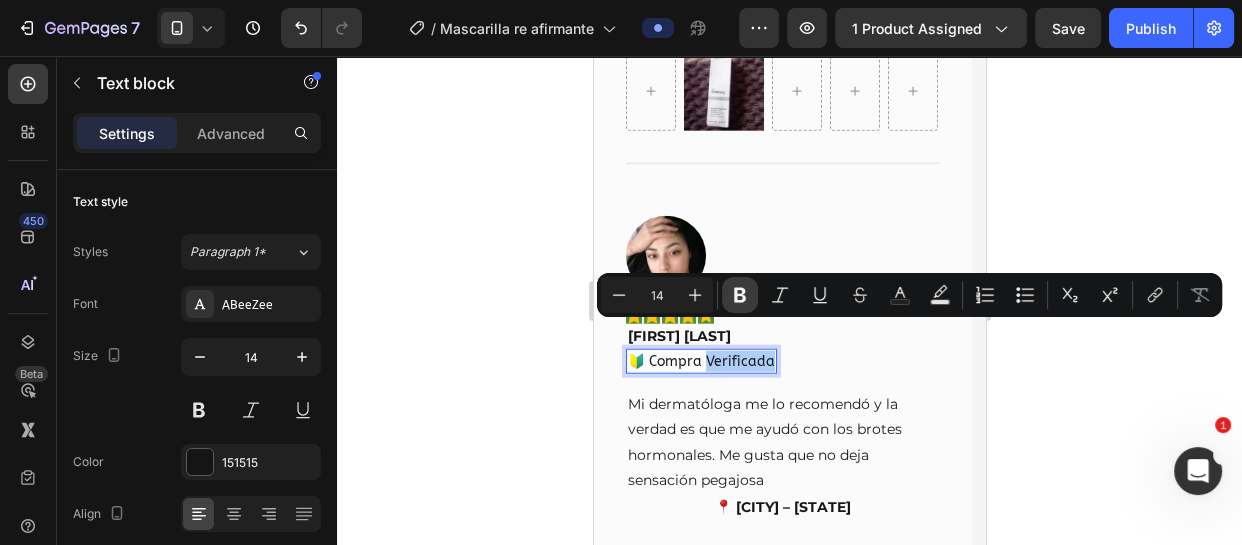 drag, startPoint x: 730, startPoint y: 311, endPoint x: 250, endPoint y: 280, distance: 481 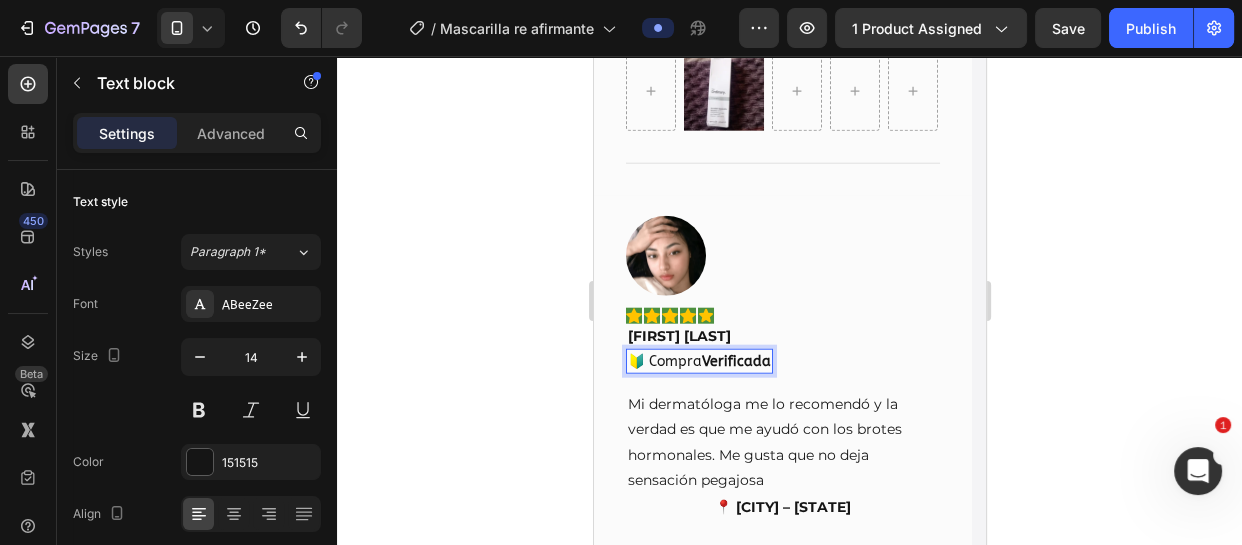 click on "Verificada" at bounding box center (735, 361) 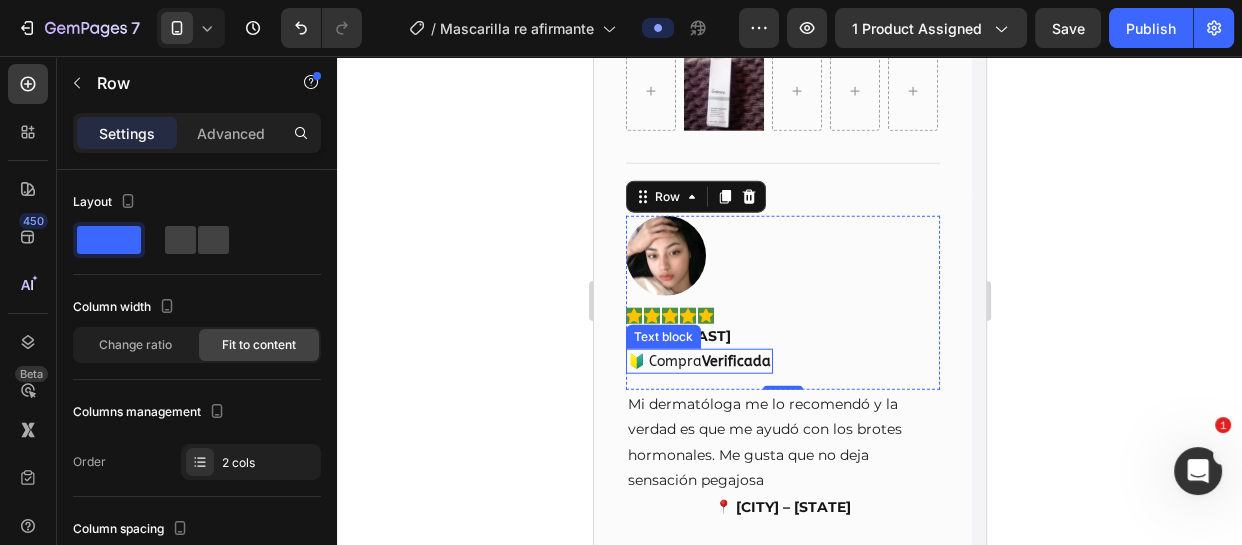 click on "Verificada" at bounding box center (735, 361) 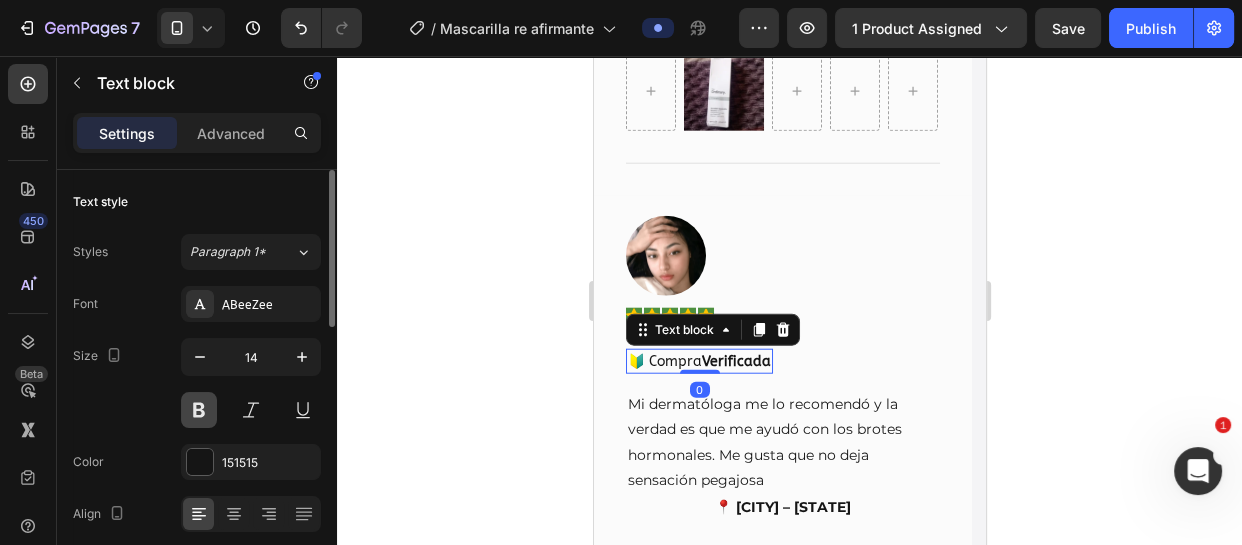 click at bounding box center [199, 410] 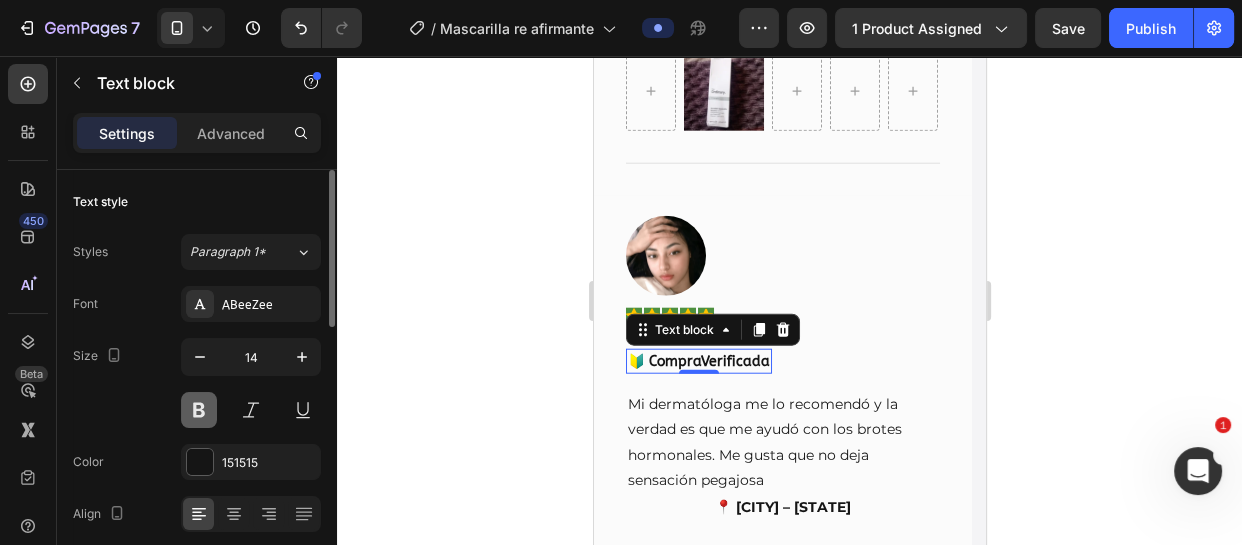 click at bounding box center (199, 410) 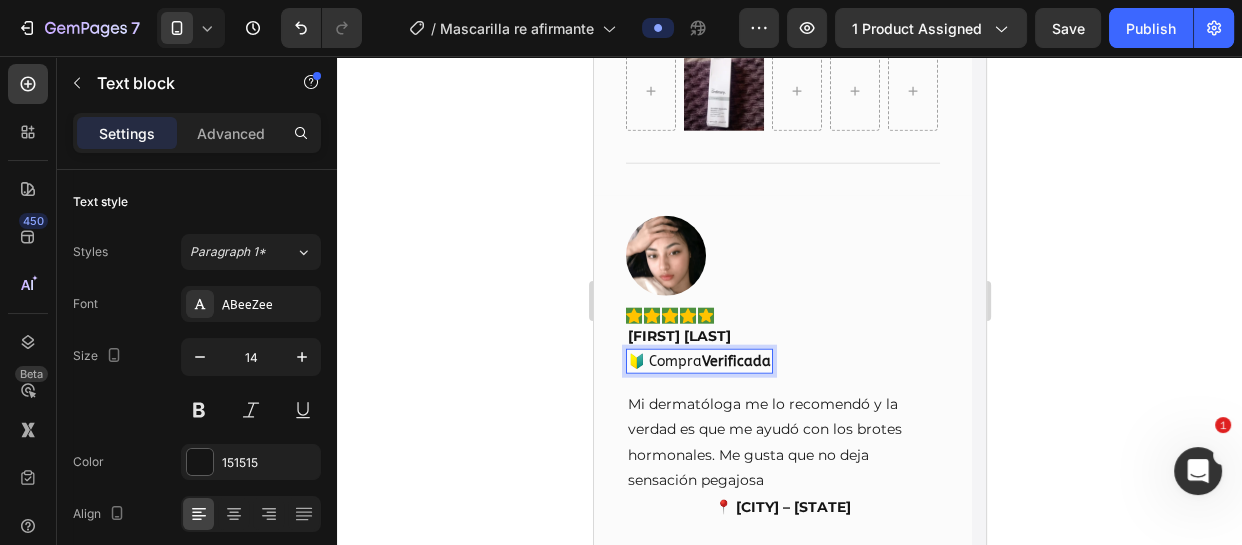 drag, startPoint x: 709, startPoint y: 330, endPoint x: 763, endPoint y: 330, distance: 54 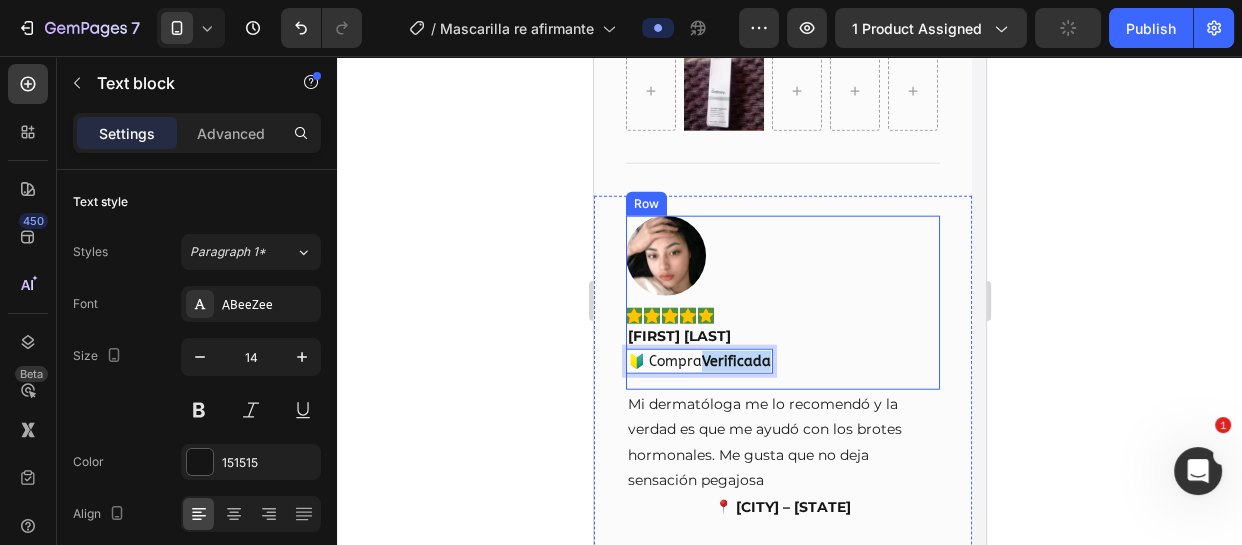 drag, startPoint x: 755, startPoint y: 331, endPoint x: 786, endPoint y: 336, distance: 31.400637 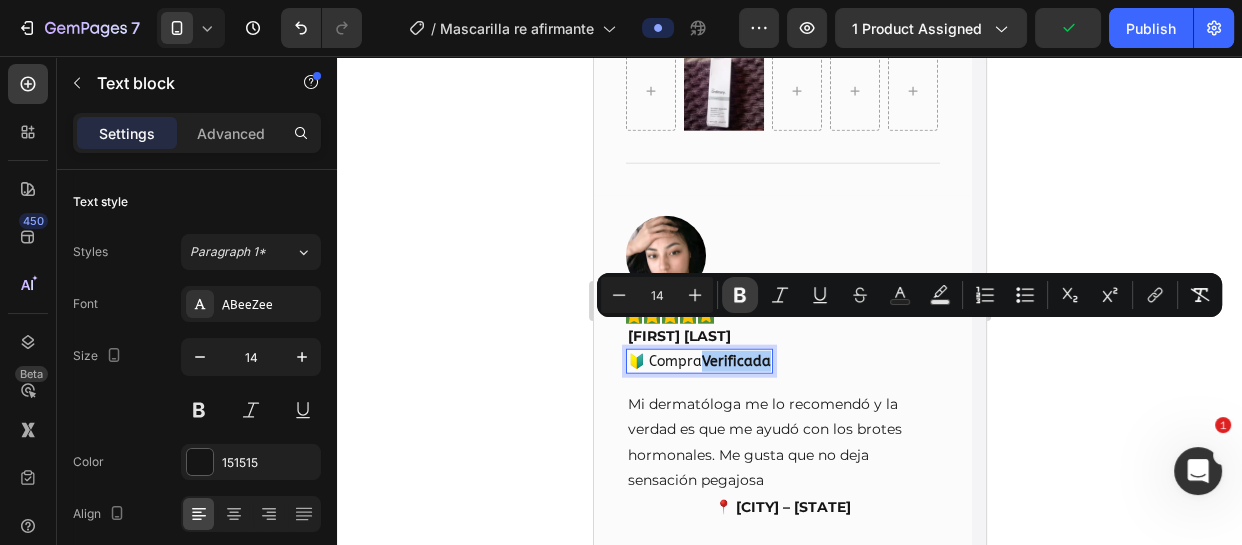 drag, startPoint x: 738, startPoint y: 304, endPoint x: 182, endPoint y: 324, distance: 556.3596 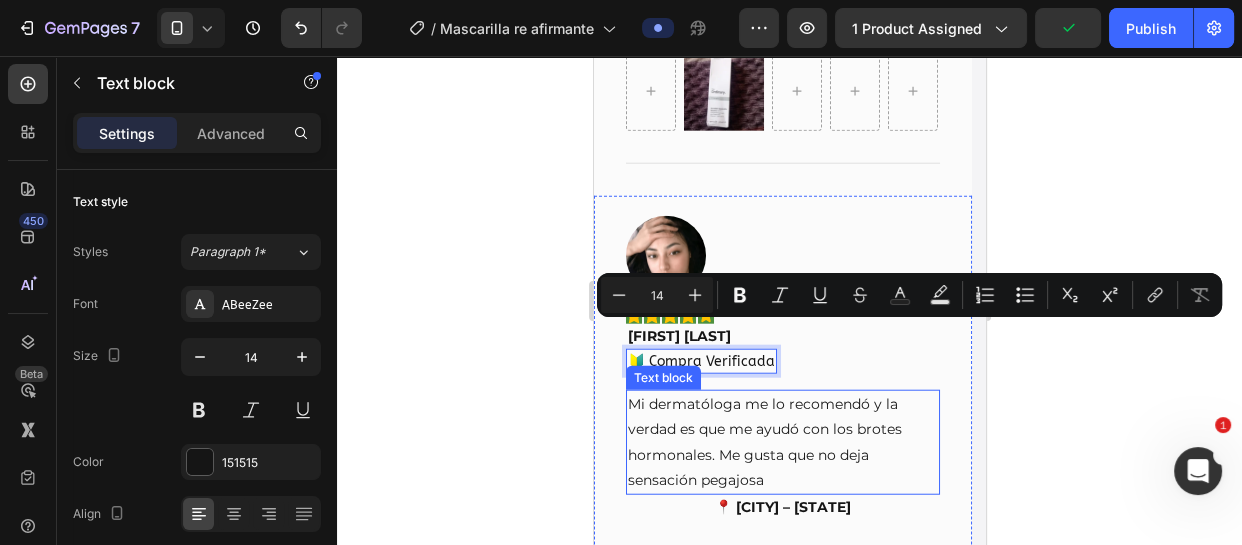 click on "Mi dermatóloga me lo recomendó y la verdad es que me ayudó con los brotes hormonales. Me gusta que no deja sensación pegajosa" at bounding box center [782, 442] 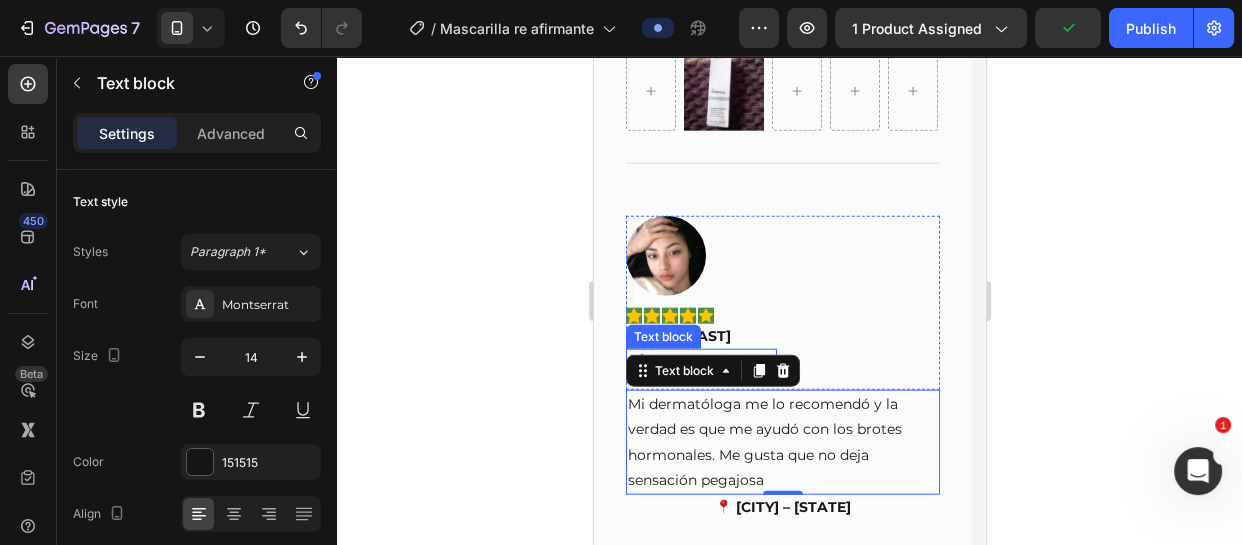 click on "Text block" at bounding box center [662, 337] 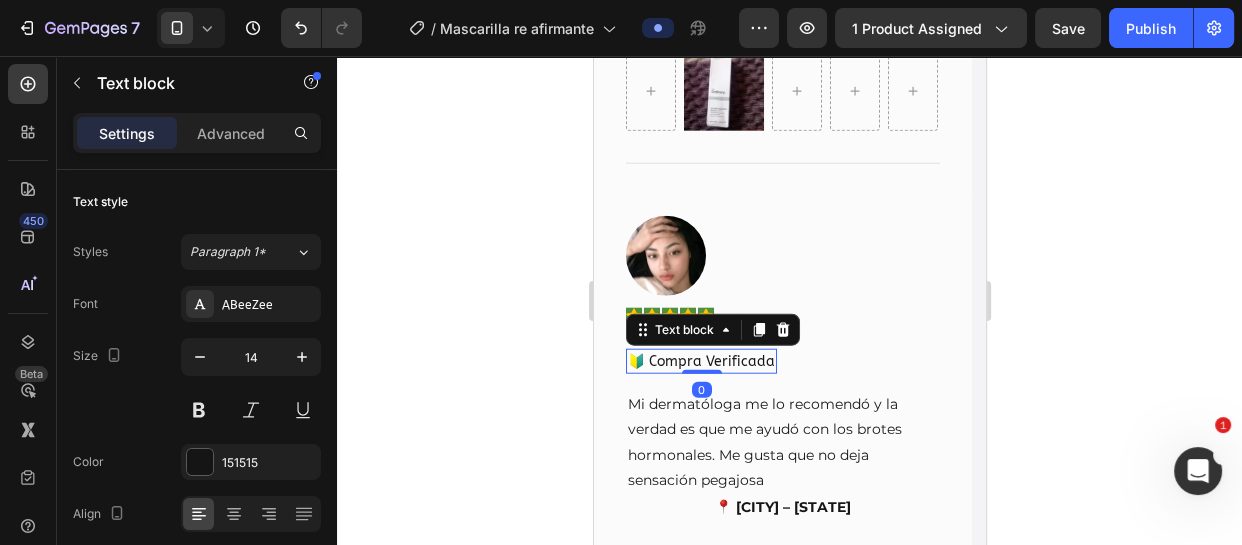 click on "Image
Icon
Icon
Icon
Icon
Icon Row Daniela Pineda Text block 🔰 Compra Verificada Text block   0 Row" at bounding box center (782, 303) 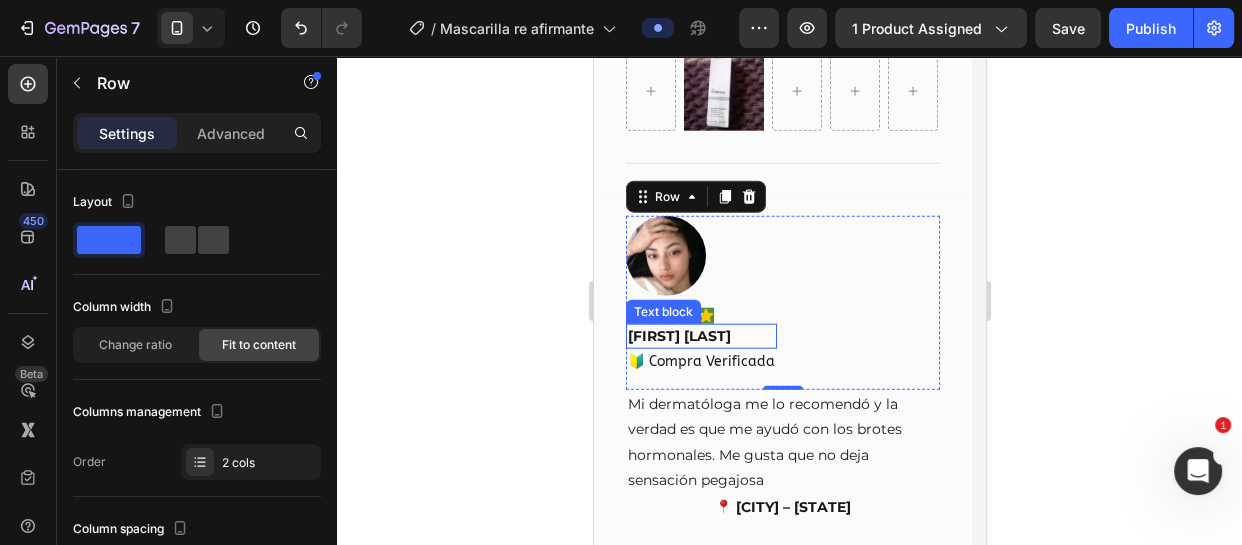 click on "[FIRST] [LAST]" at bounding box center (700, 336) 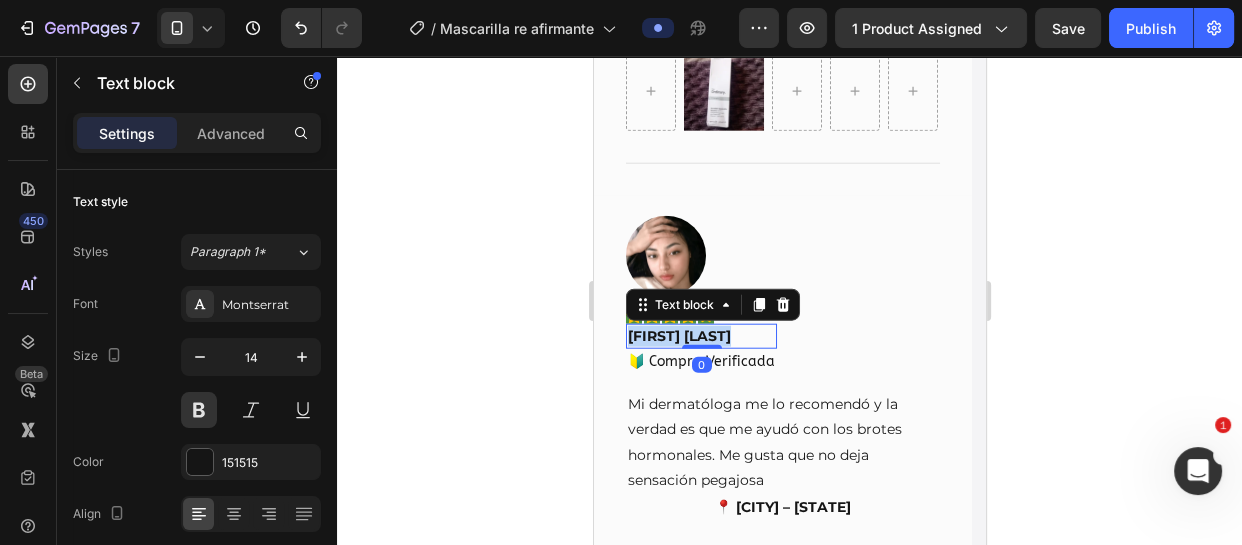 click on "[FIRST] [LAST]" at bounding box center (700, 336) 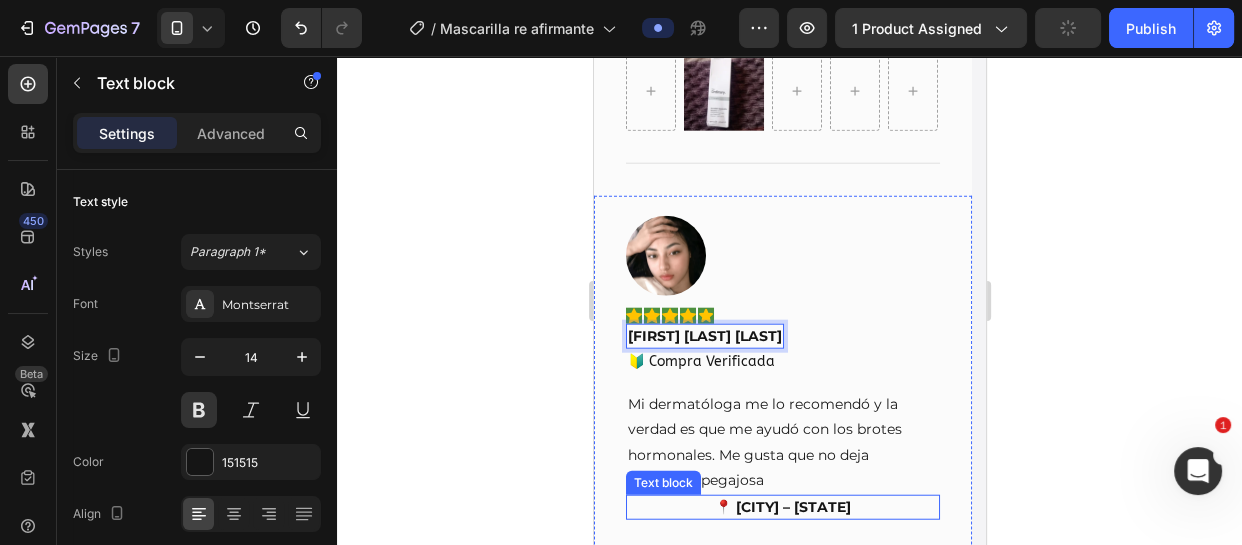 click on "📍 Bucaramanga – Santander" at bounding box center (782, 507) 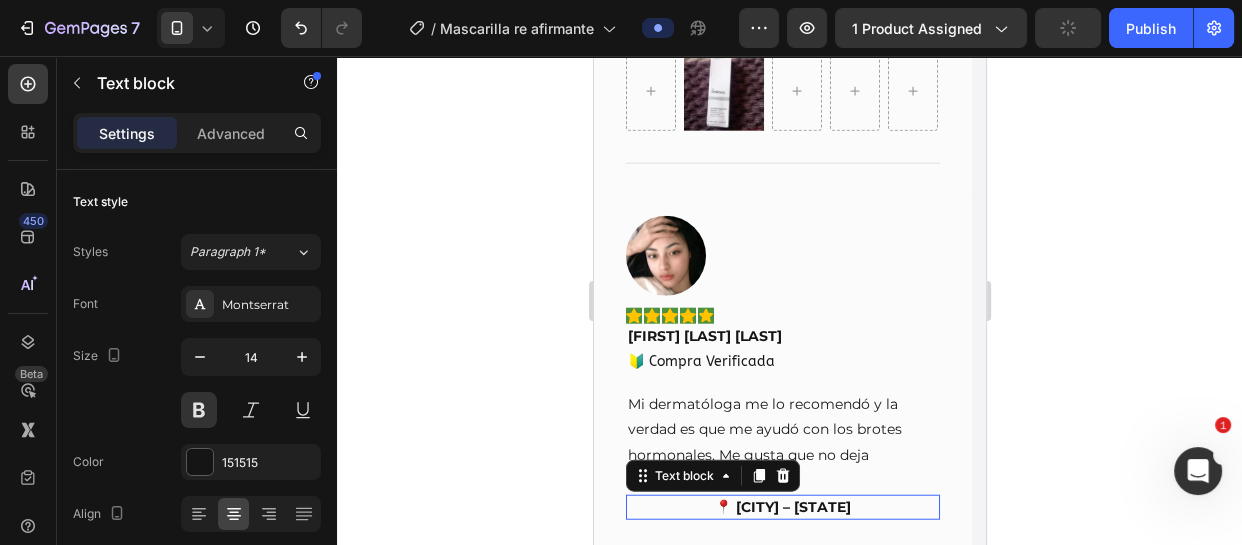 click on "📍 Bucaramanga – Santander" at bounding box center (782, 507) 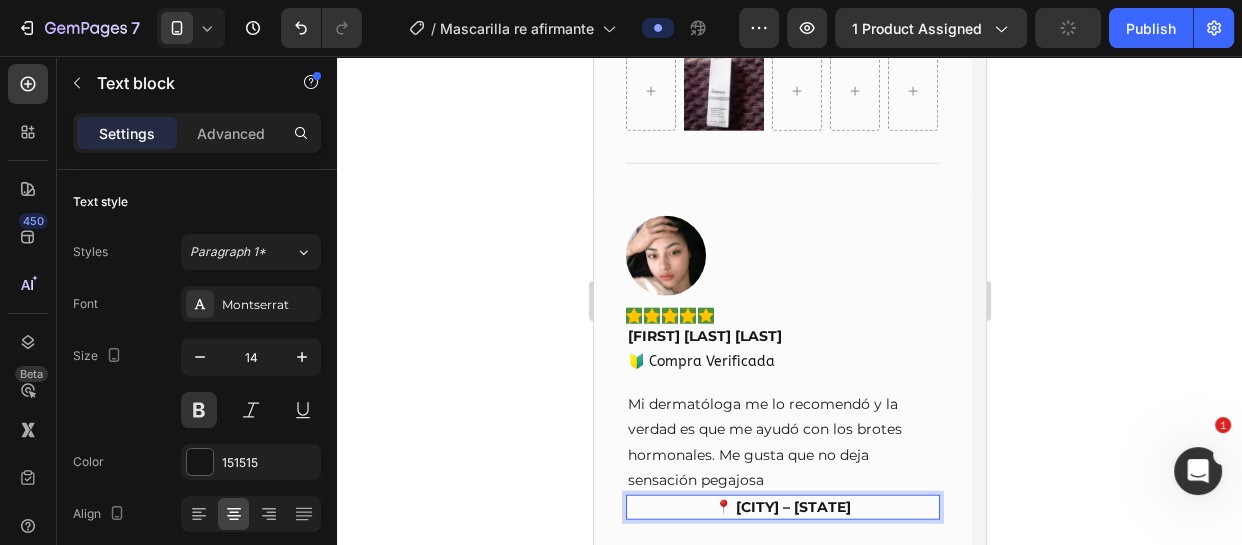 click on "📍 Bucaramanga – Santander" at bounding box center [782, 507] 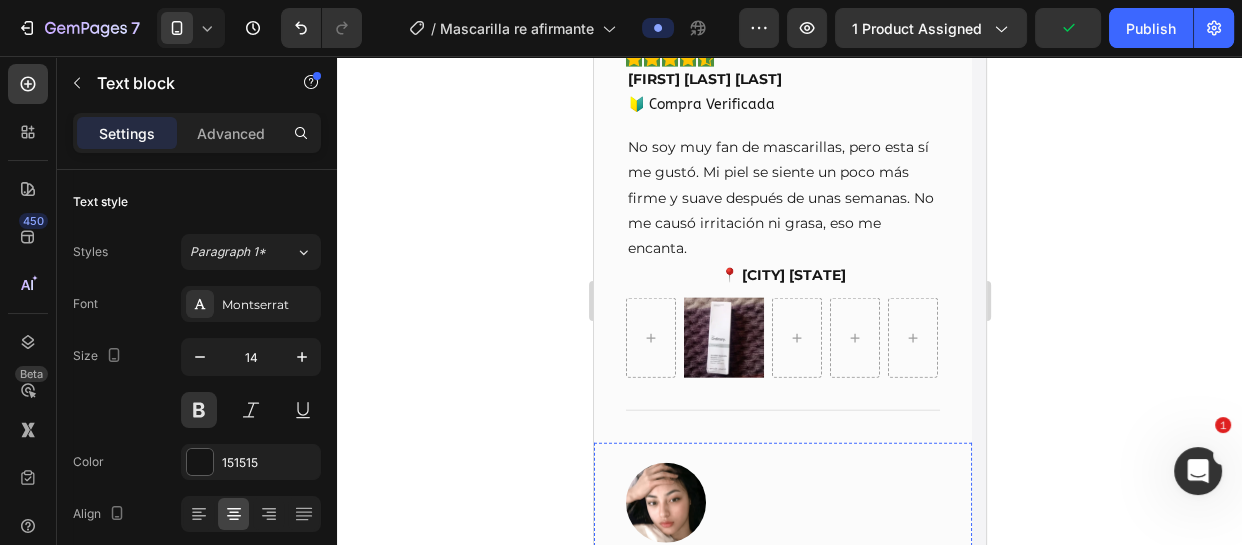 scroll, scrollTop: 11000, scrollLeft: 0, axis: vertical 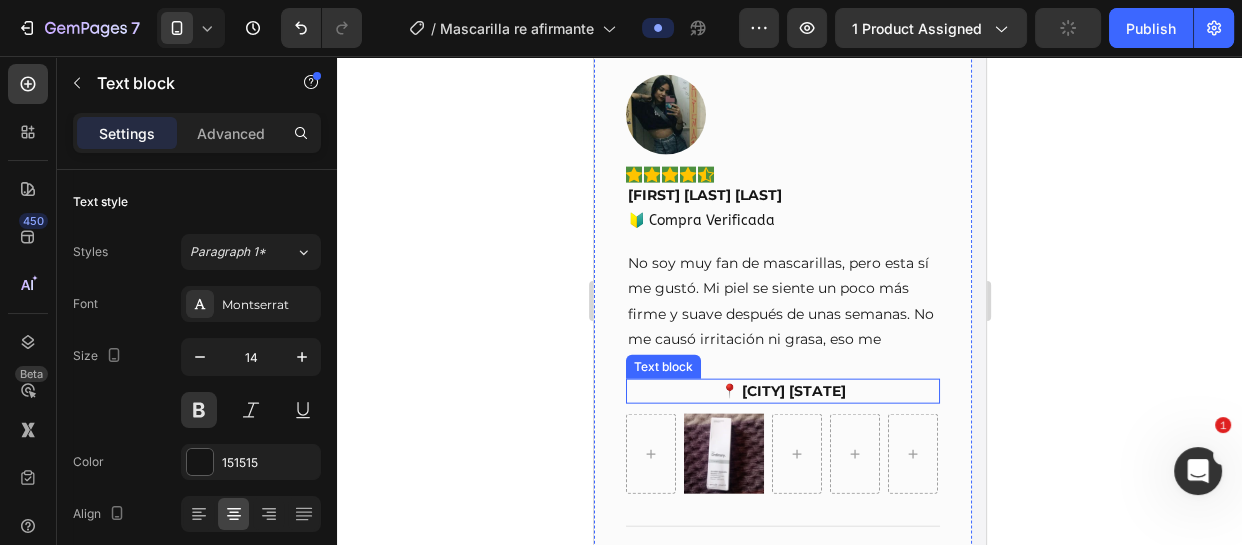 click on "📍 Bogotá D.C." at bounding box center (782, 391) 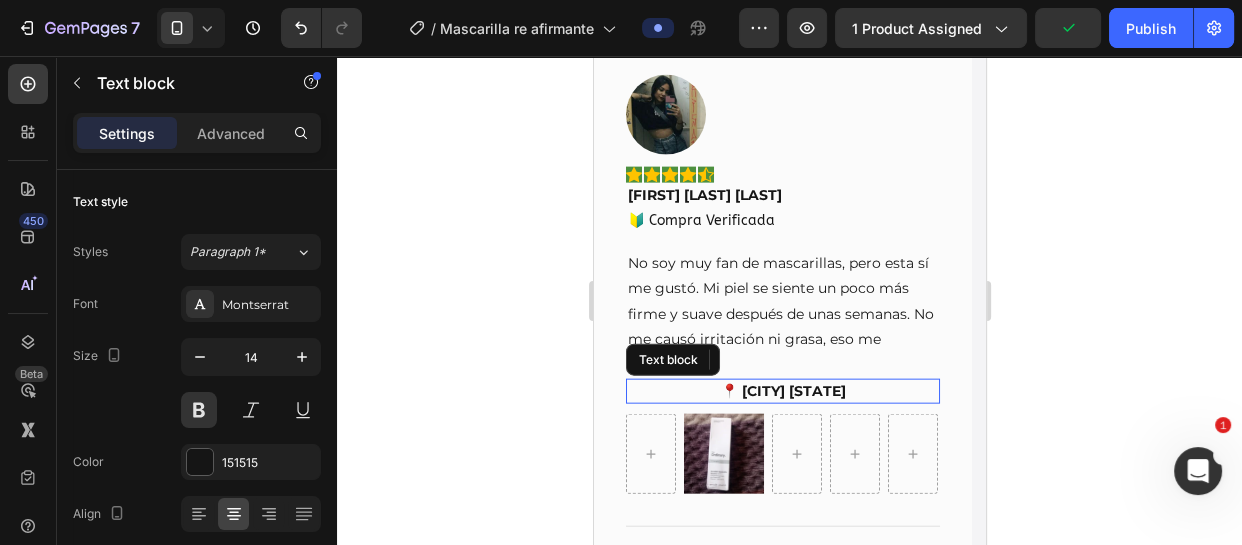 click on "📍 Bogotá D.C." at bounding box center [782, 391] 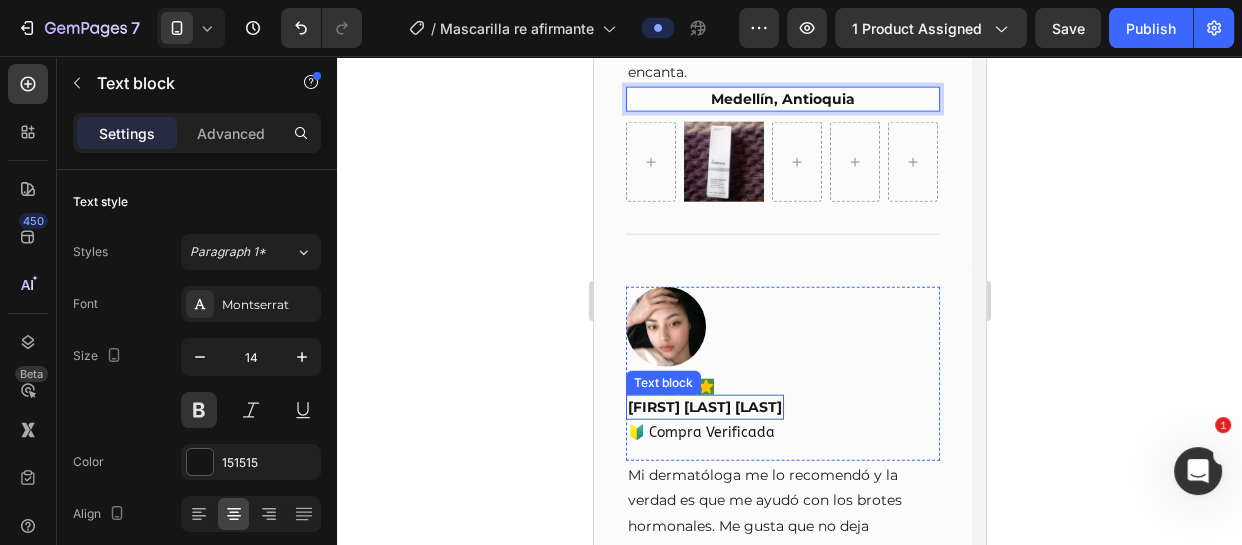 scroll, scrollTop: 11272, scrollLeft: 0, axis: vertical 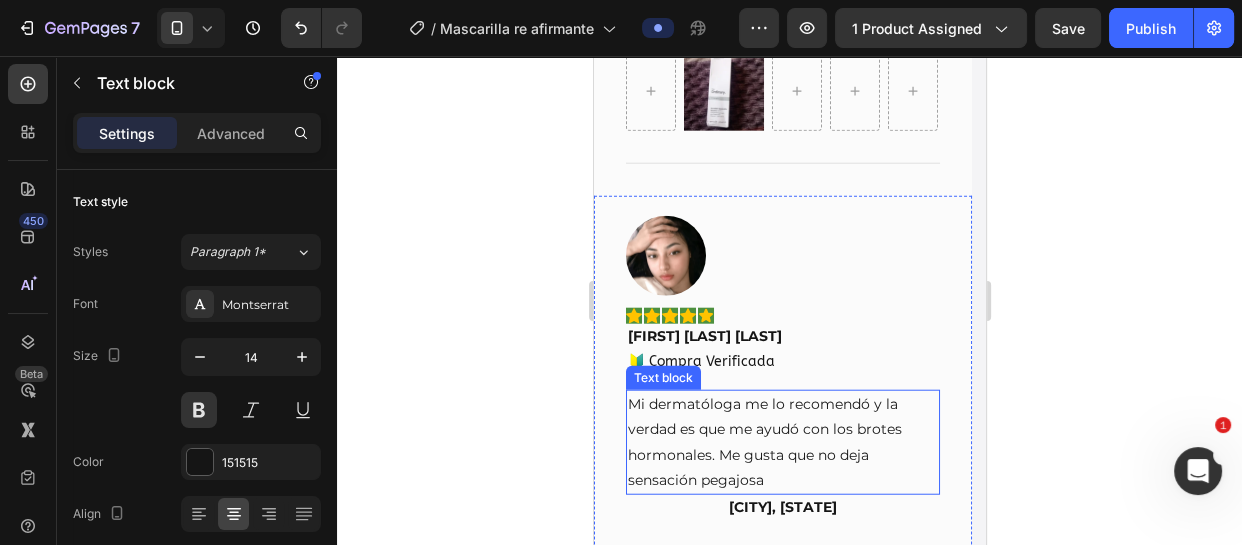 click on "Mi dermatóloga me lo recomendó y la verdad es que me ayudó con los brotes hormonales. Me gusta que no deja sensación pegajosa" at bounding box center (782, 442) 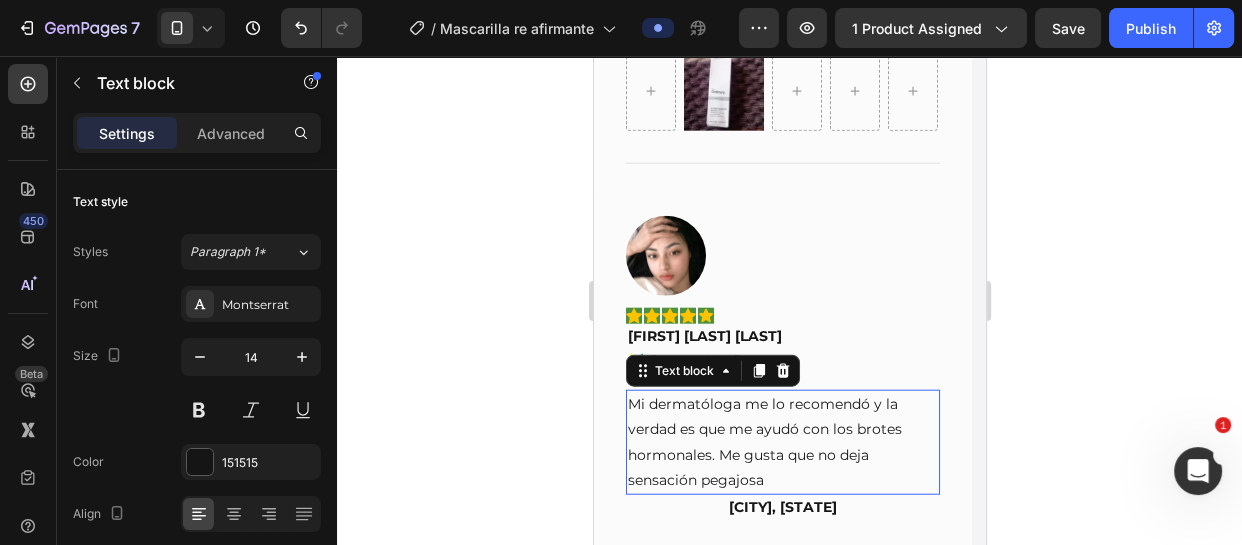 click on "Mi dermatóloga me lo recomendó y la verdad es que me ayudó con los brotes hormonales. Me gusta que no deja sensación pegajosa" at bounding box center (782, 442) 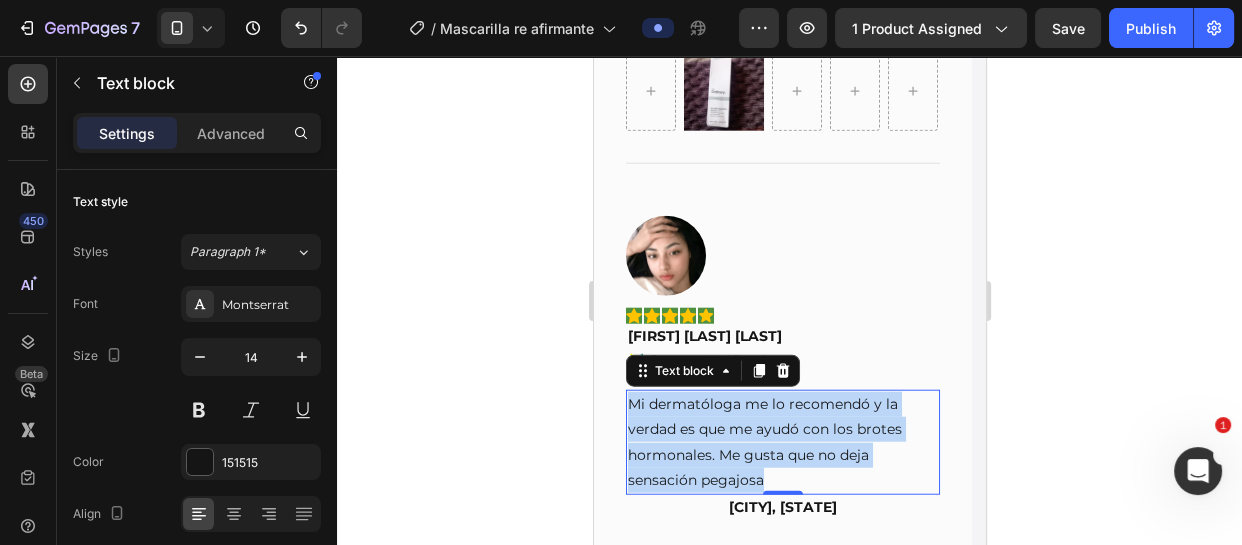 click on "Mi dermatóloga me lo recomendó y la verdad es que me ayudó con los brotes hormonales. Me gusta que no deja sensación pegajosa" at bounding box center [782, 442] 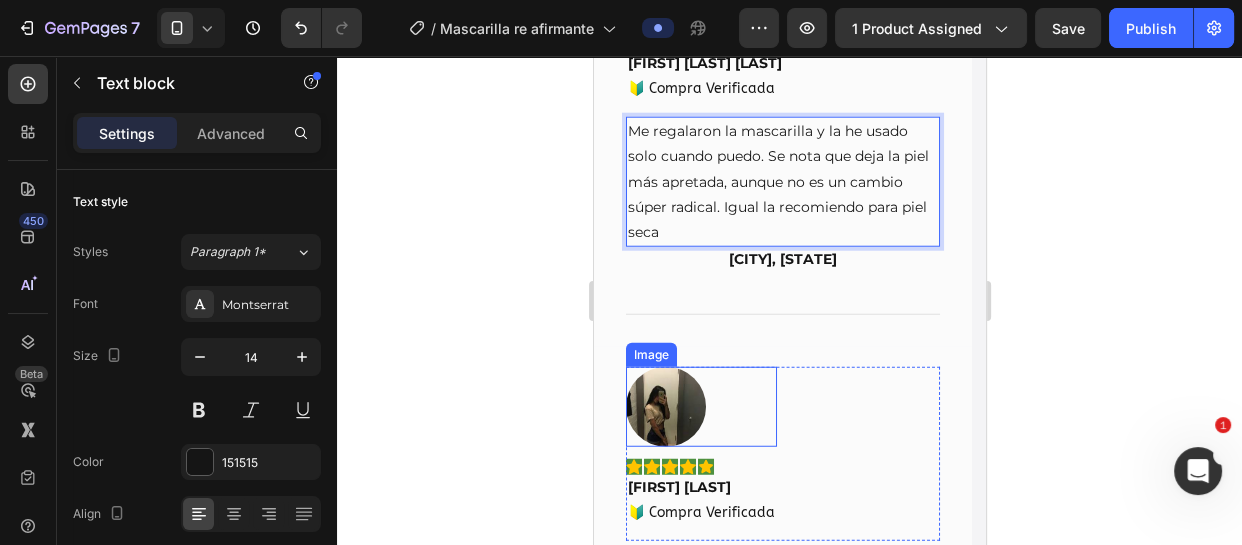 scroll, scrollTop: 11727, scrollLeft: 0, axis: vertical 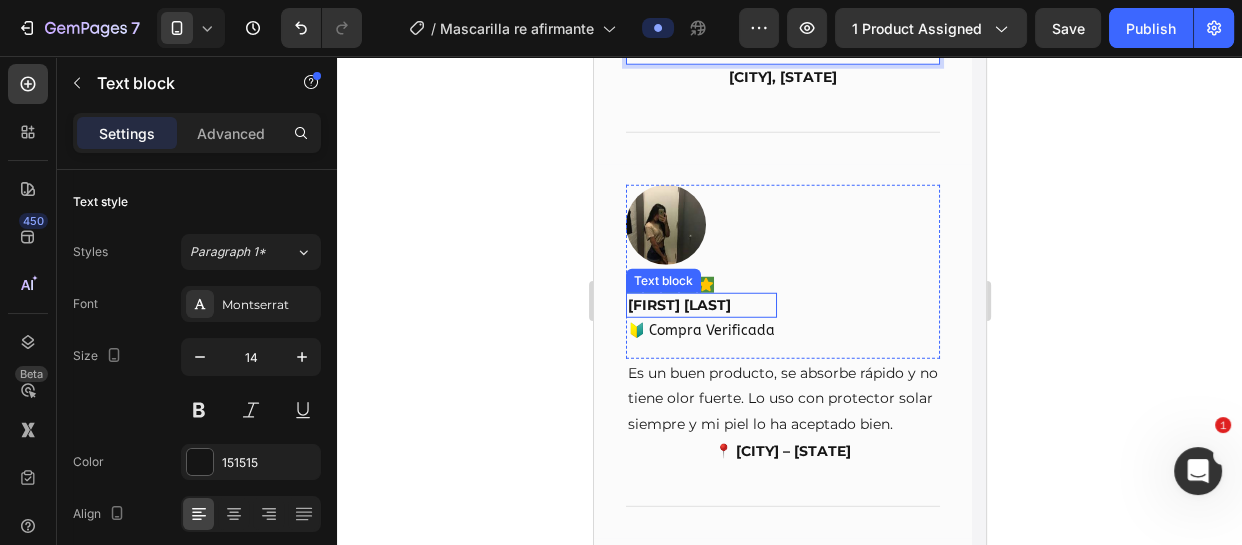 click on "Andrea López" at bounding box center [700, 305] 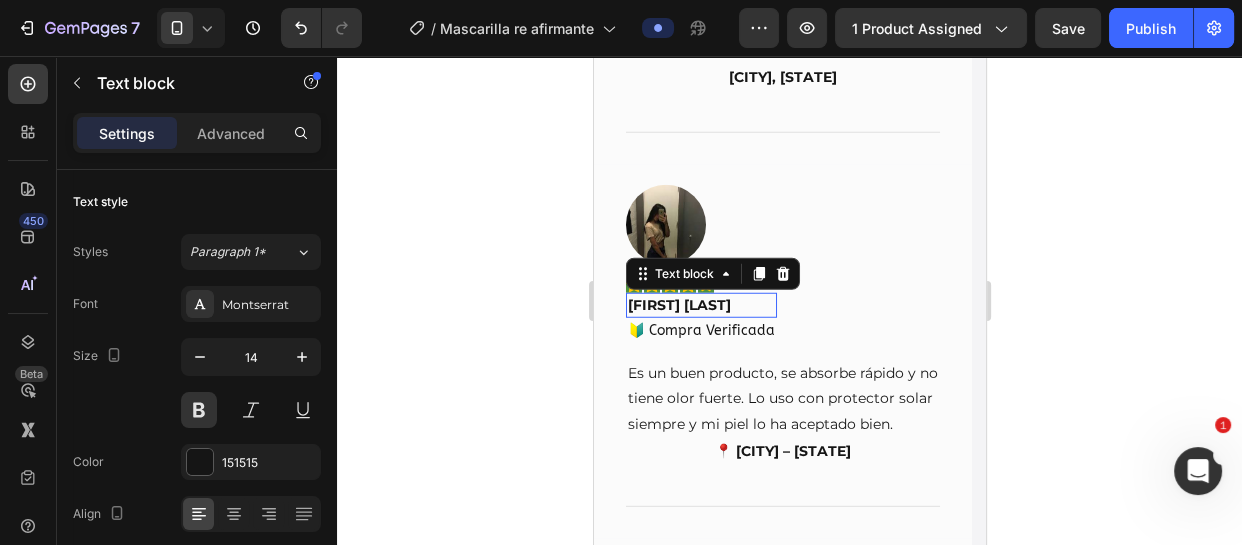 click on "Andrea López" at bounding box center [700, 305] 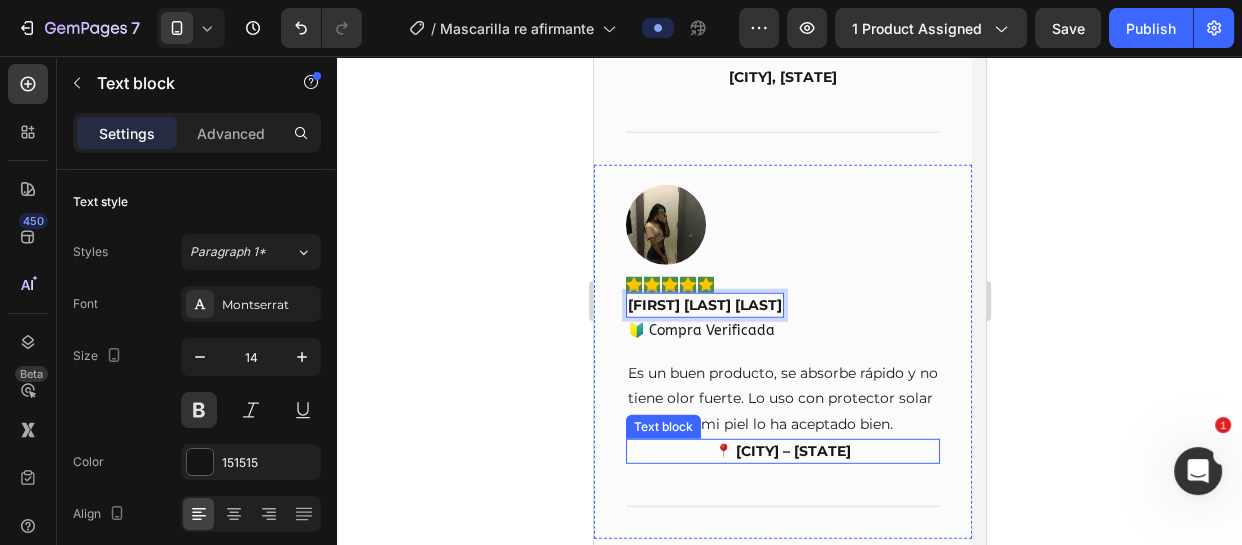 click on "📍 Pereira – Risaralda" at bounding box center [782, 451] 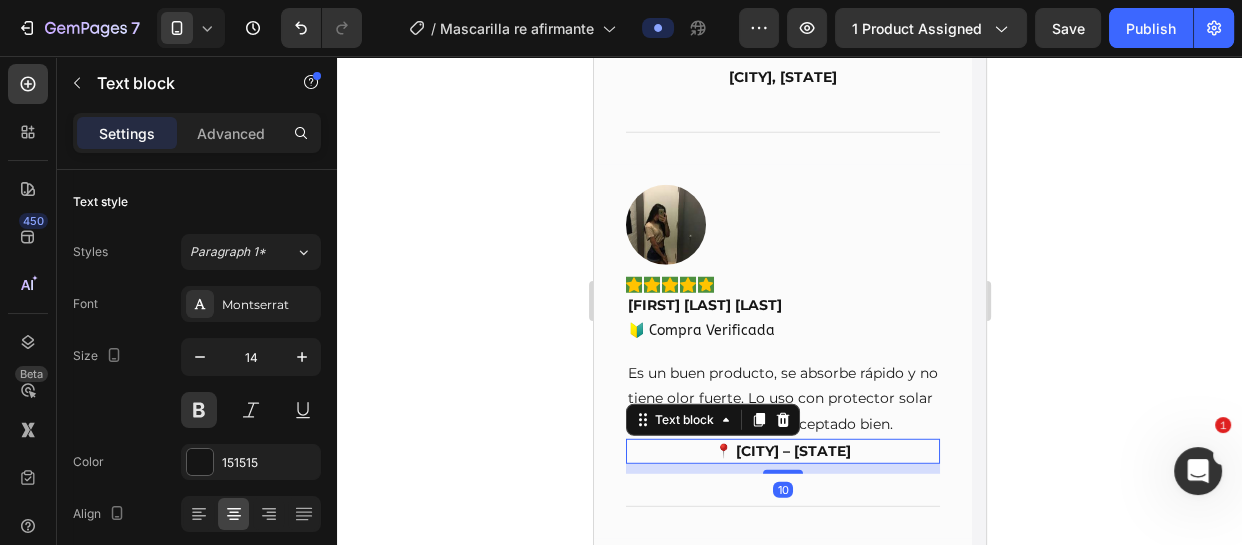click on "📍 Pereira – Risaralda" at bounding box center (782, 451) 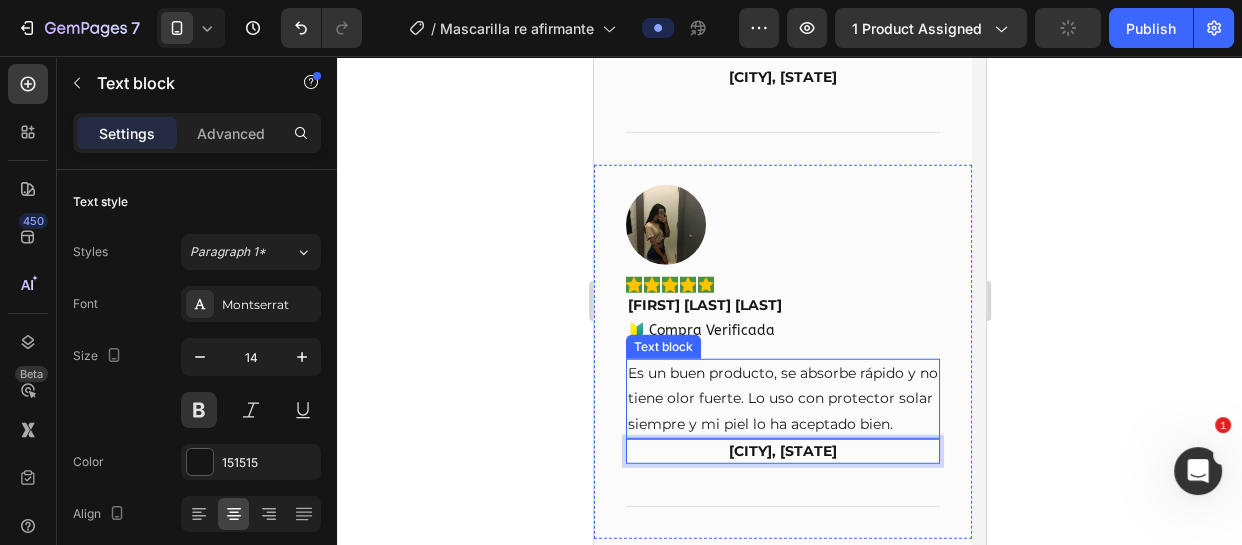 click on "Es un buen producto, se absorbe rápido y no tiene olor fuerte. Lo uso con protector solar siempre y mi piel lo ha aceptado bien." at bounding box center [782, 399] 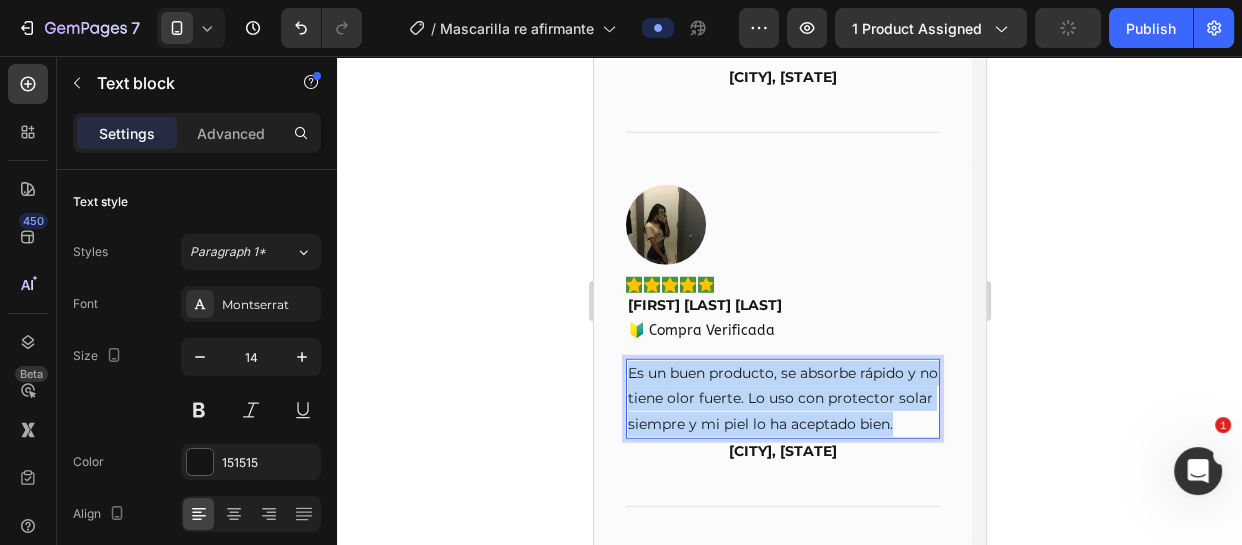 click on "Es un buen producto, se absorbe rápido y no tiene olor fuerte. Lo uso con protector solar siempre y mi piel lo ha aceptado bien." at bounding box center (782, 399) 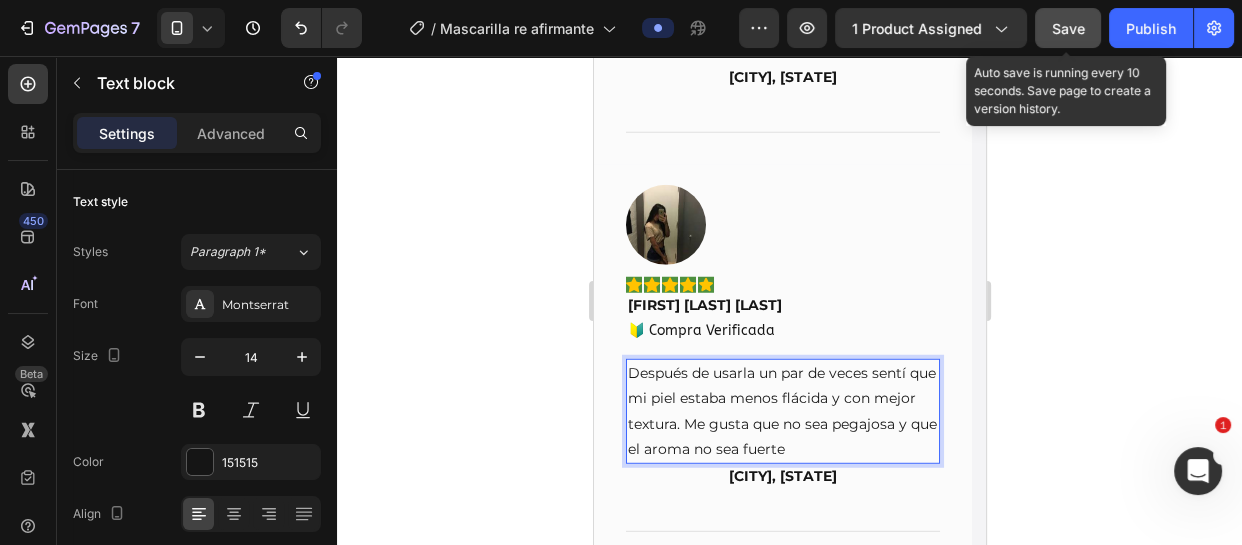 click on "Save" 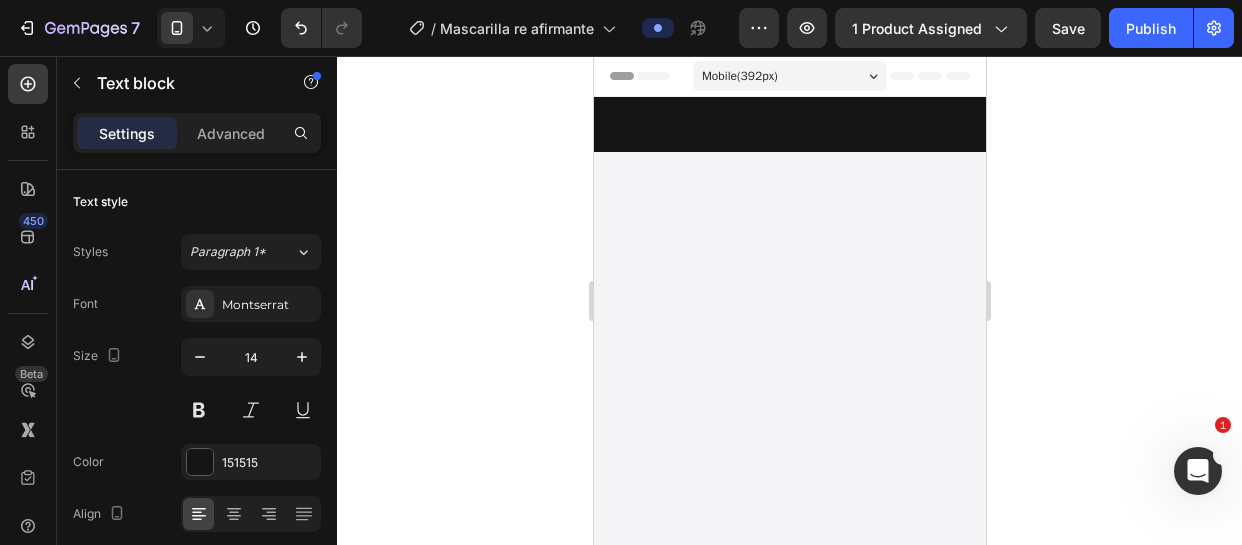 scroll, scrollTop: 0, scrollLeft: 0, axis: both 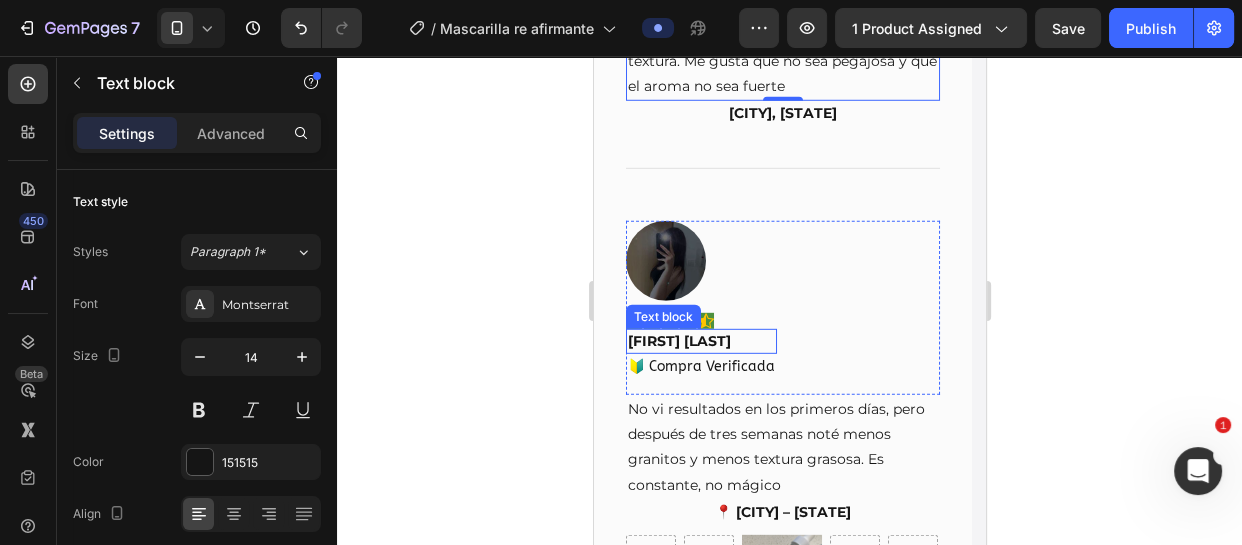 click on "[FIRST] [LAST]" at bounding box center [700, 341] 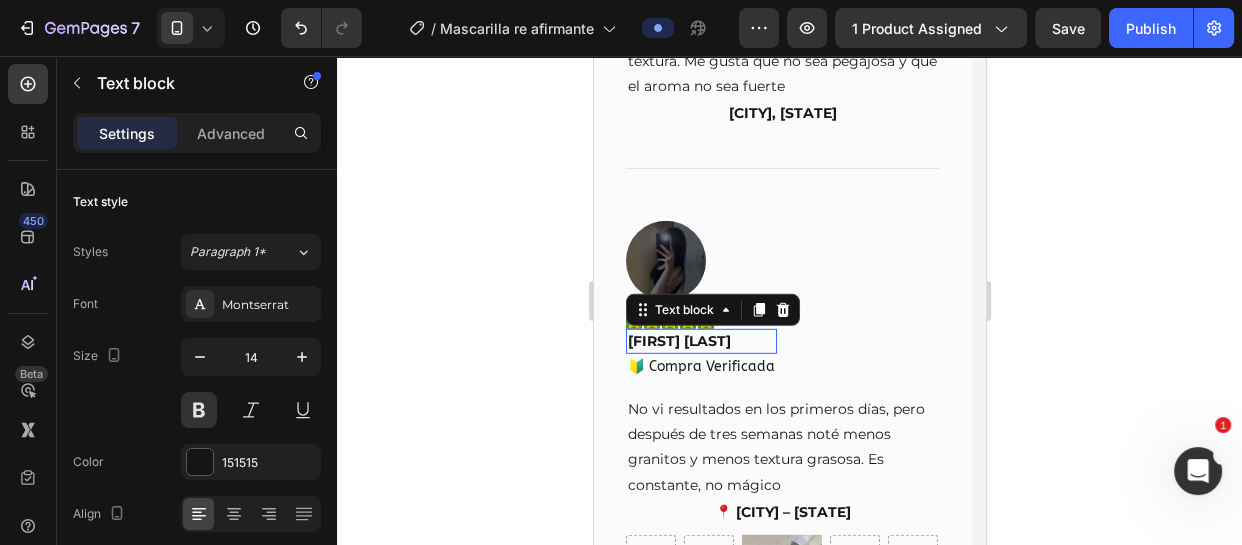click on "[FIRST] [LAST]" at bounding box center [700, 341] 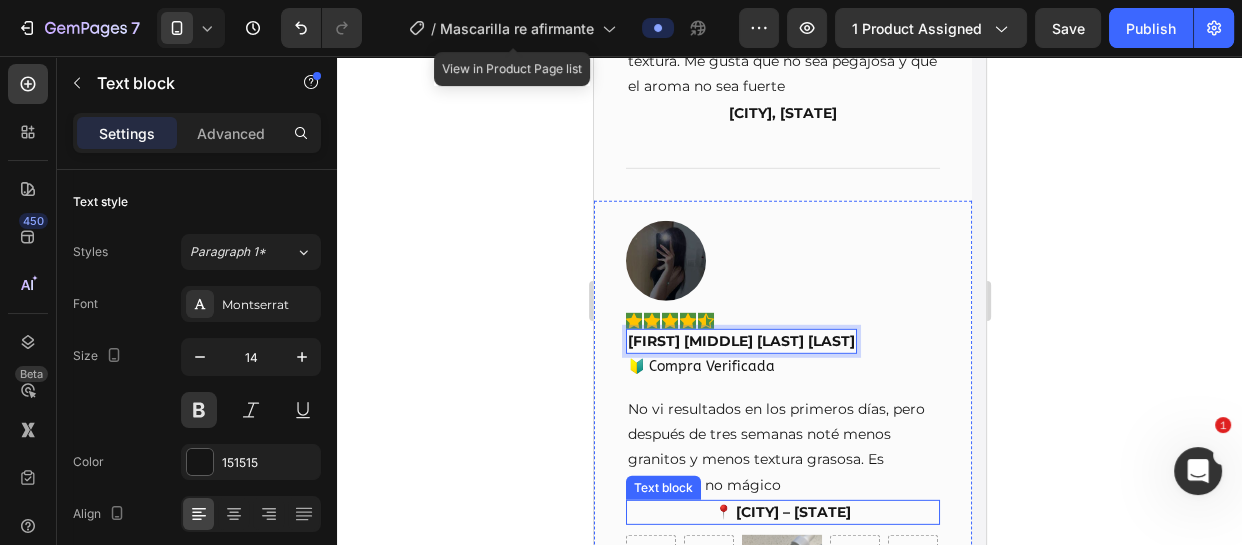 click on "📍 [CITY] – [STATE]" at bounding box center [782, 512] 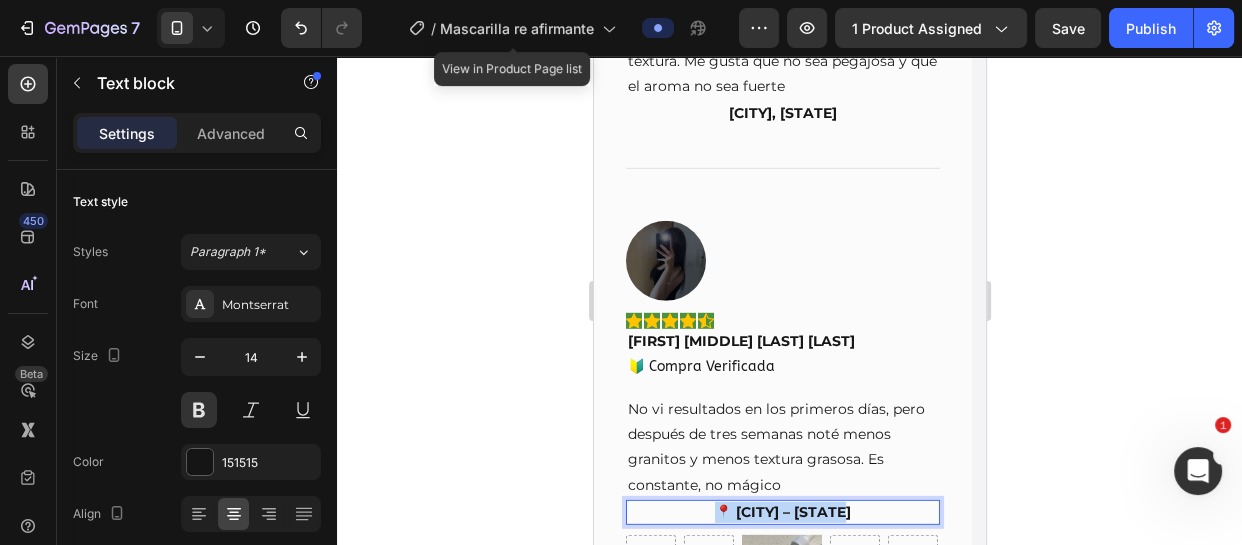click on "📍 [CITY] – [STATE]" at bounding box center [782, 512] 